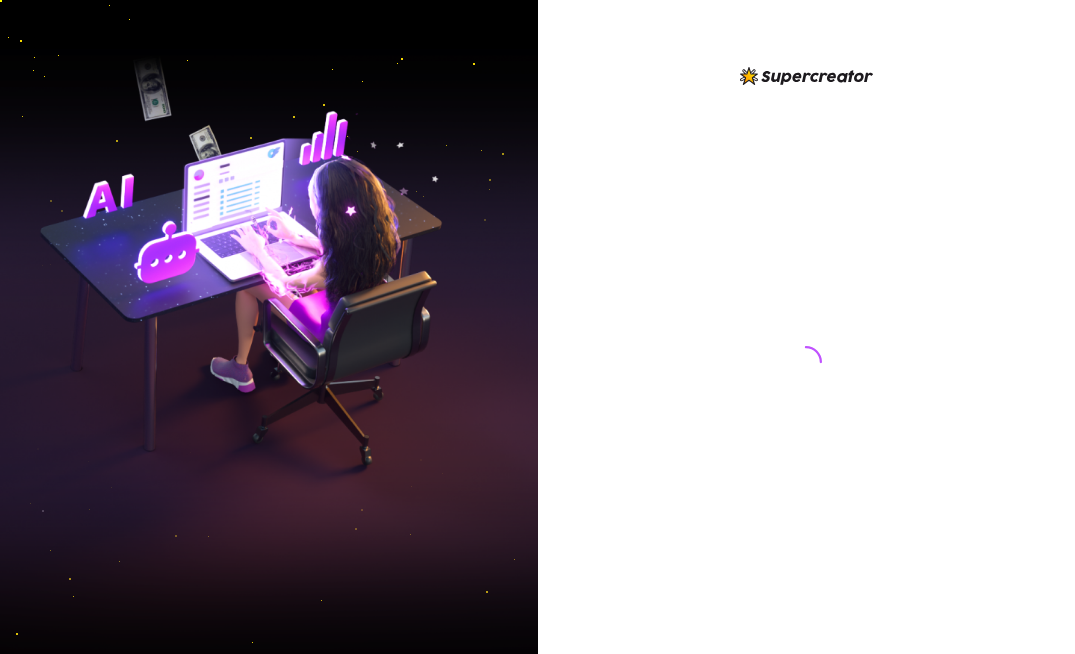 scroll, scrollTop: 0, scrollLeft: 0, axis: both 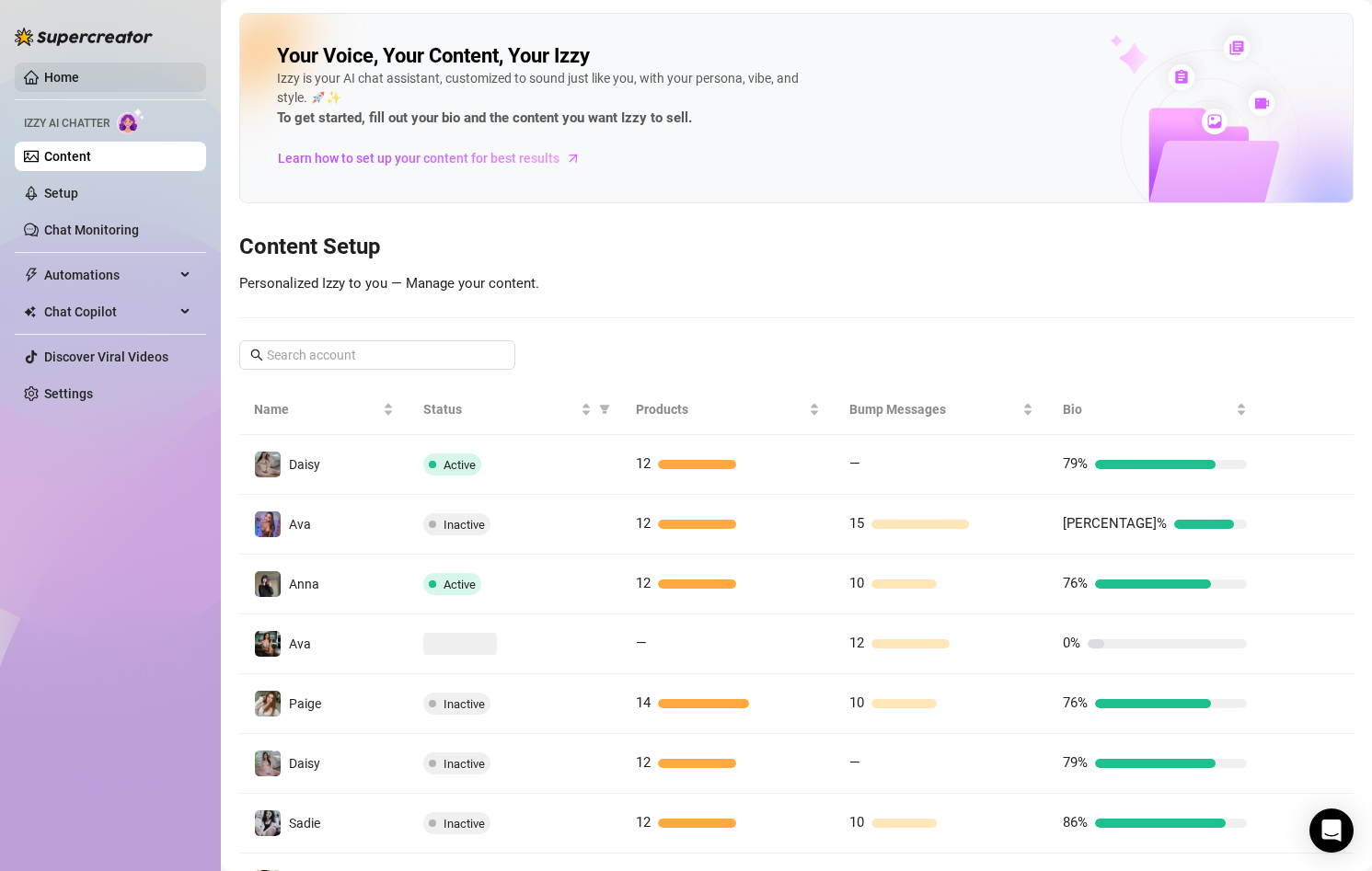 click on "Home" at bounding box center (62, 77) 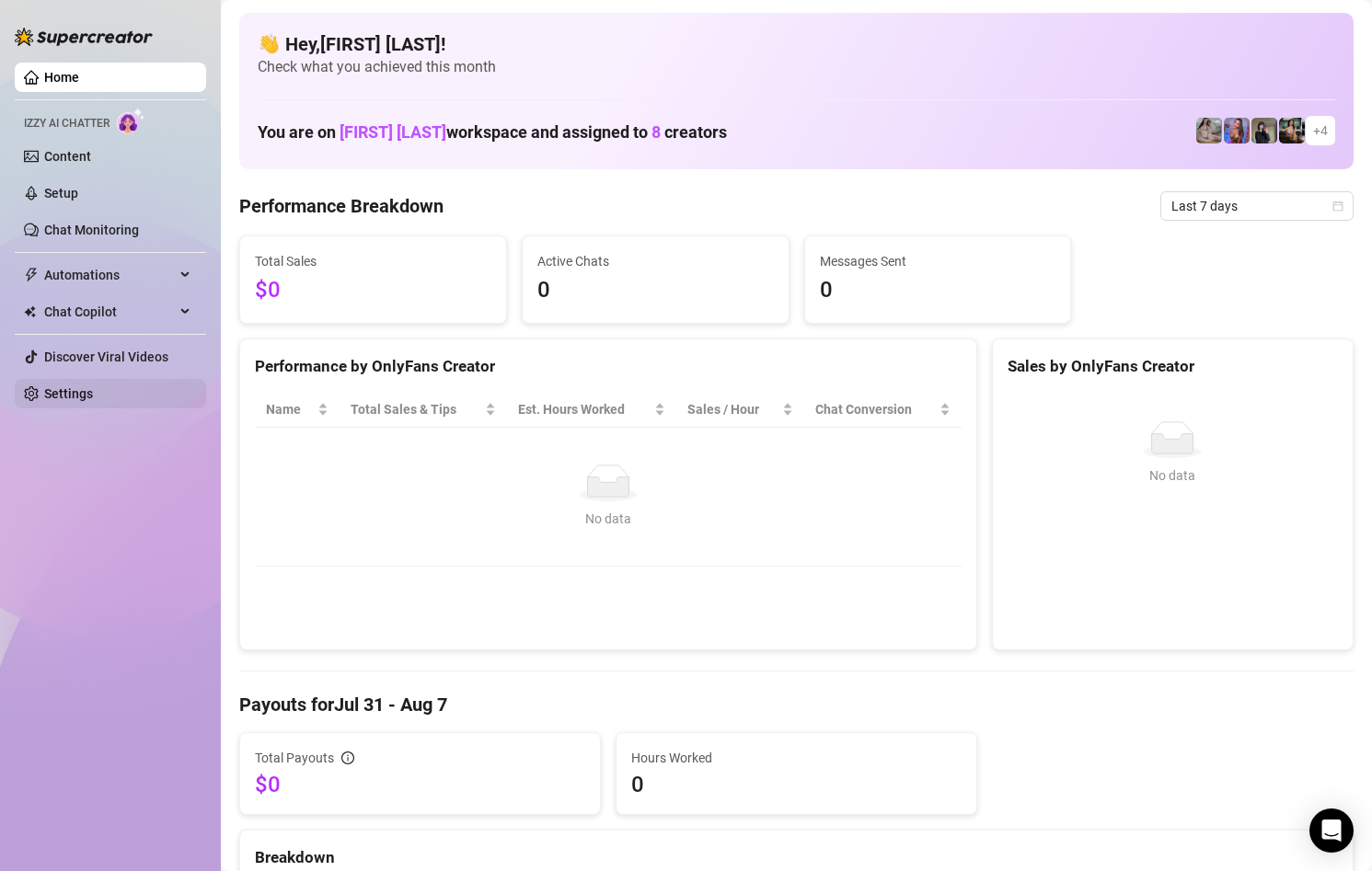 click on "Settings" at bounding box center [68, 394] 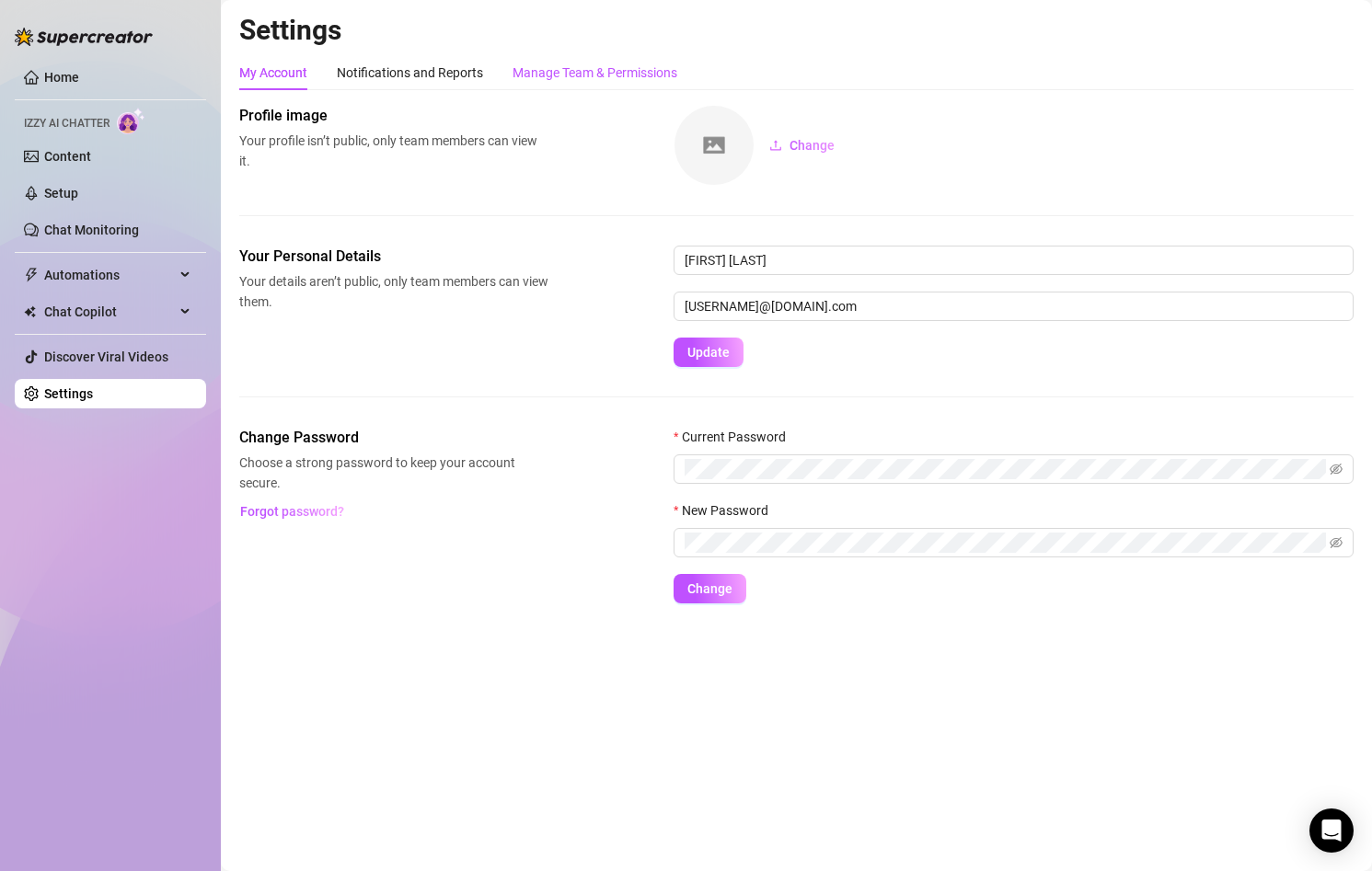 click on "Manage Team & Permissions" at bounding box center [594, 73] 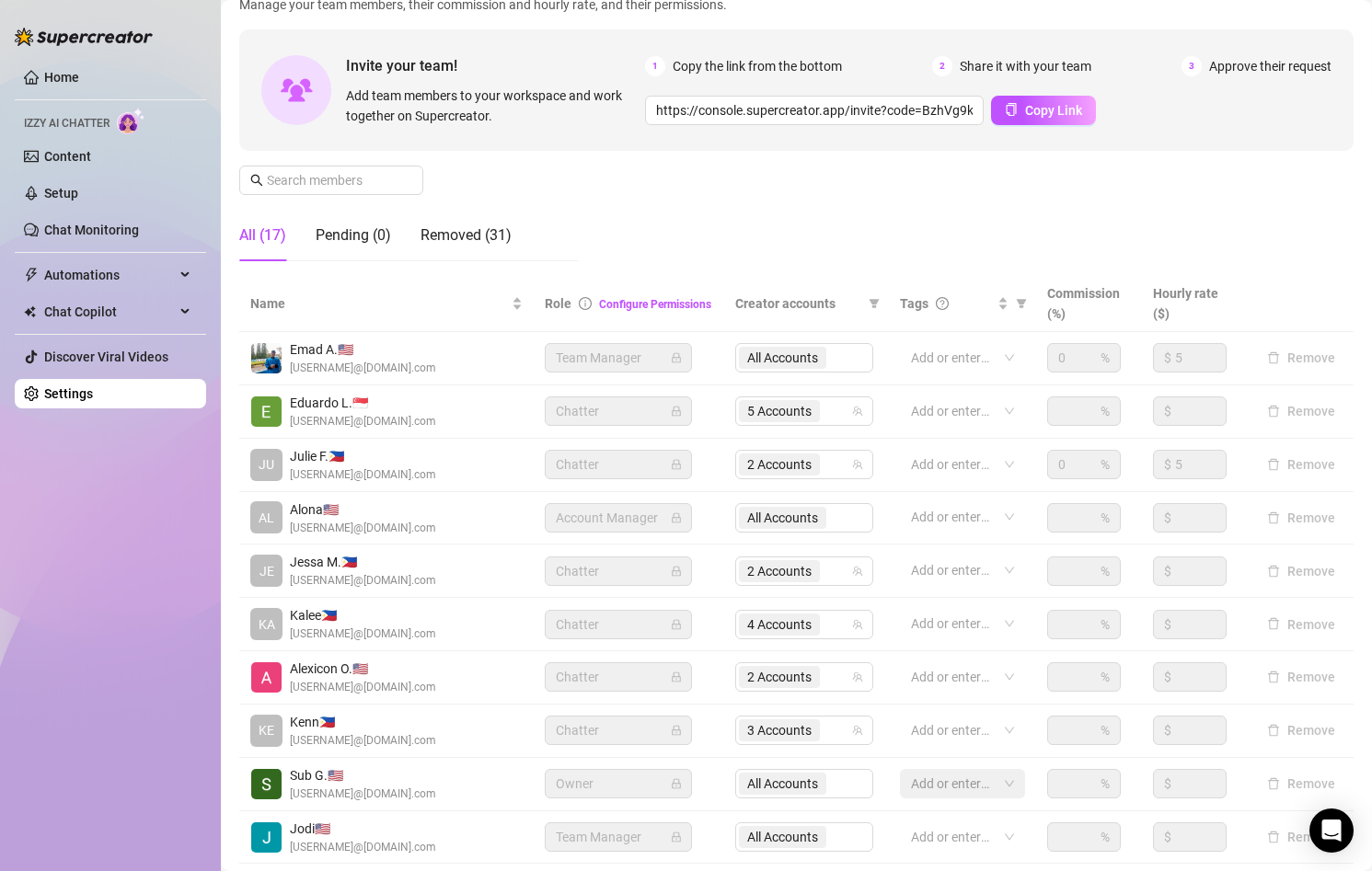scroll, scrollTop: 184, scrollLeft: 0, axis: vertical 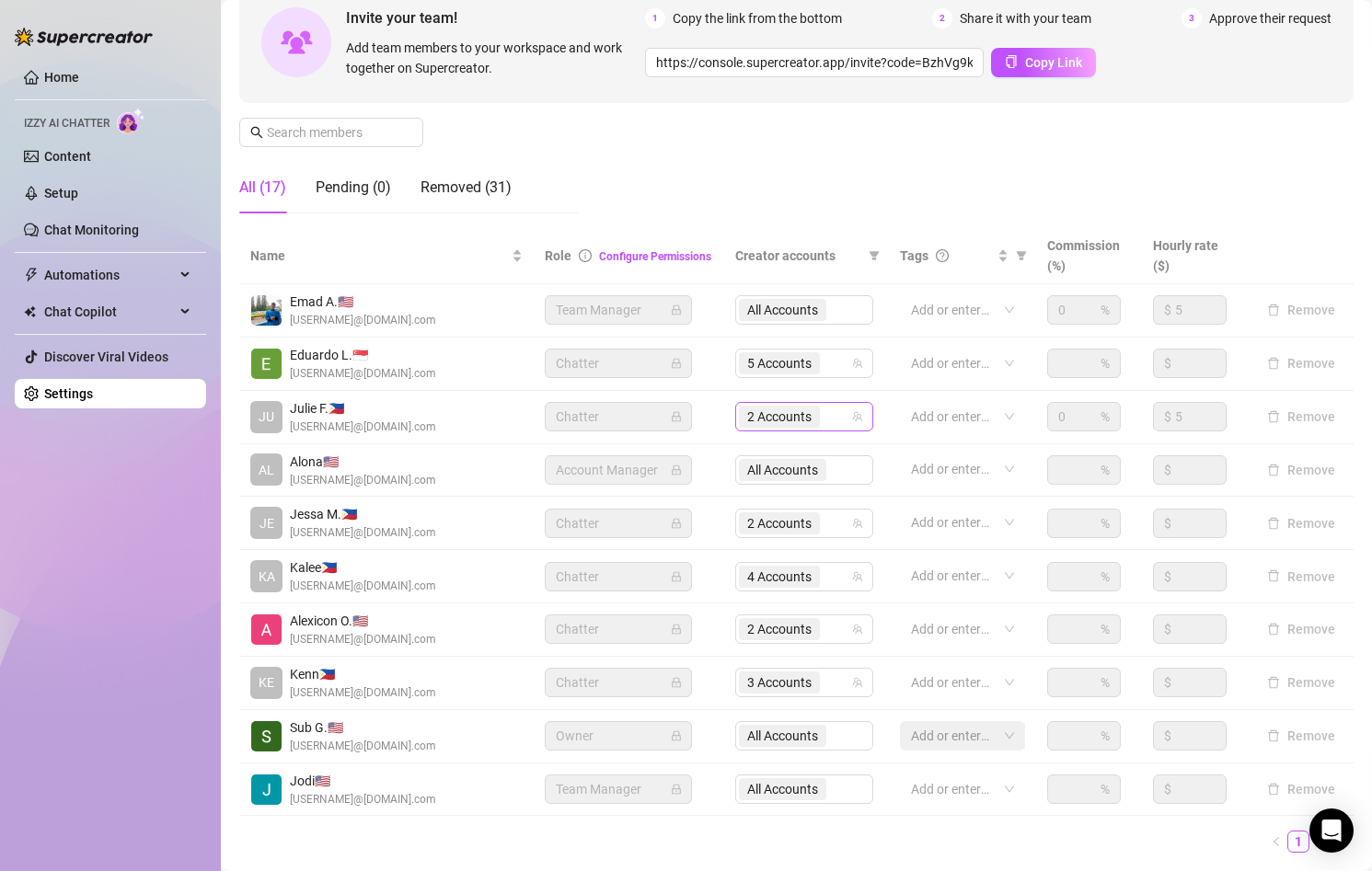 click 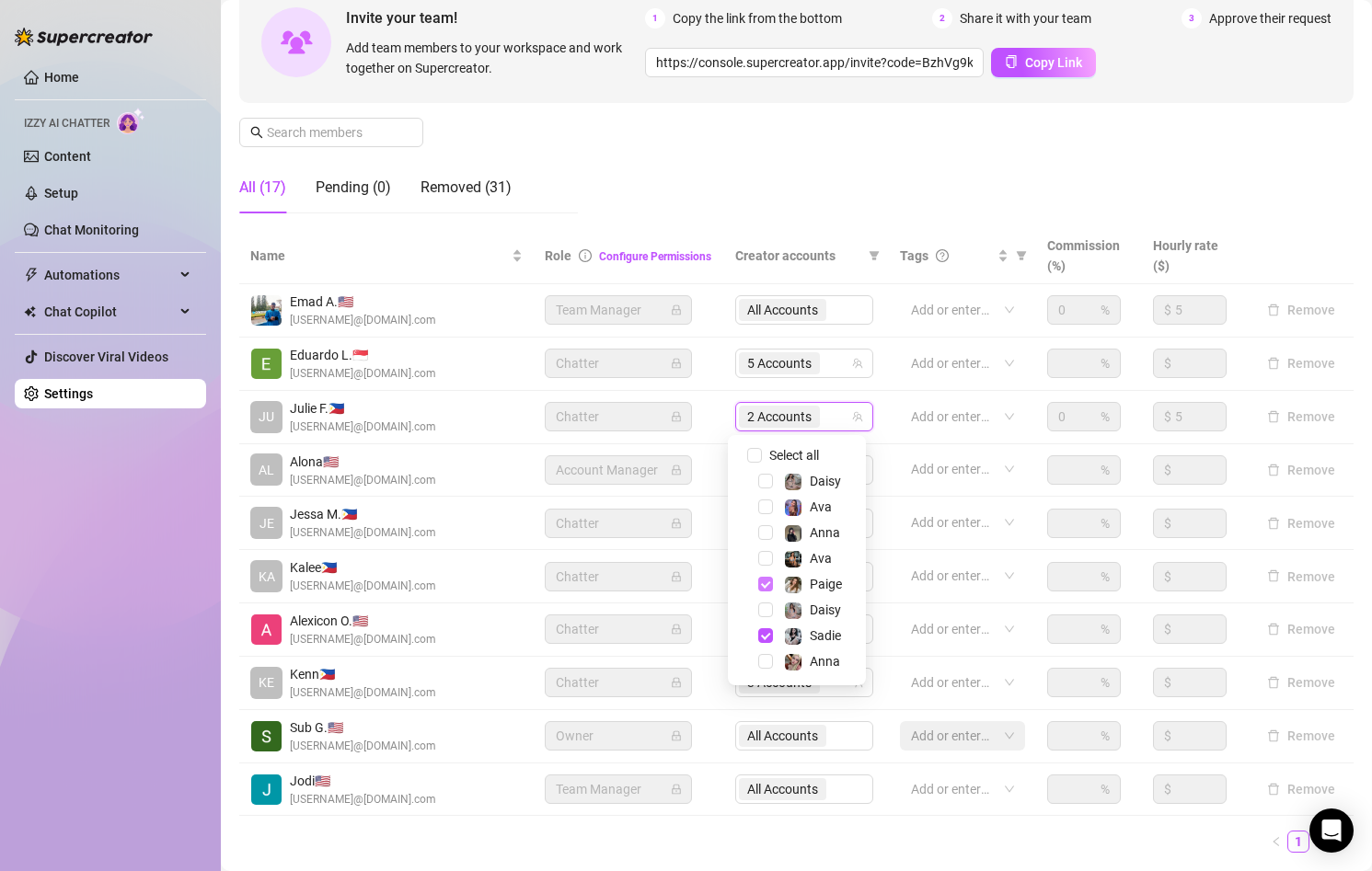 click at bounding box center (766, 584) 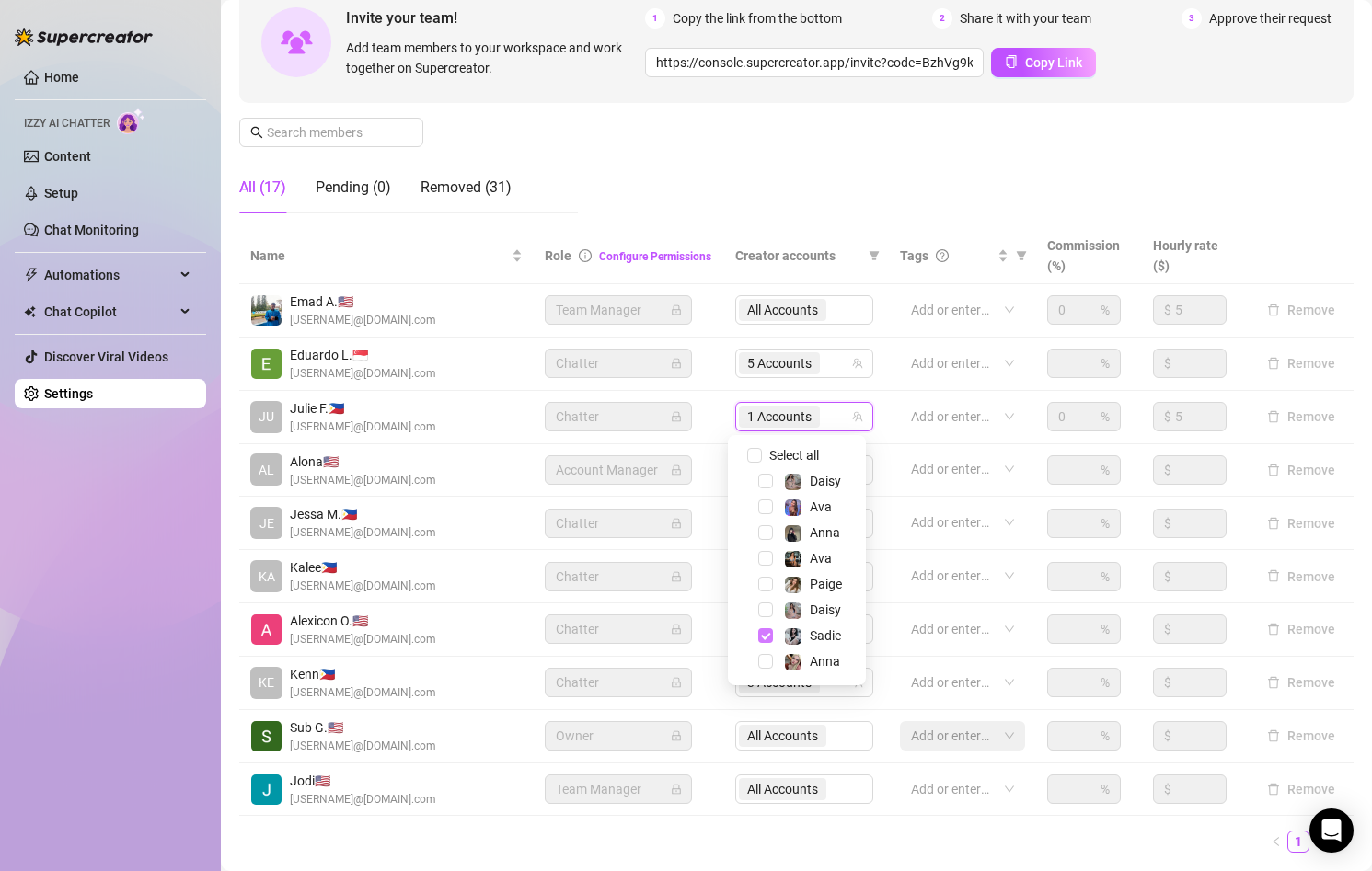 click at bounding box center [766, 636] 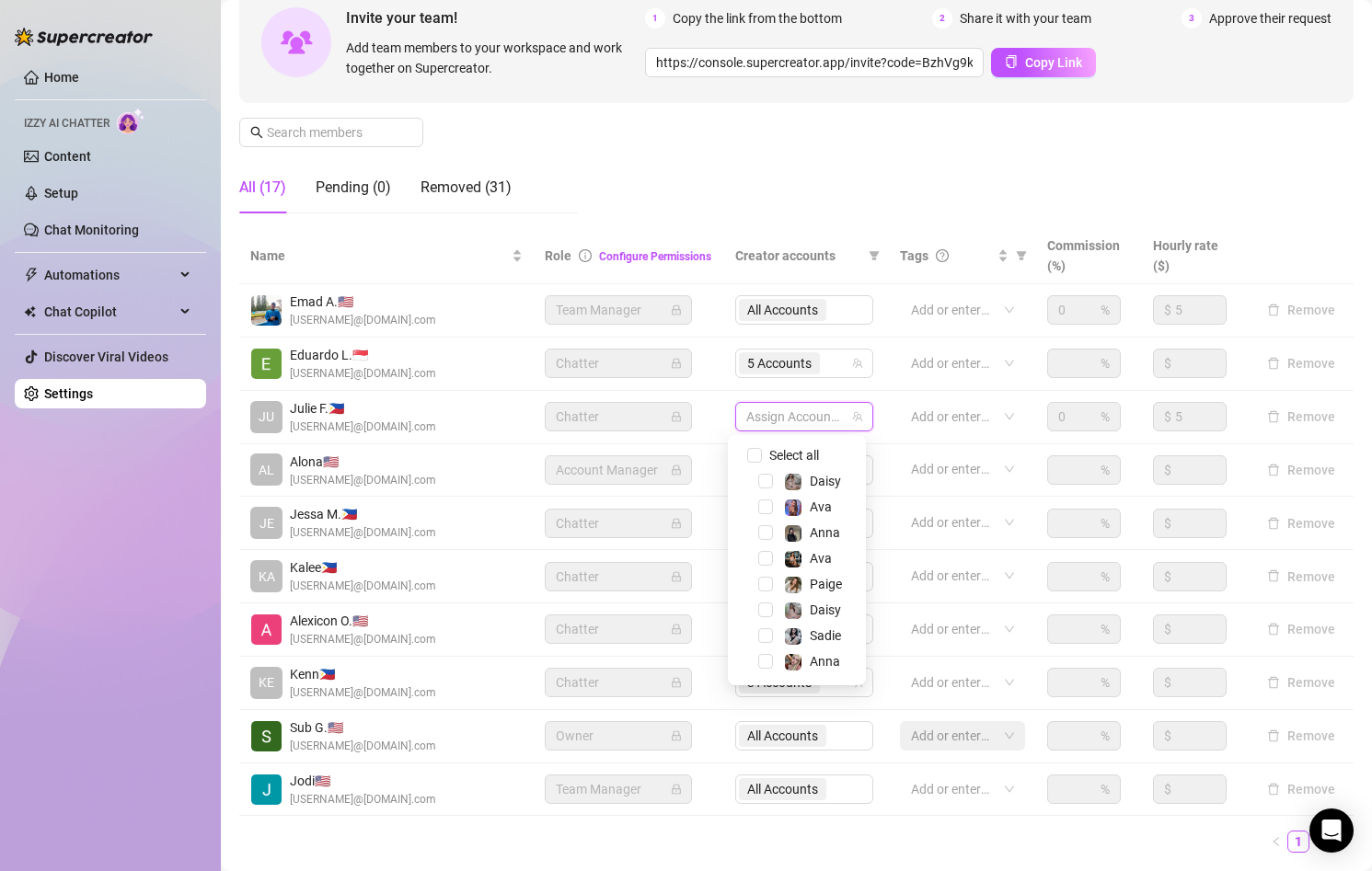 click on "Assign Accounts" at bounding box center (806, 418) 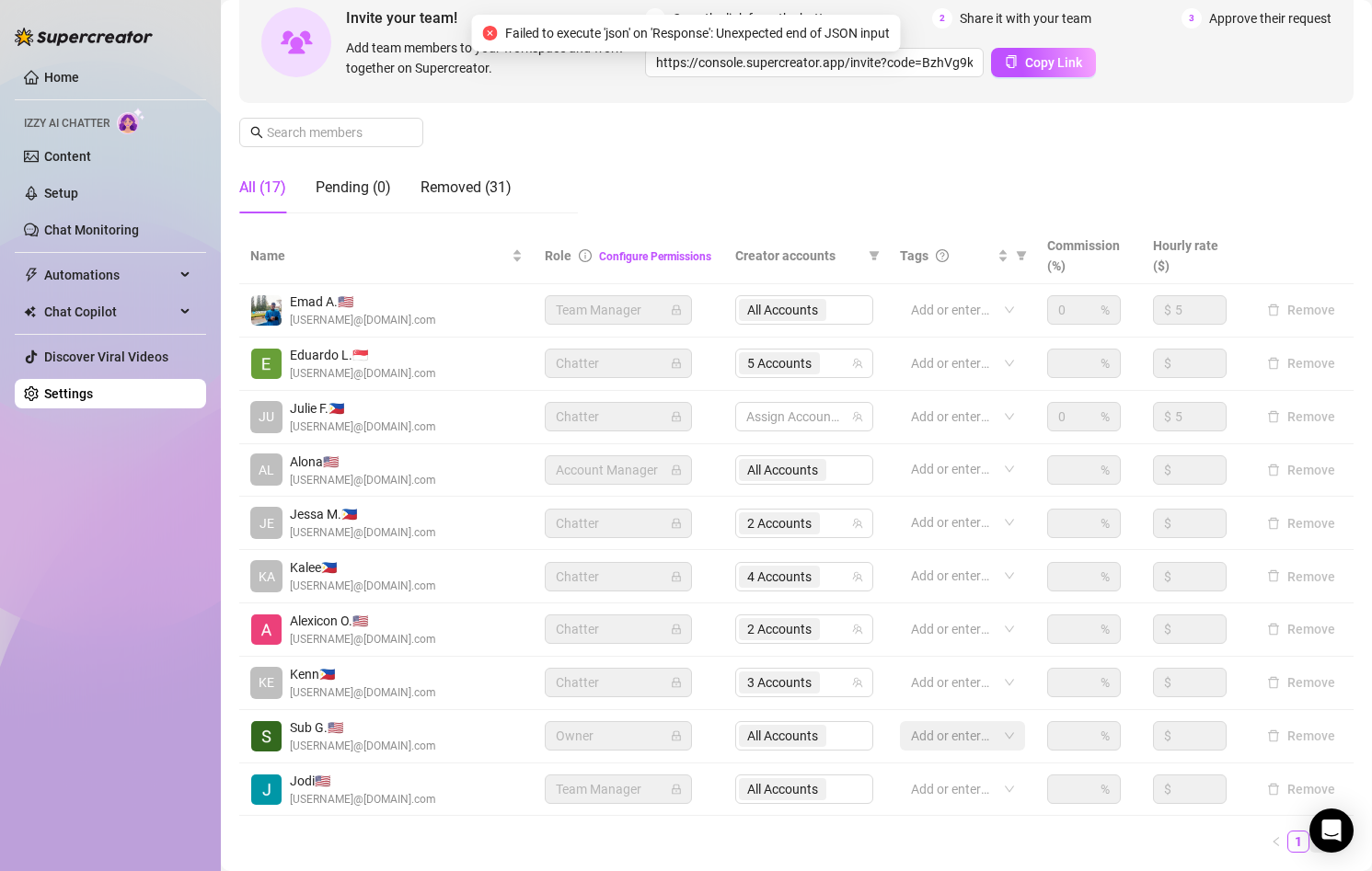 click on "2" at bounding box center (1320, 842) 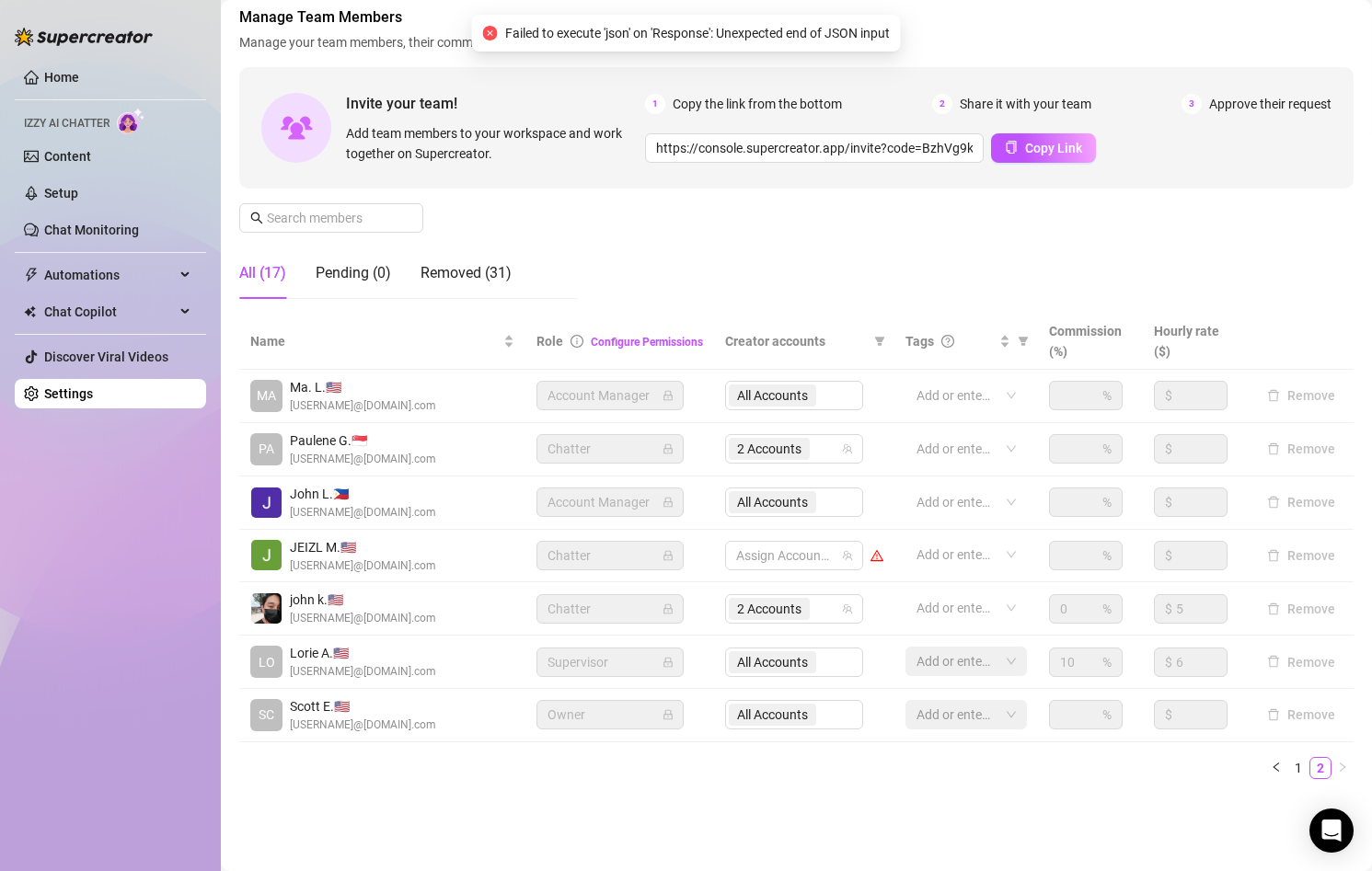scroll, scrollTop: 98, scrollLeft: 0, axis: vertical 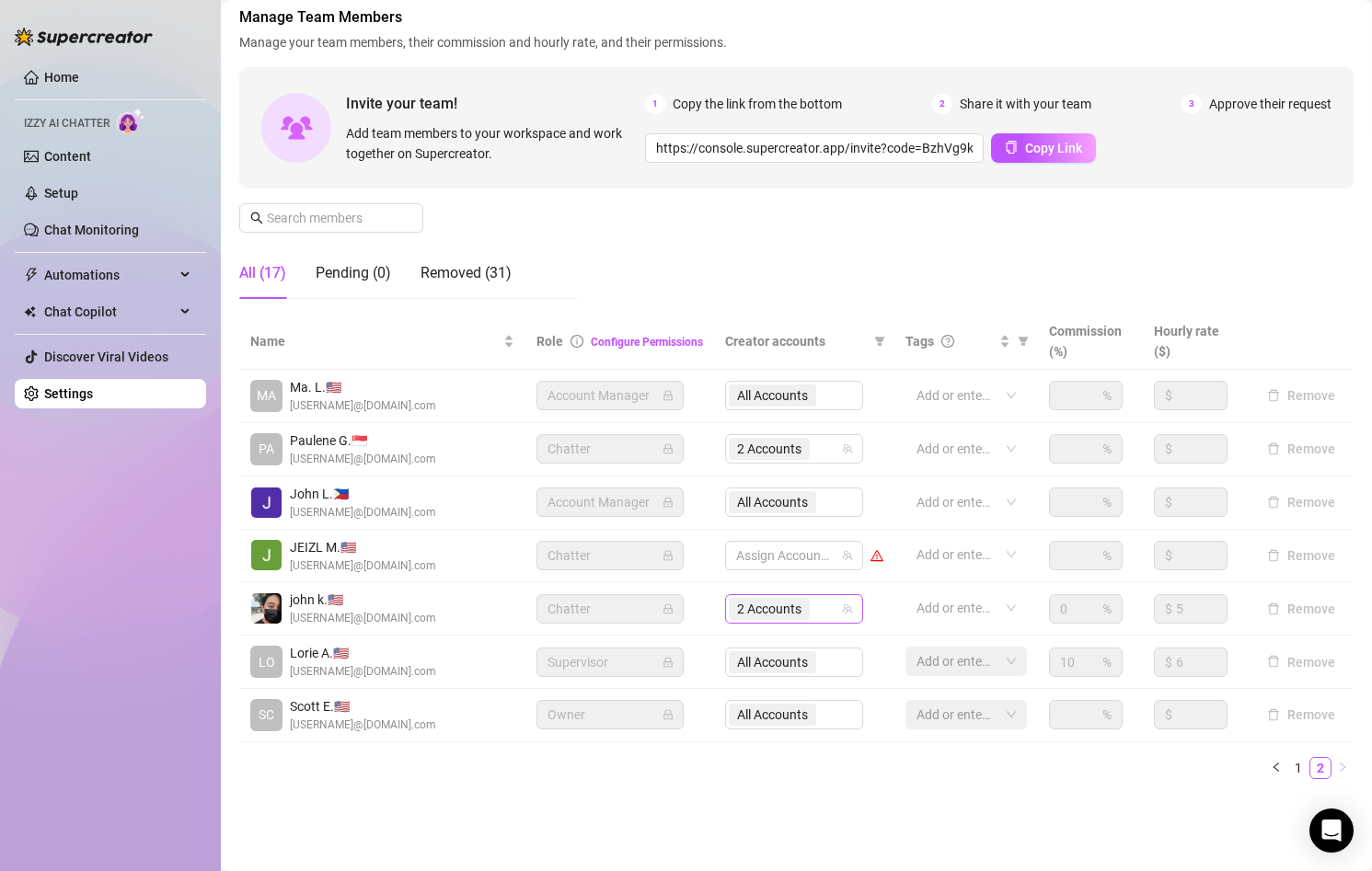 click 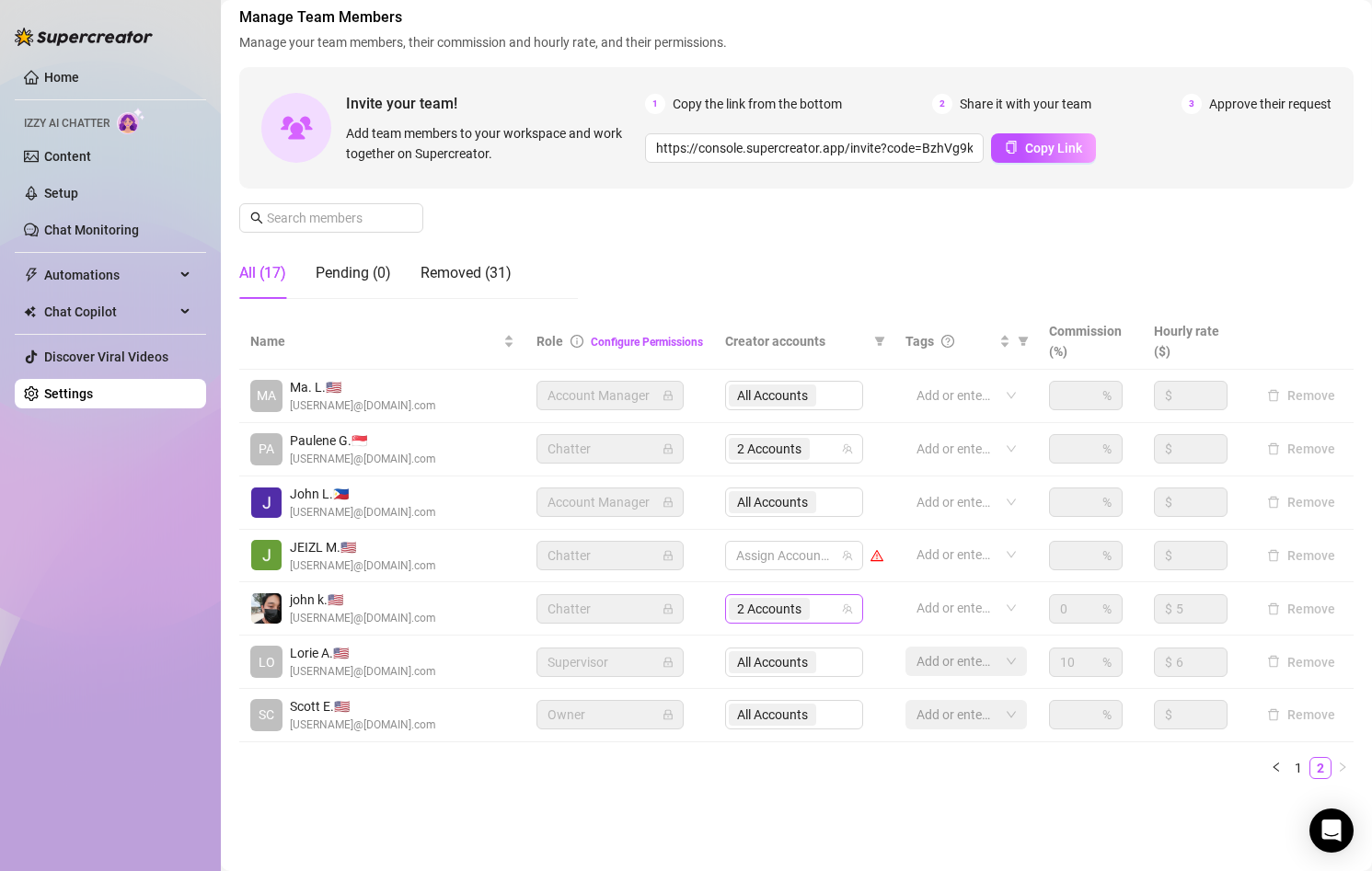 click on "2 Accounts" at bounding box center (784, 609) 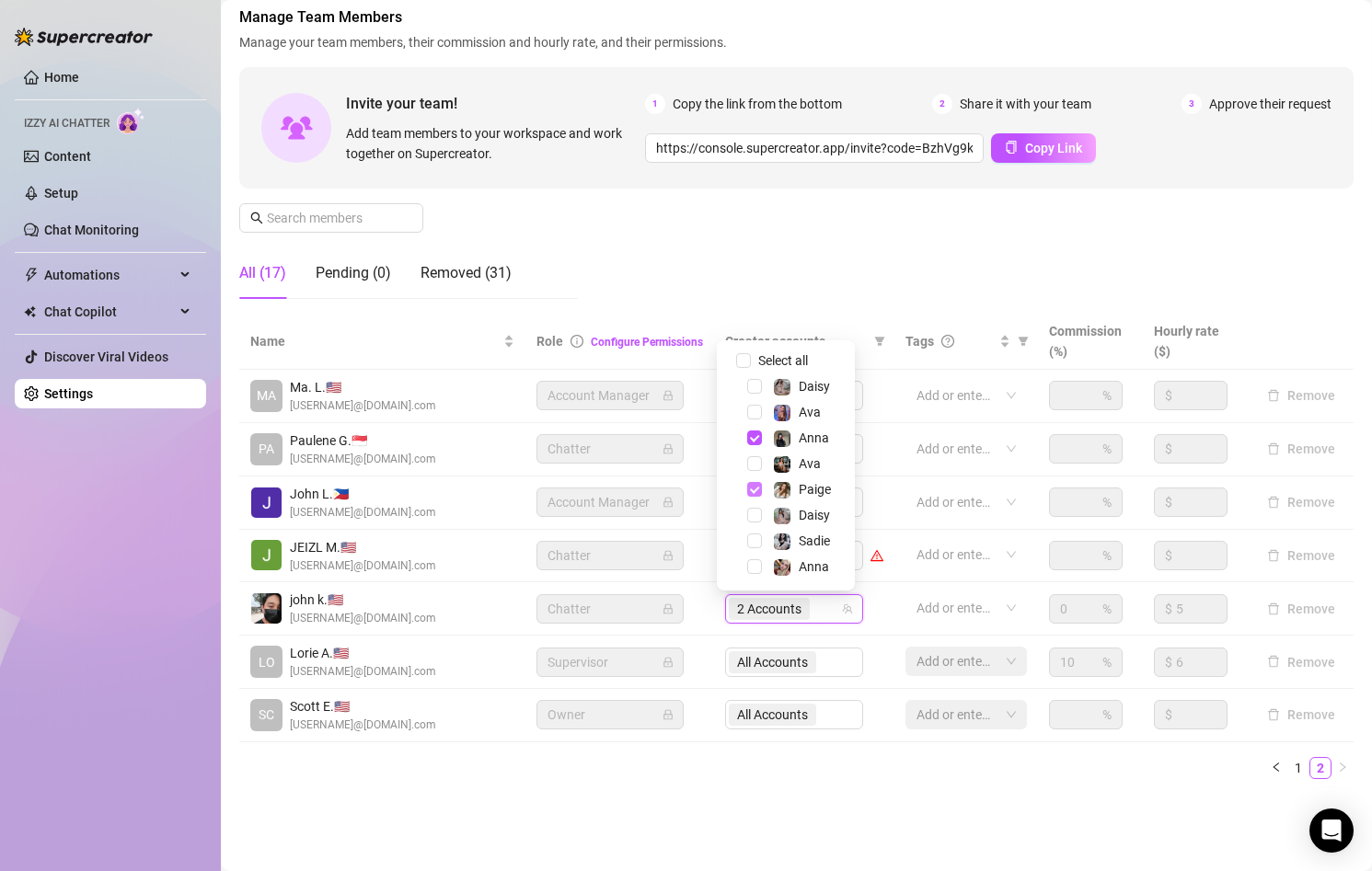 click at bounding box center [755, 489] 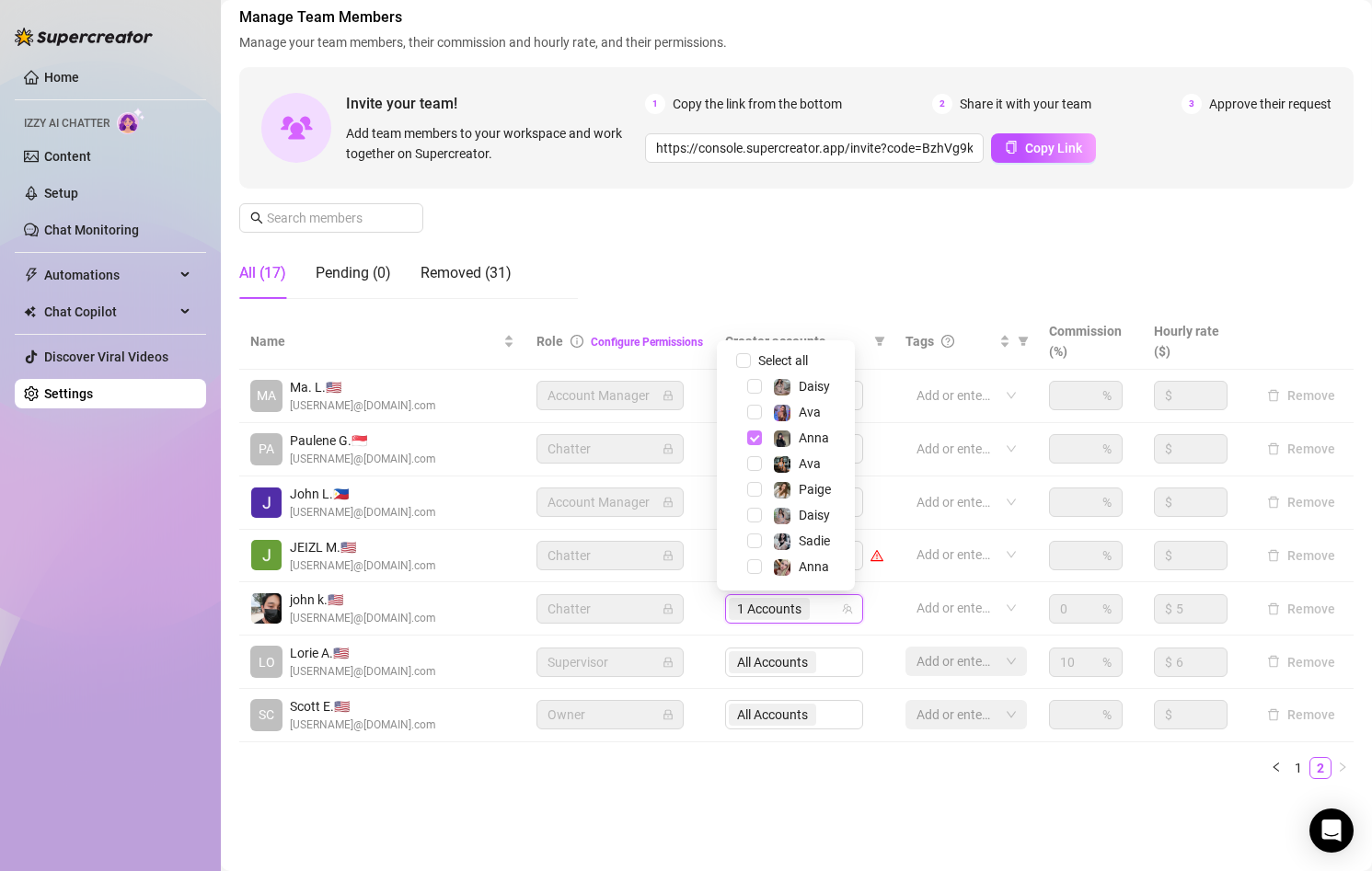 click at bounding box center (755, 438) 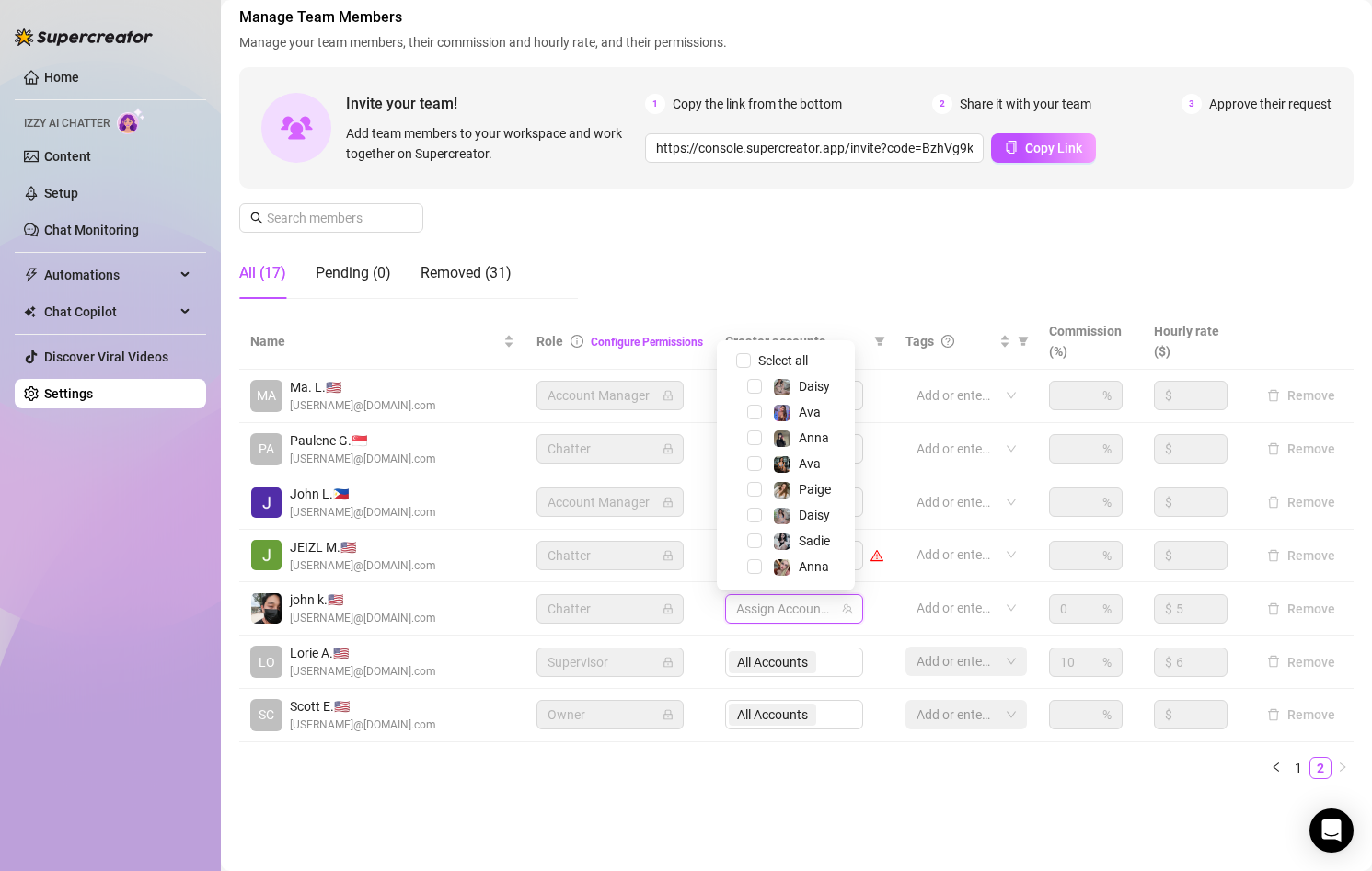 click on "Settings My Account Notifications and Reports Manage Team  & Permissions Profile image Your profile isn’t public, only team members can view it. Change Your Personal Details Your details aren’t public, only team members can view them. [FIRST] [LAST] [USERNAME]@[DOMAIN].com Update Change Password Choose a strong password to keep your account secure. Forgot password? Current Password New Password Change Manage Team Members Manage your team members, their commission and hourly rate, and their permissions. Invite your team! Add team members to your workspace and work together on Supercreator. 1 Copy the link from the bottom 2 Share it with your team 3 Approve their request https://console.supercreator.app/invite?code=BzhVg9ksy3ec6Qyv4q94nhy3utn2&workspace=[USERNAME] Copy Link All ( [NUMBER] ) Pending ( [NUMBER] ) Removed ( [NUMBER] ) Name Role Configure Permissions Creator accounts Tags Commission (%) Hourly rate ($) [FIRST] [LAST] 🇺🇸 [USERNAME]@[DOMAIN].com Account Manager All Accounts     Add or enter new % $ Remove [FIRST] 🇸🇬" at bounding box center (796, 365) 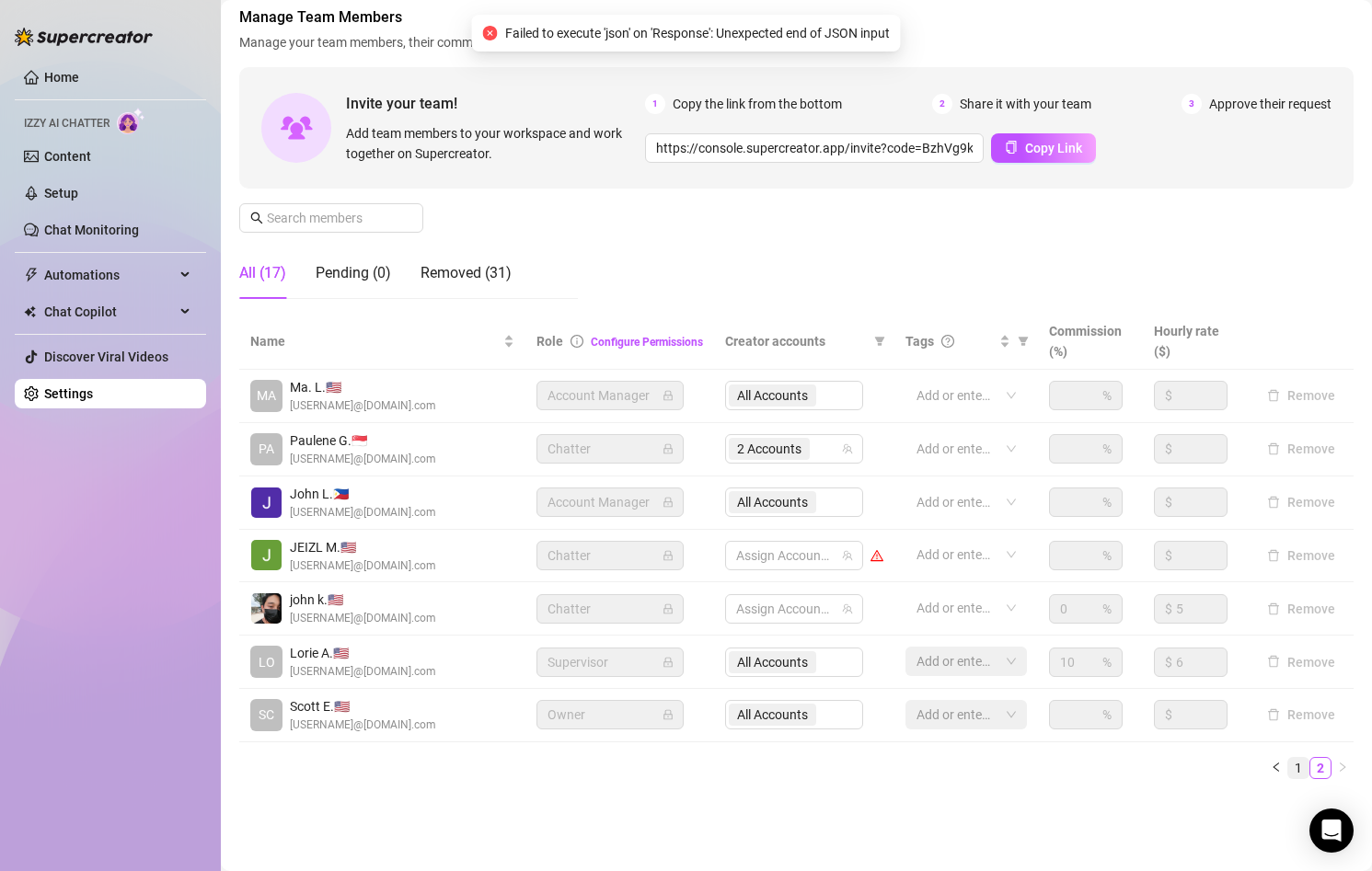 click on "1" at bounding box center [1298, 768] 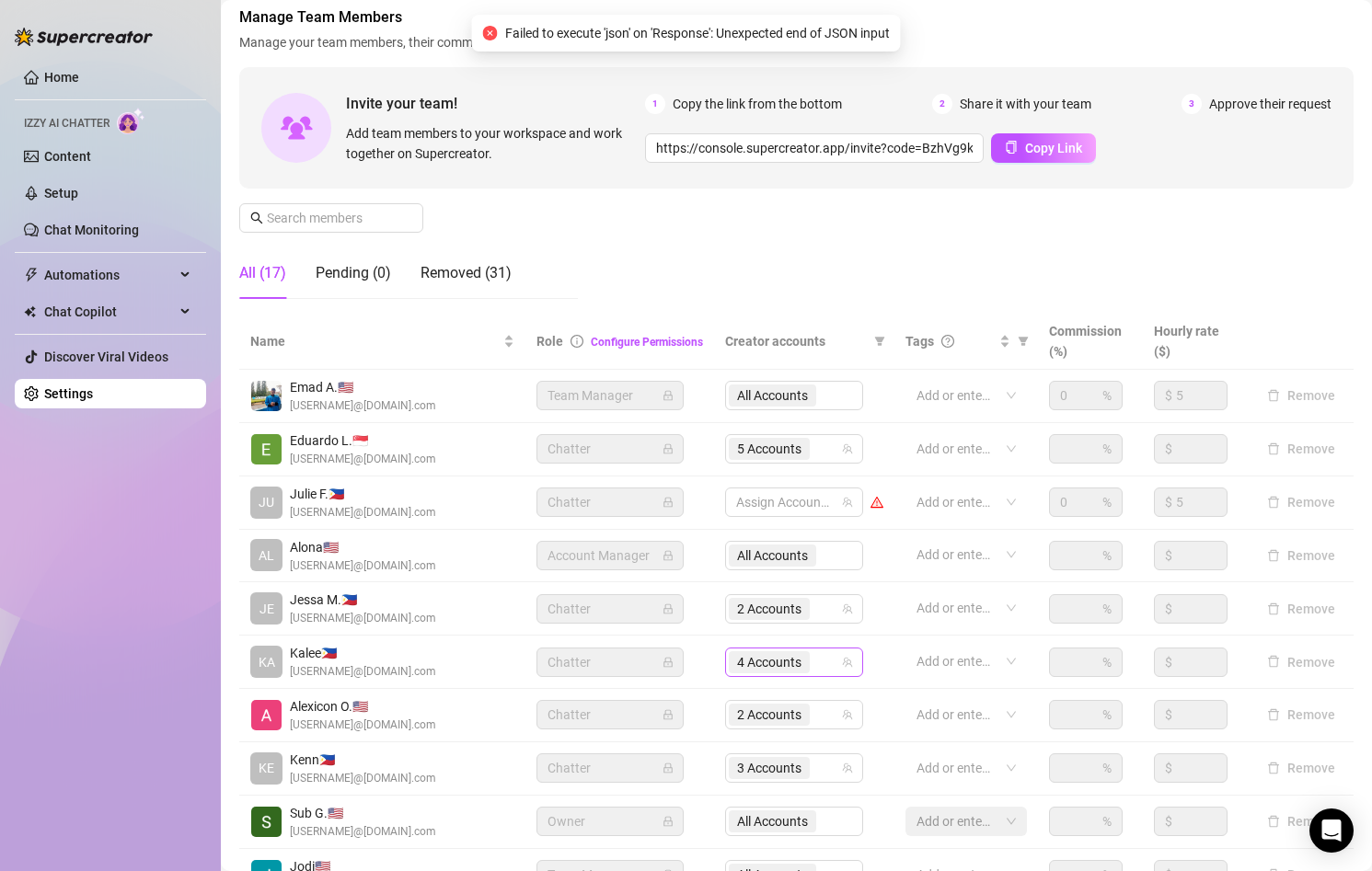 scroll, scrollTop: 190, scrollLeft: 0, axis: vertical 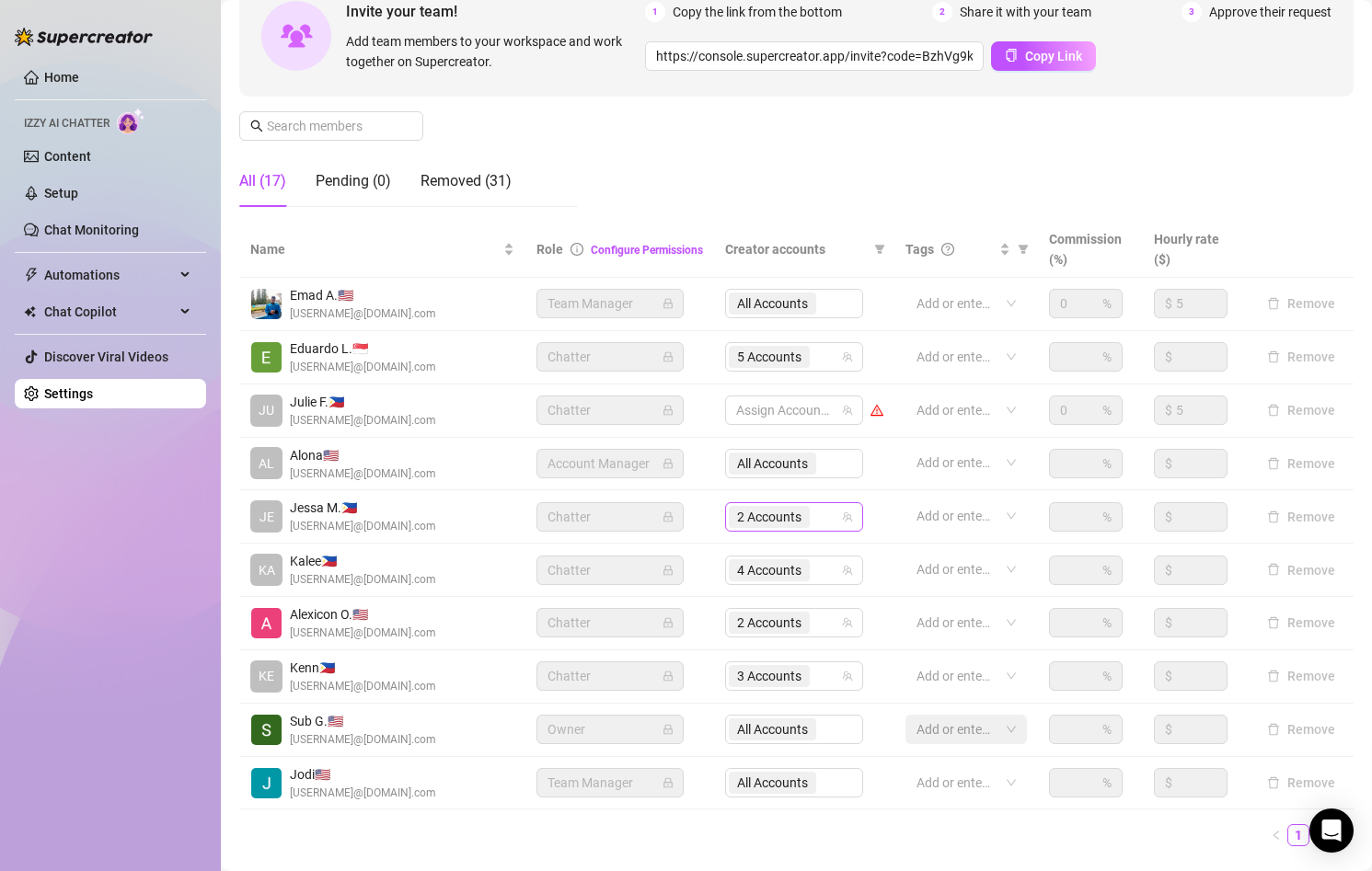 click 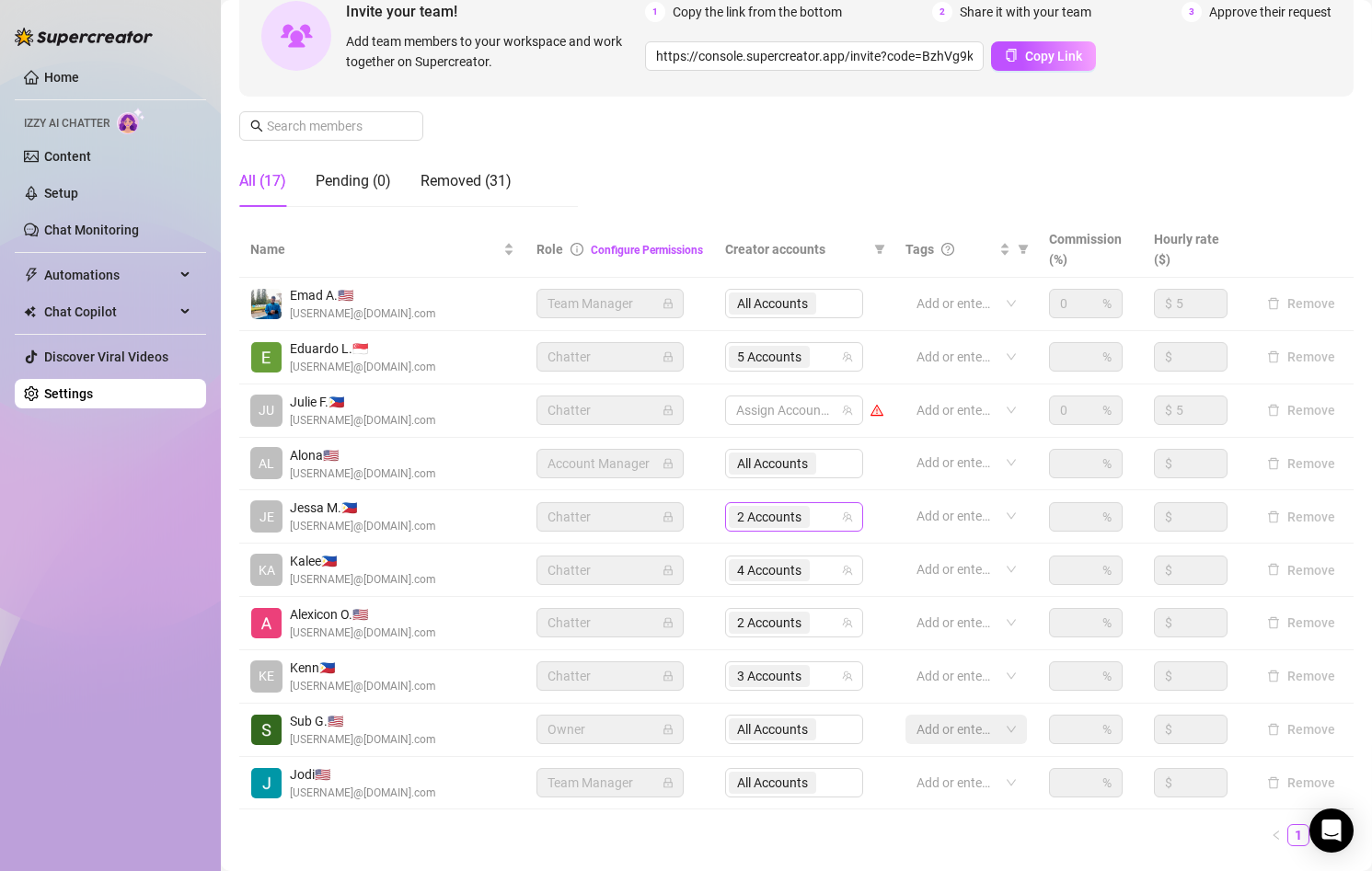 click 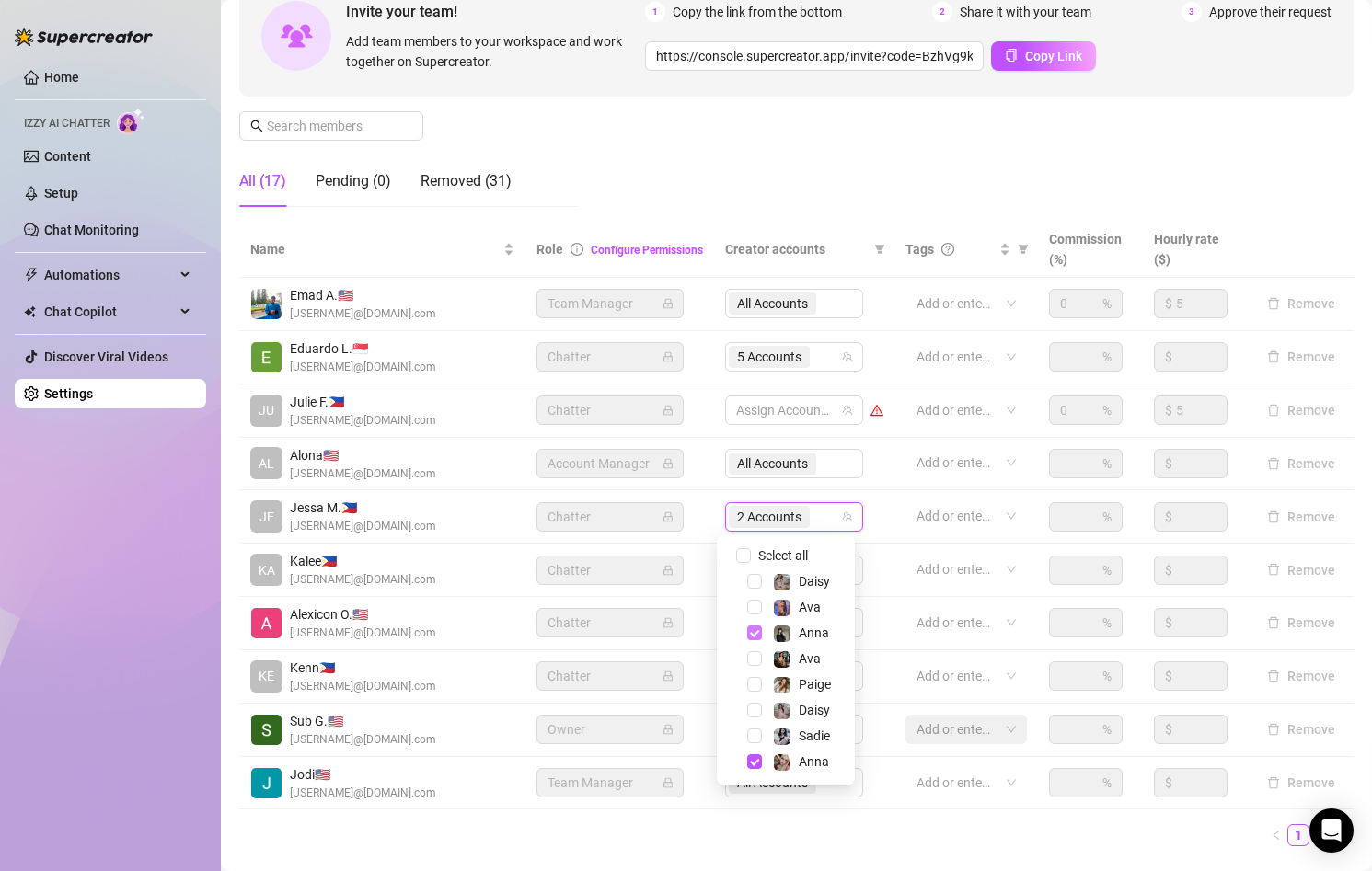 click at bounding box center (755, 633) 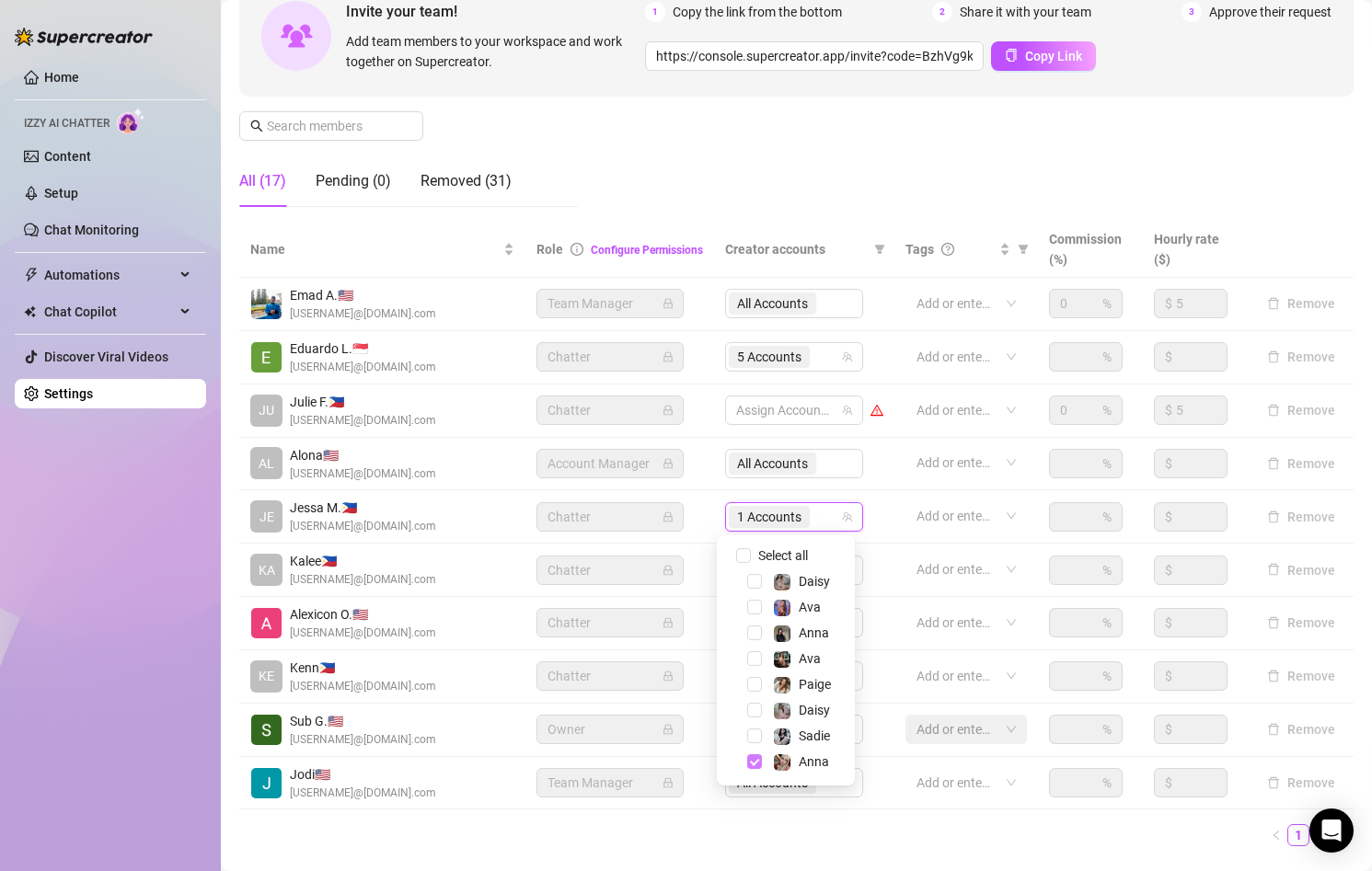 click at bounding box center [755, 762] 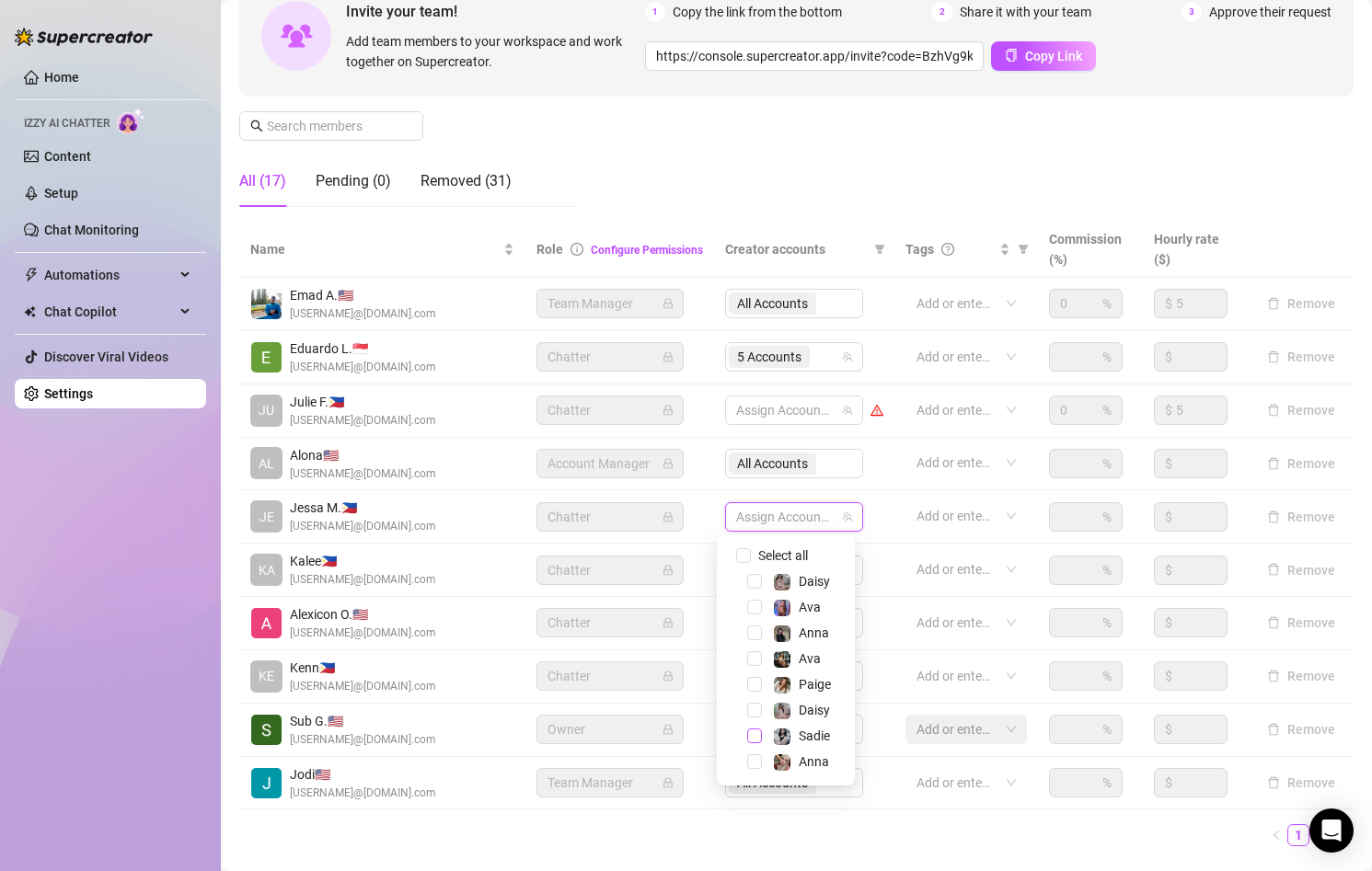 click at bounding box center (755, 736) 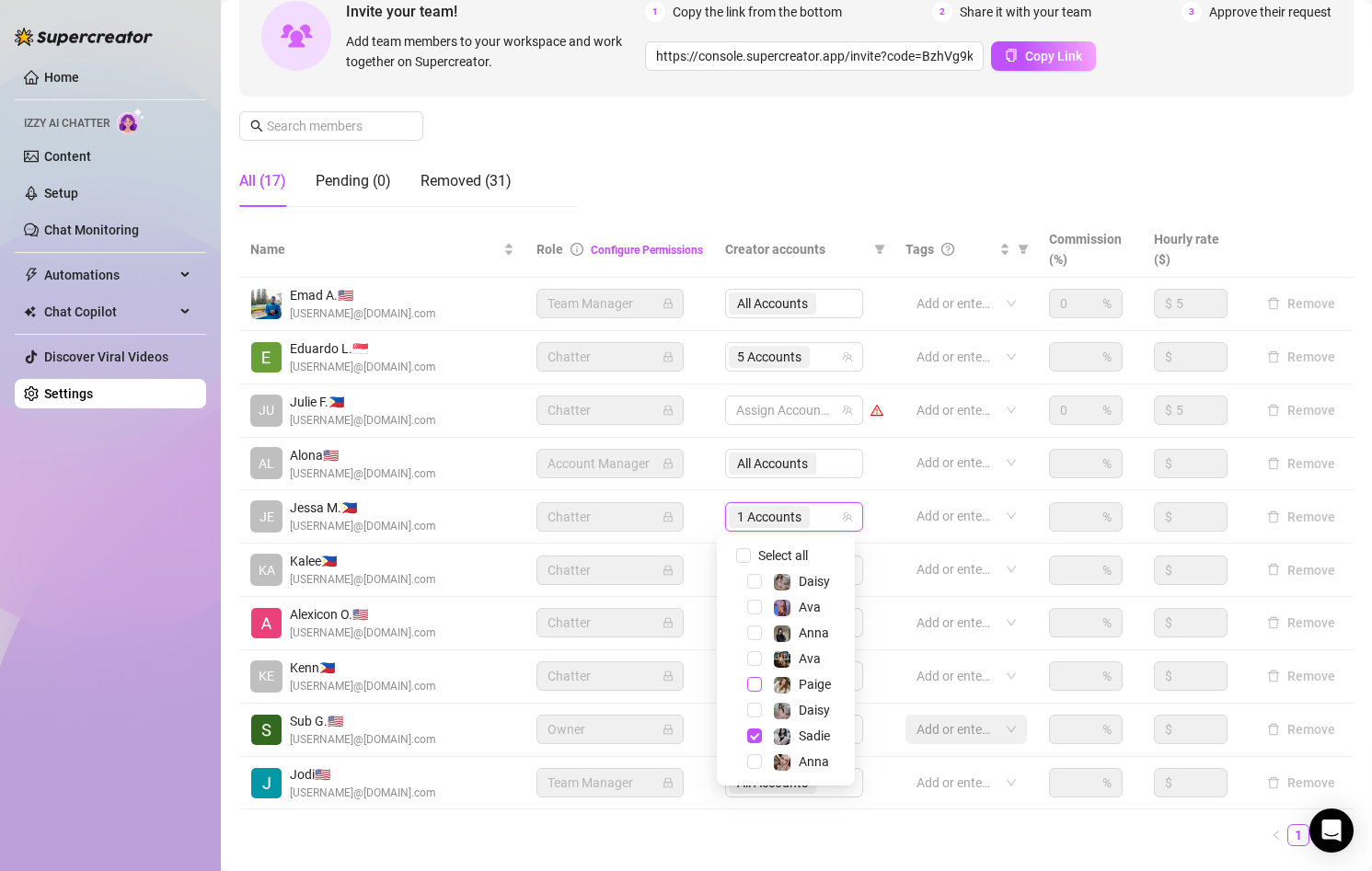 click at bounding box center (755, 684) 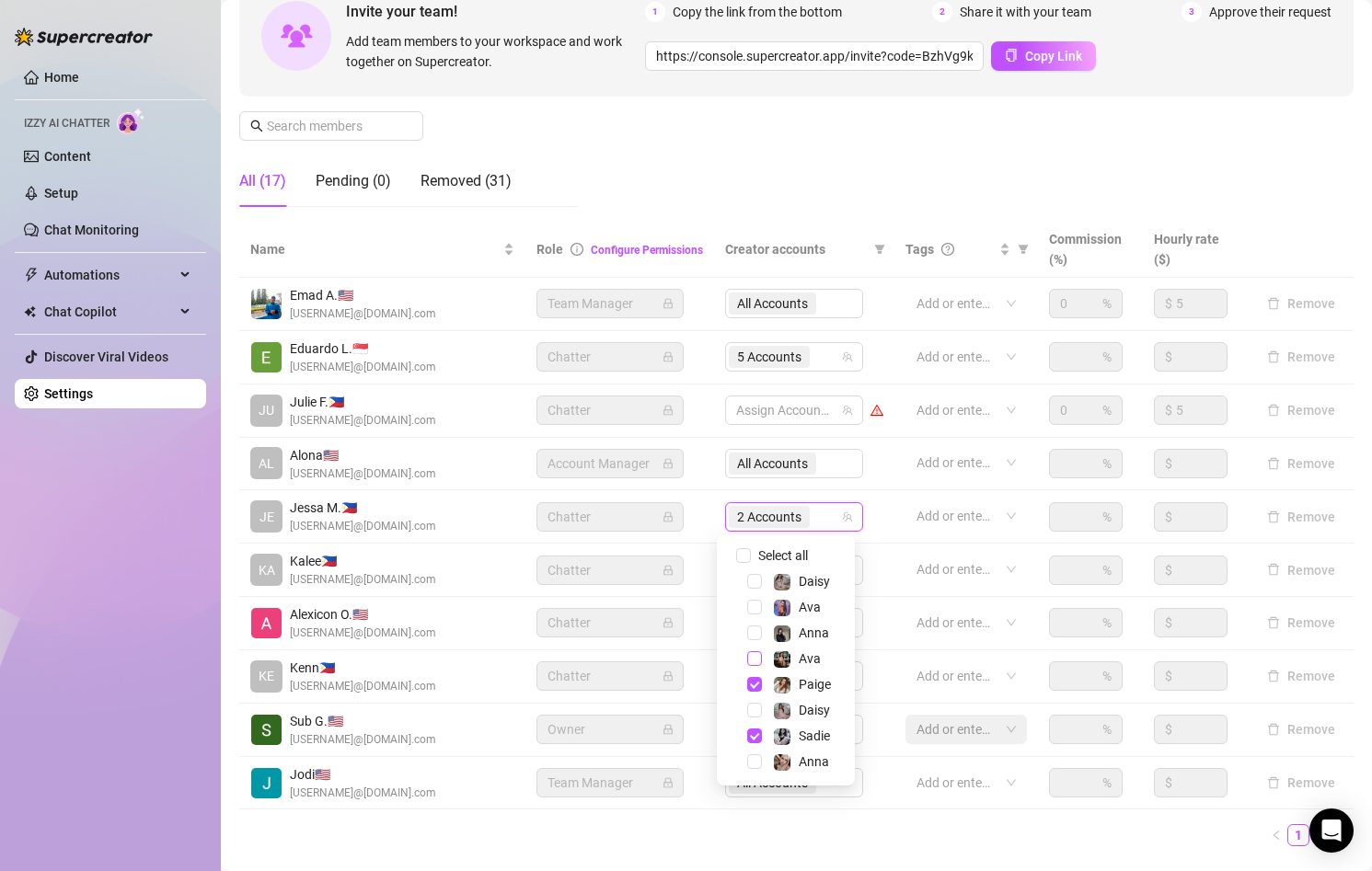 click at bounding box center [755, 659] 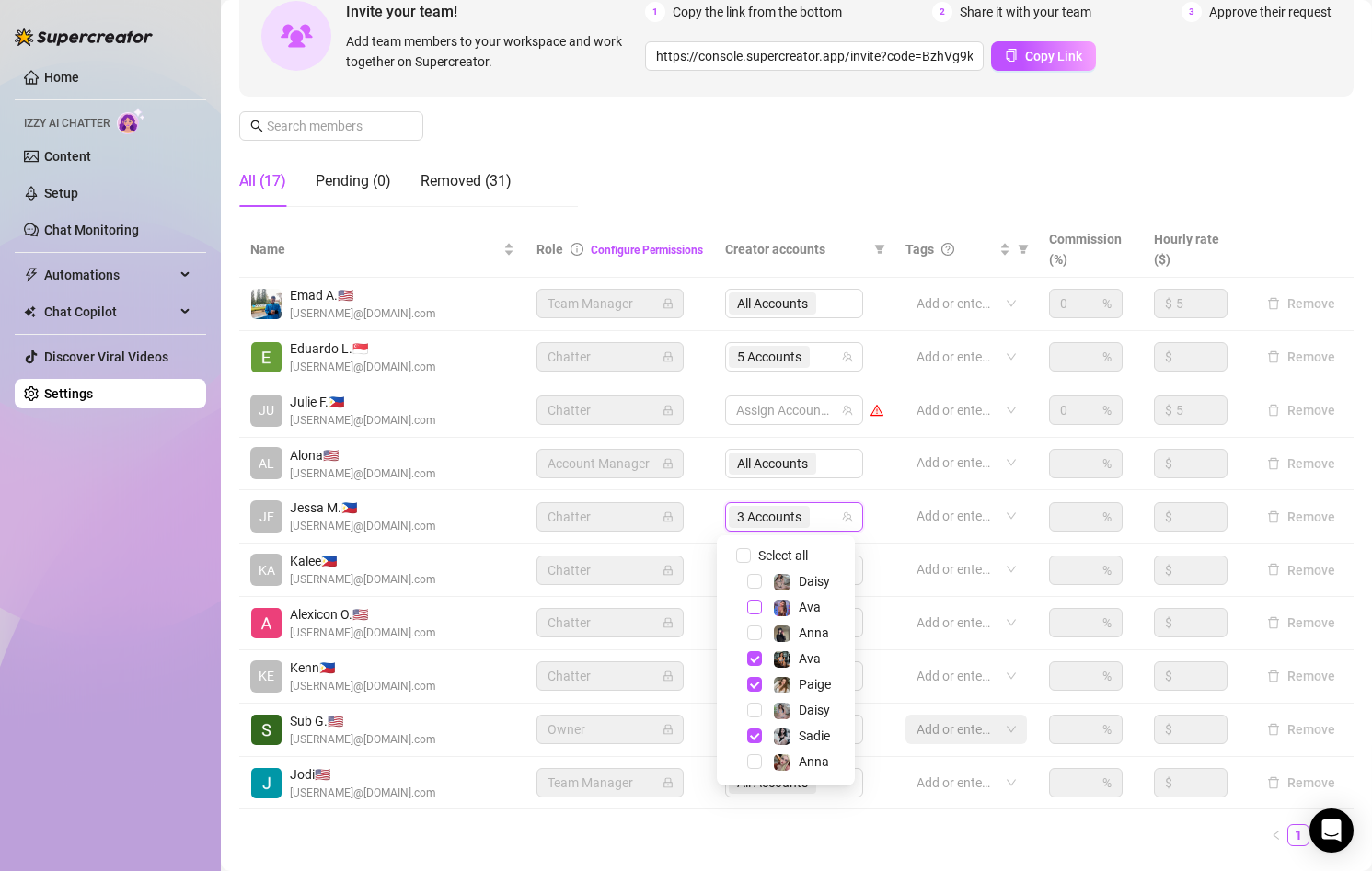 click at bounding box center (755, 607) 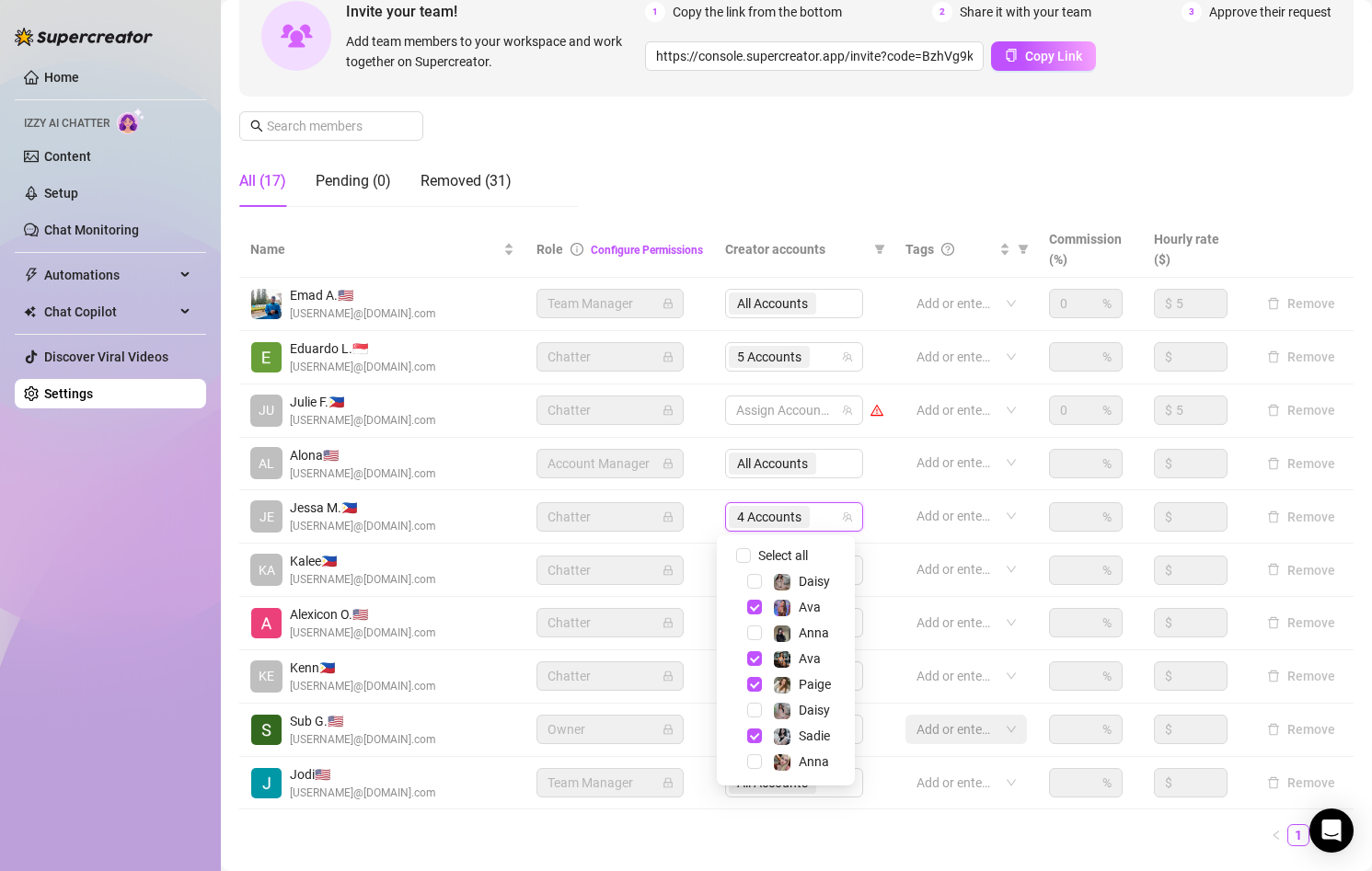 click on "4 Accounts" at bounding box center [804, 517] 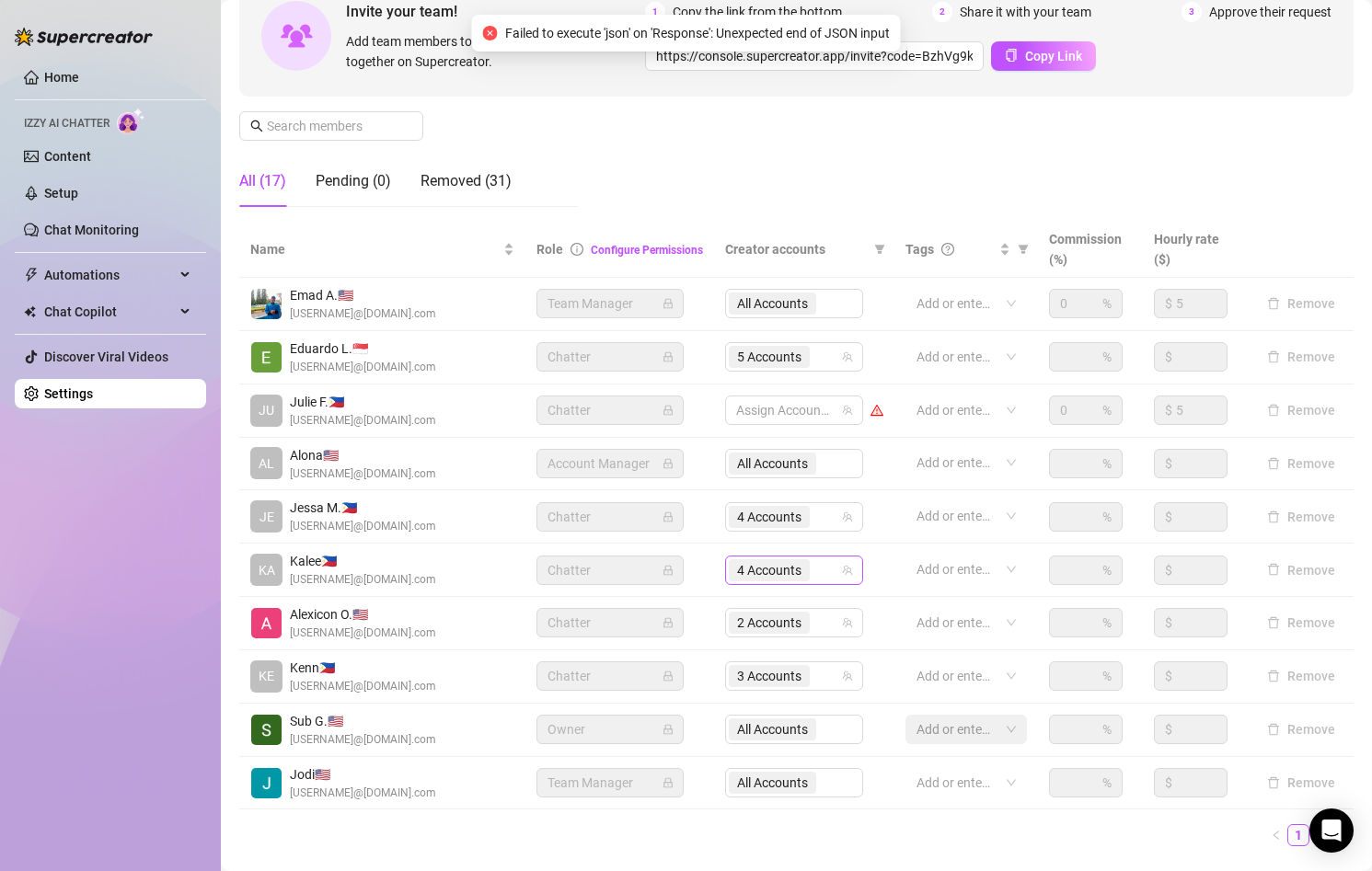 click 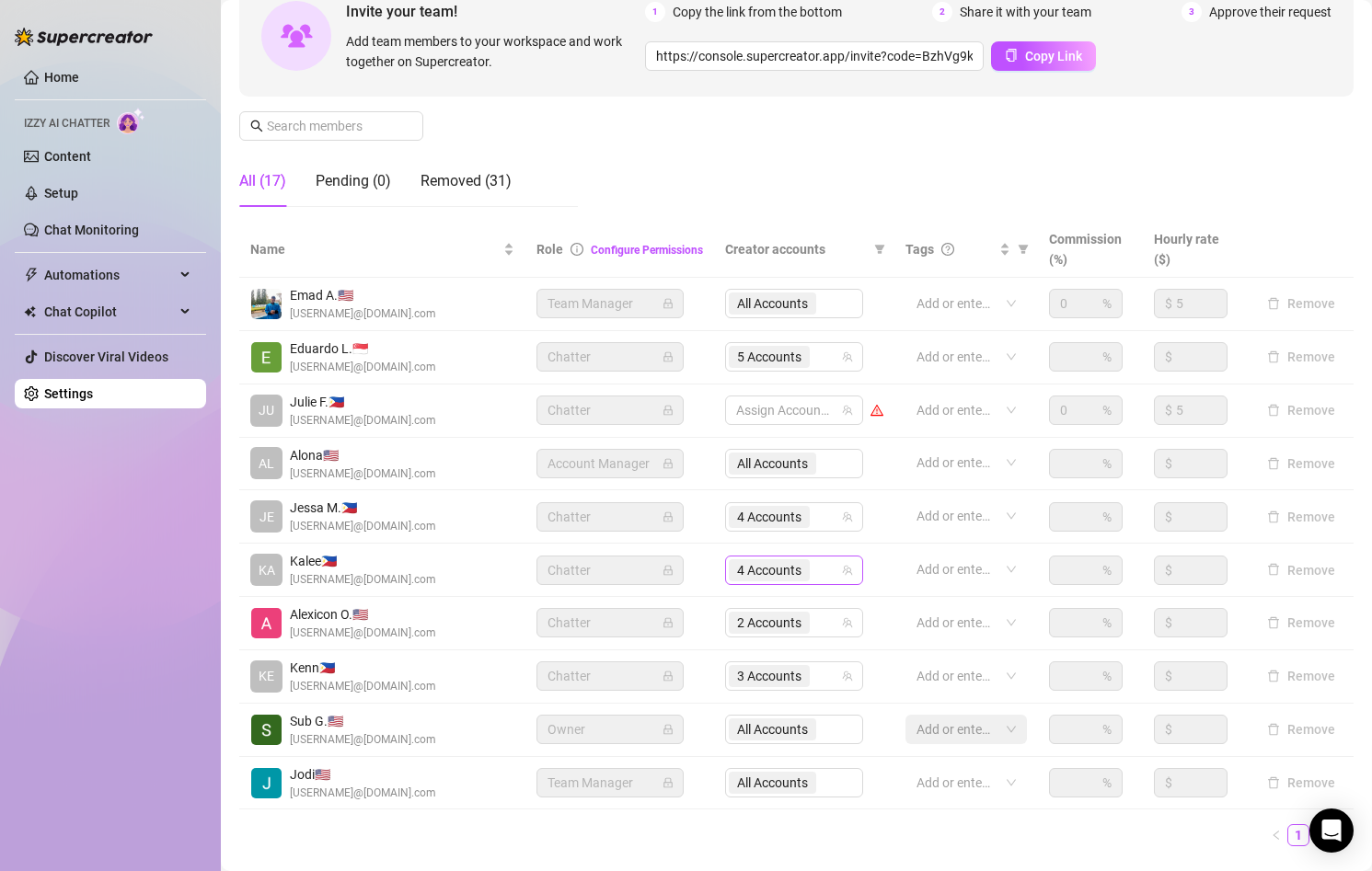 click 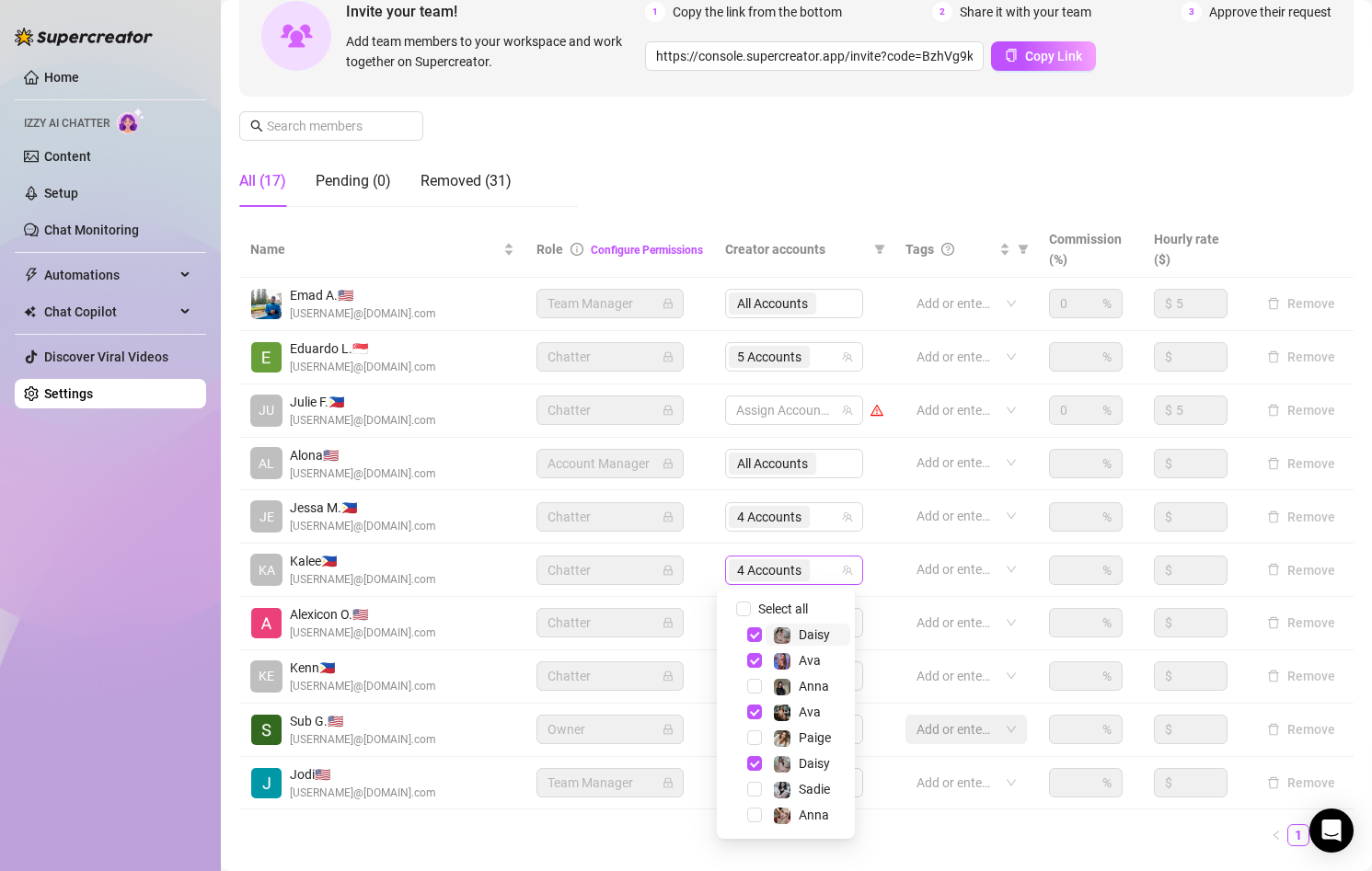 click on "4 Accounts" at bounding box center [784, 570] 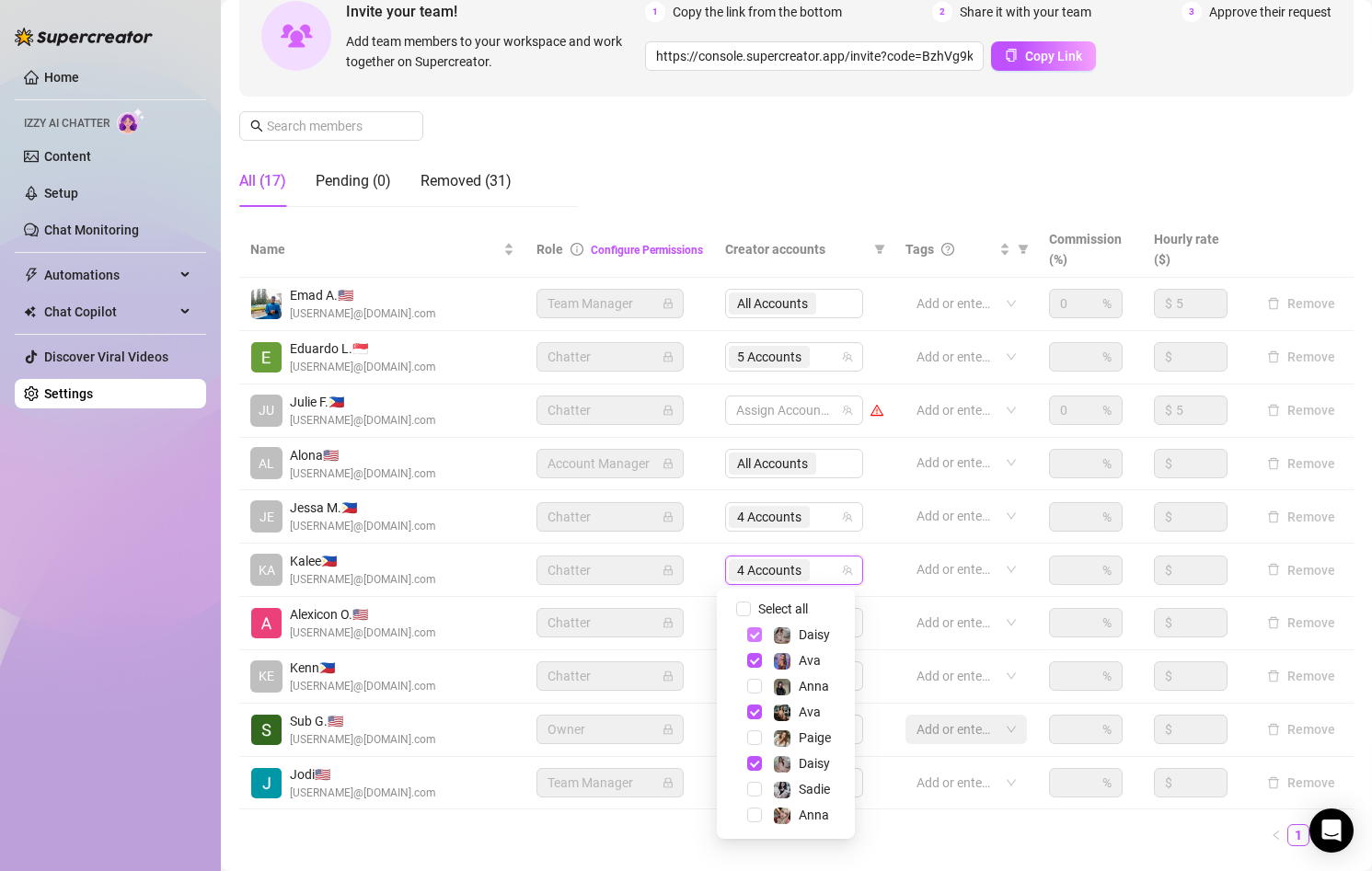 click at bounding box center [755, 635] 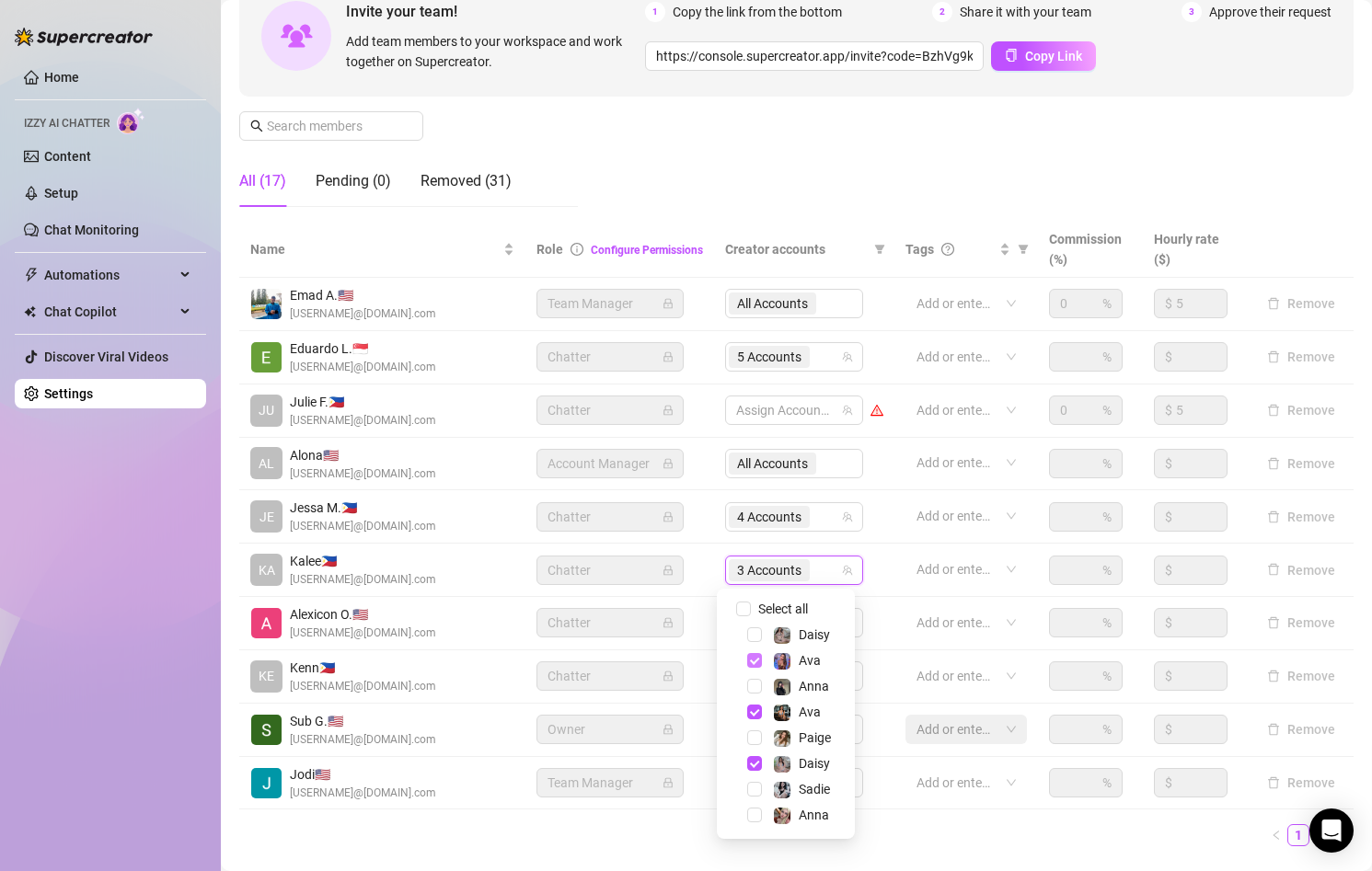 click at bounding box center [755, 660] 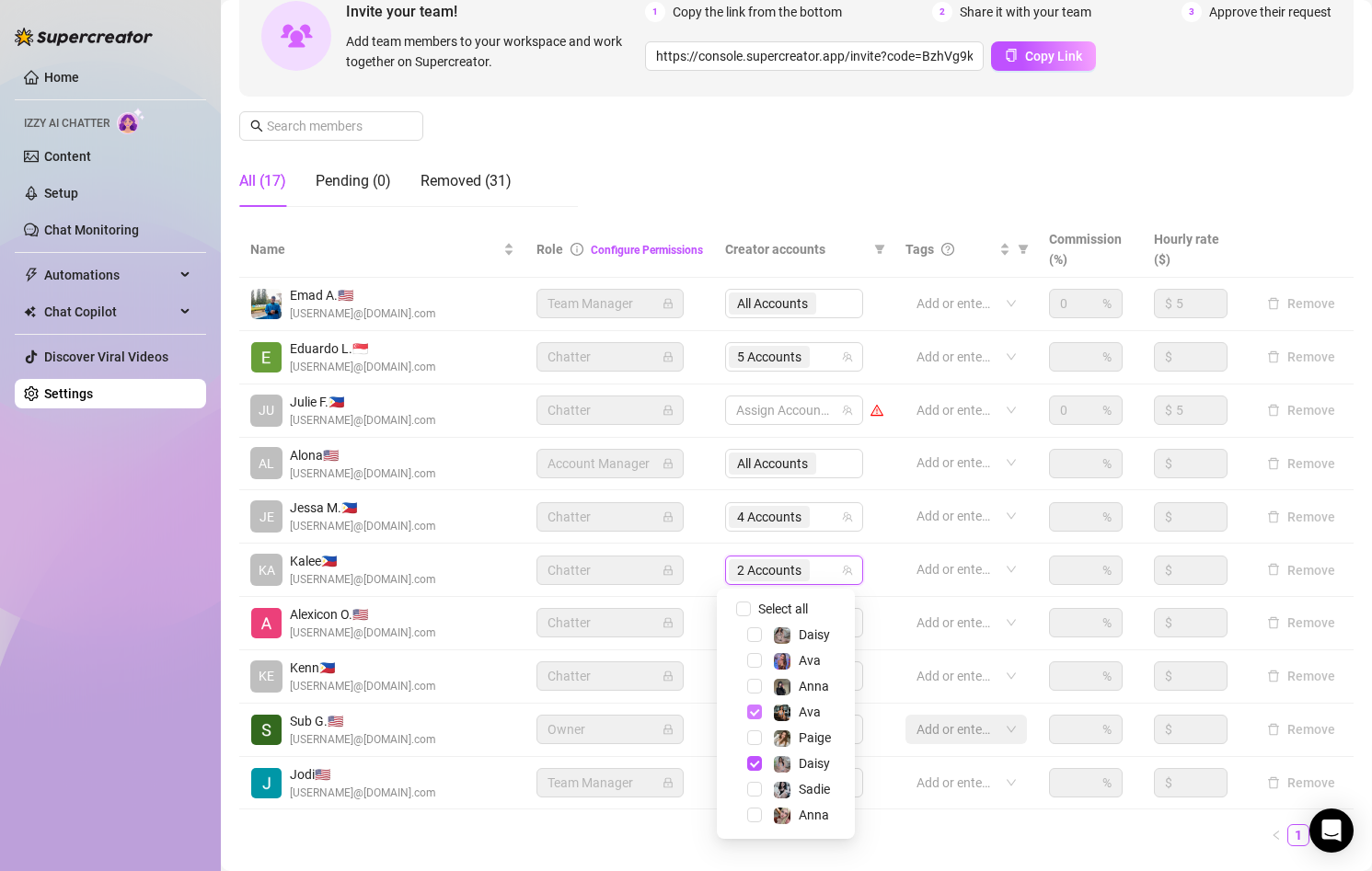 click at bounding box center (755, 712) 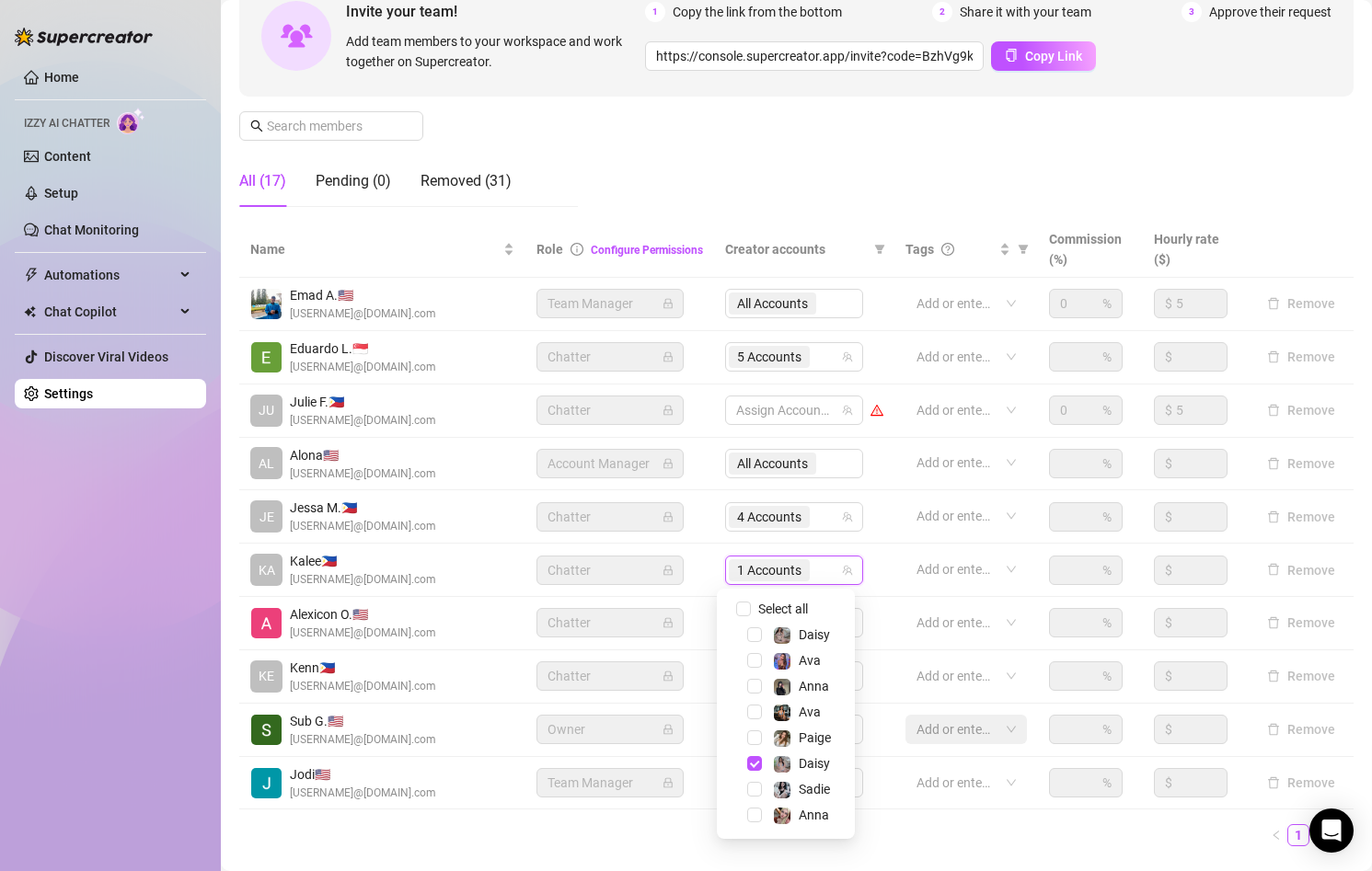 drag, startPoint x: 759, startPoint y: 753, endPoint x: 757, endPoint y: 769, distance: 16.124515 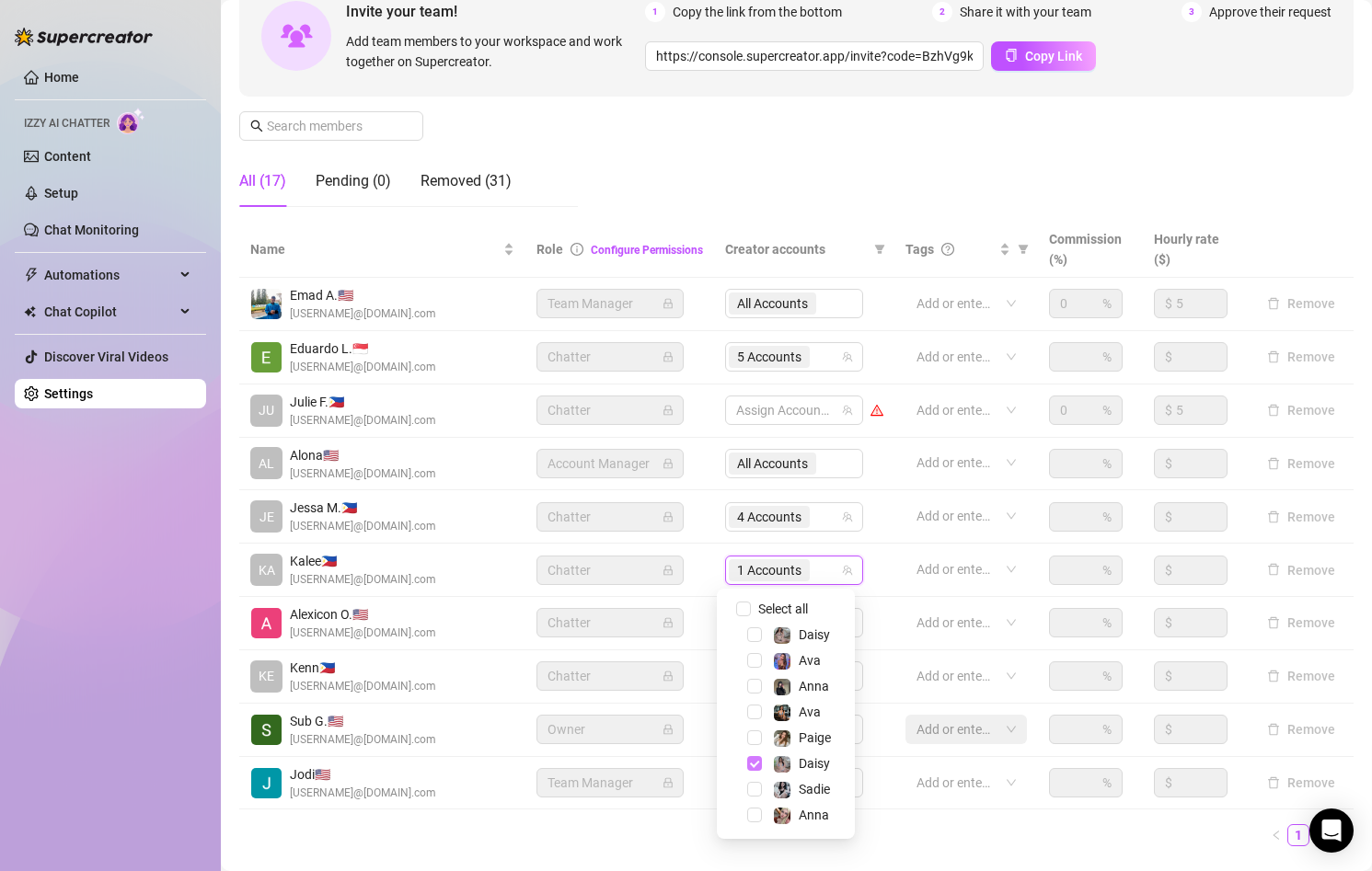 click on "Daisy" at bounding box center (786, 763) 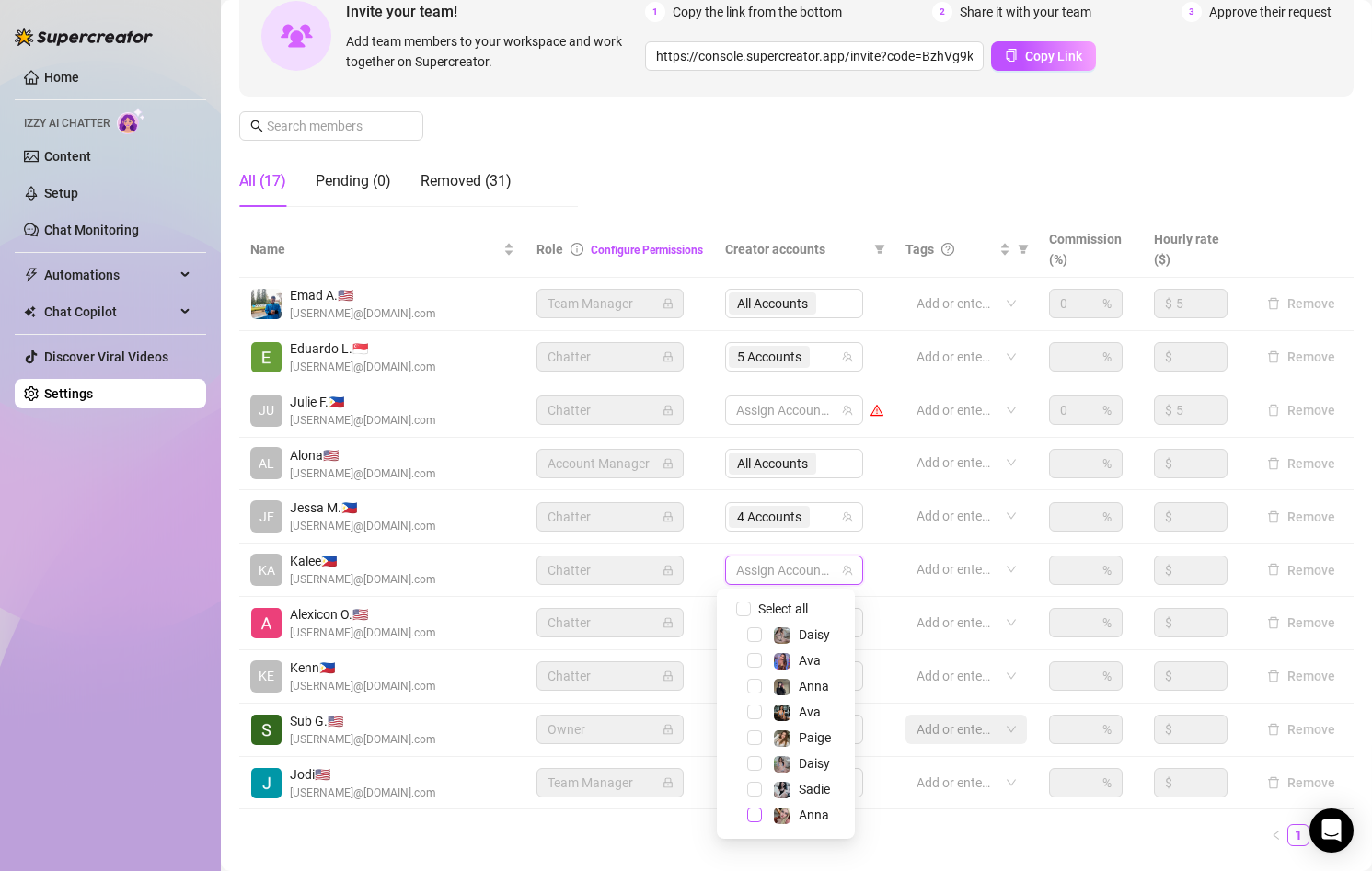 click at bounding box center [755, 815] 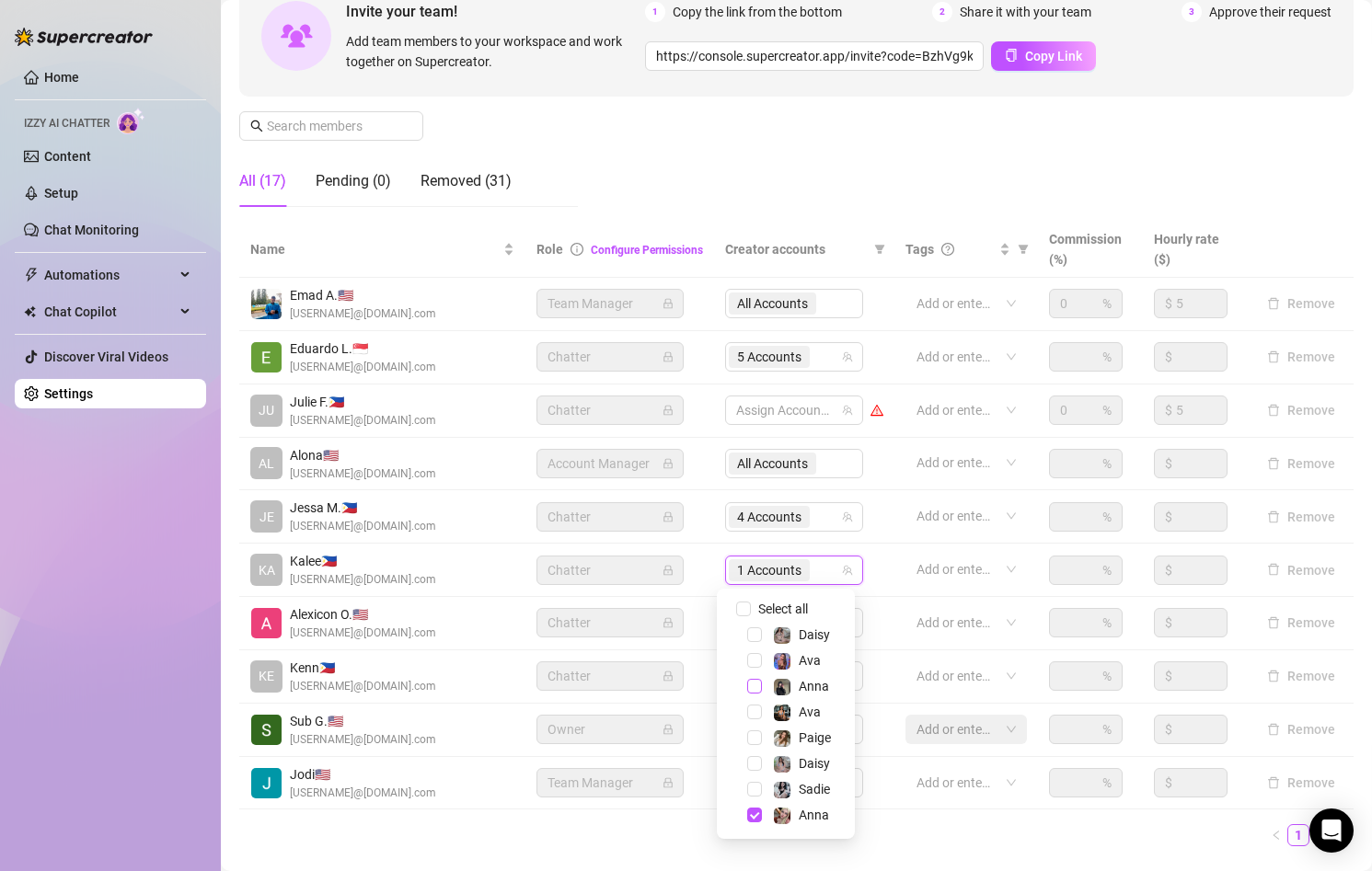 click at bounding box center (755, 686) 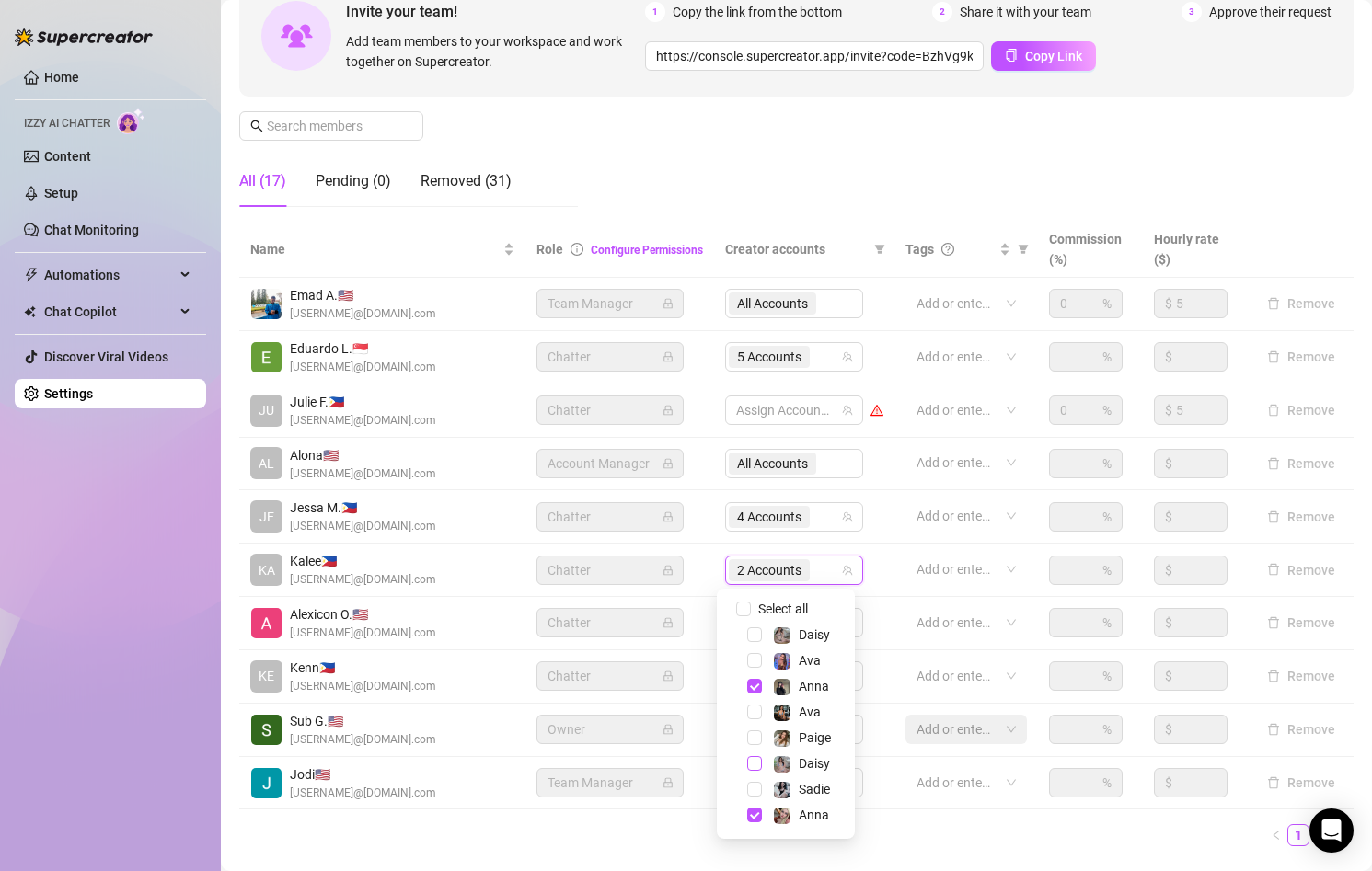 click at bounding box center (755, 763) 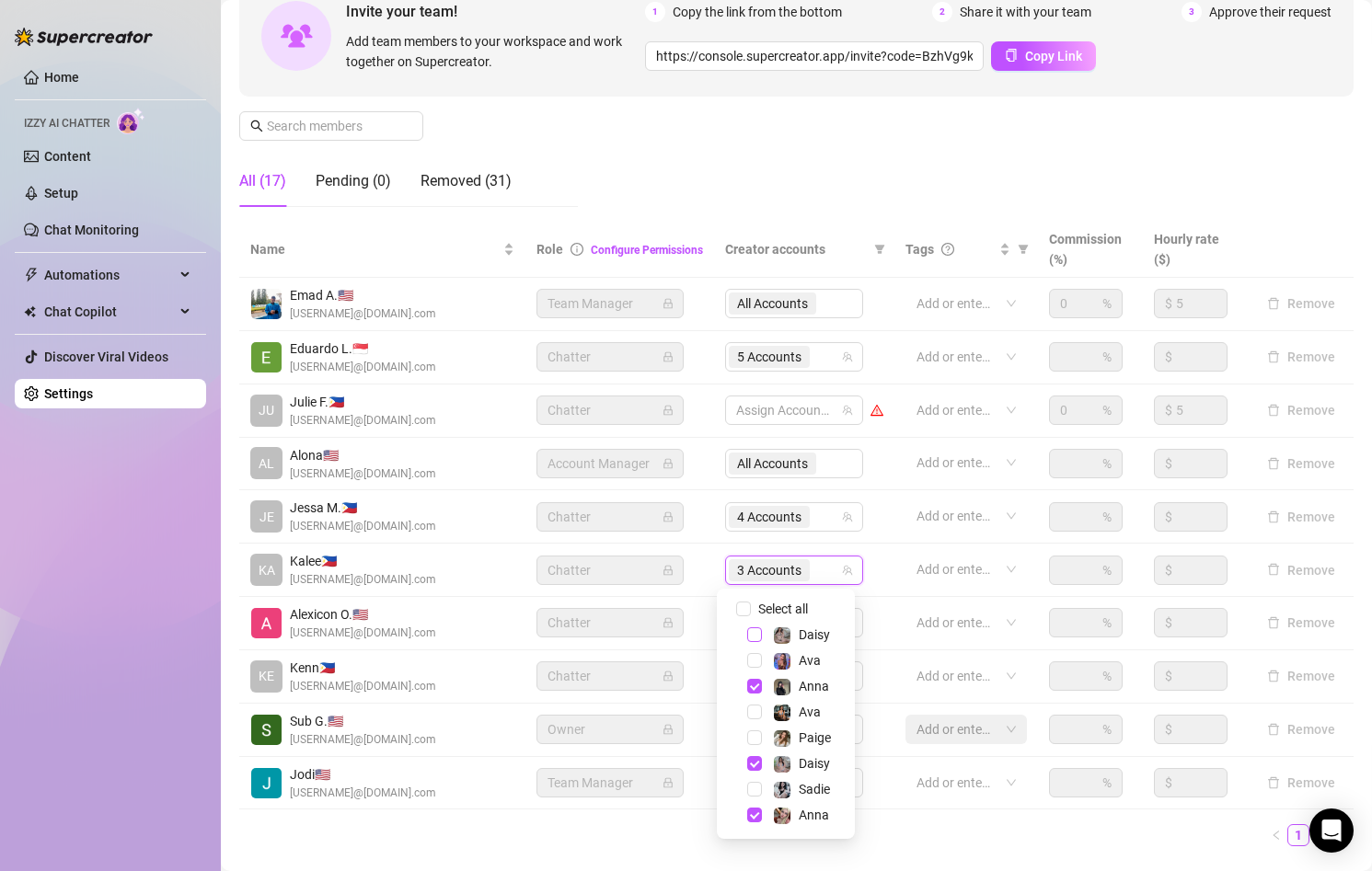 click at bounding box center [755, 635] 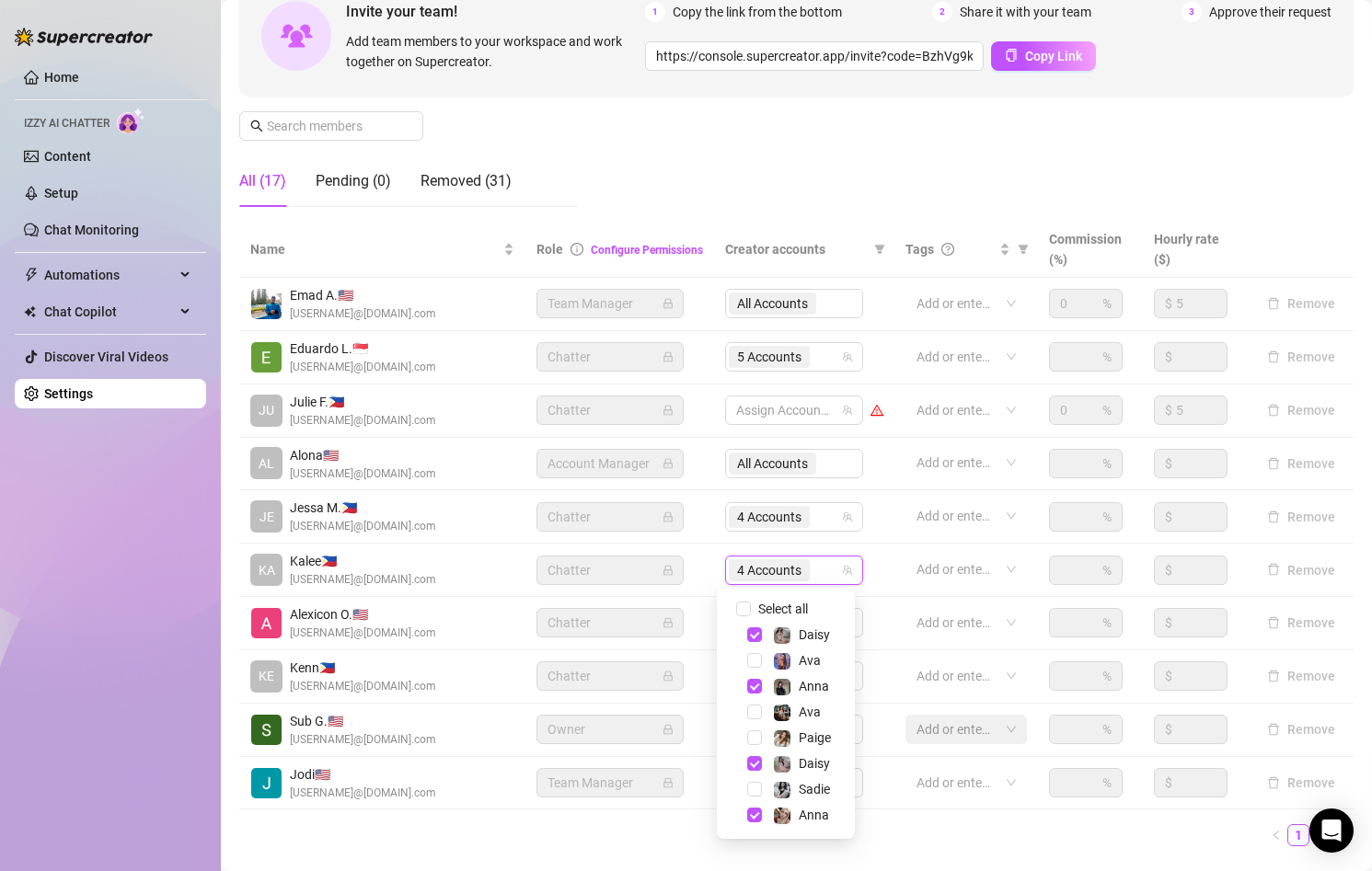 click on "Add or enter new" at bounding box center (965, 517) 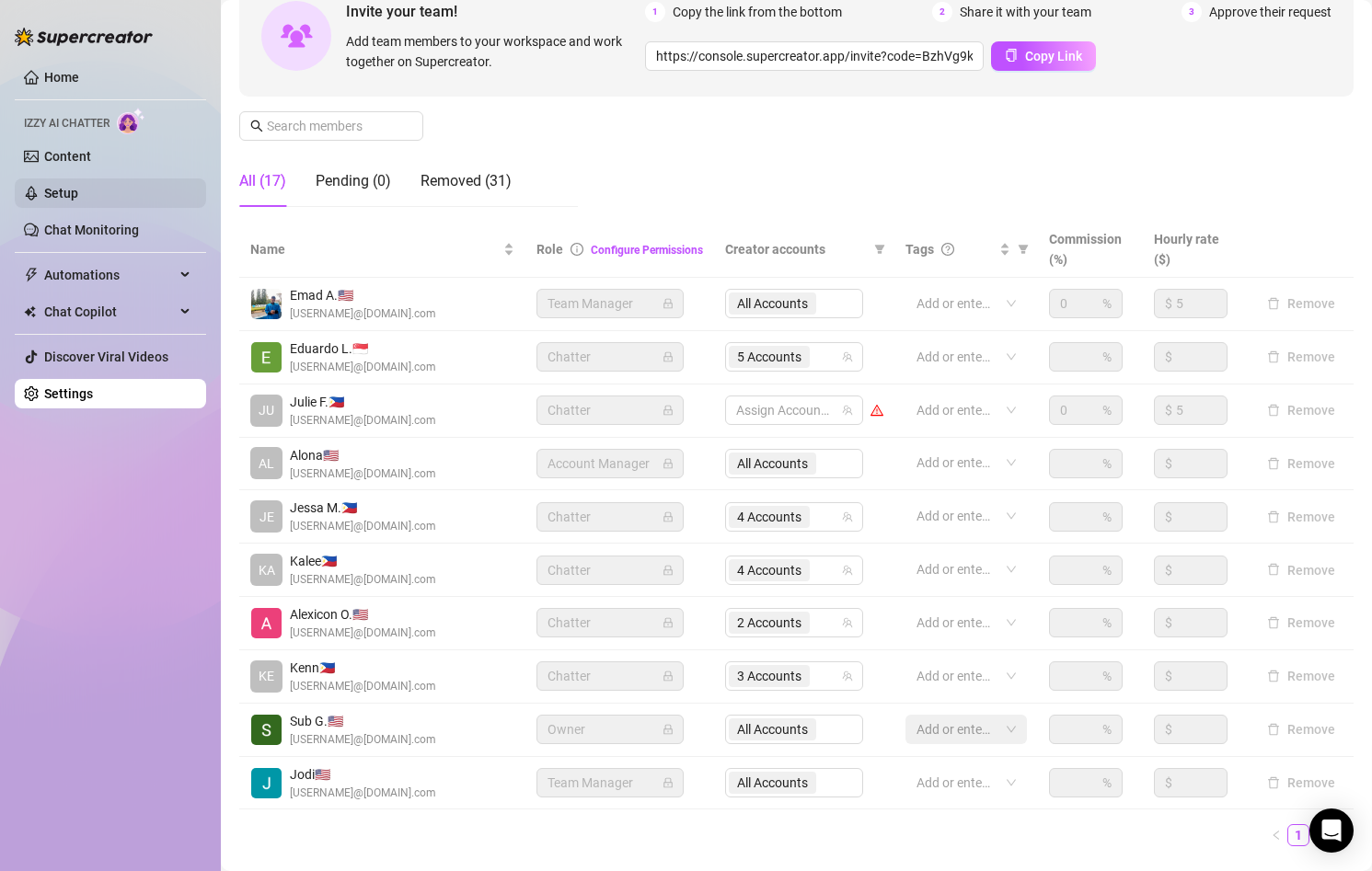 click on "Setup" at bounding box center [61, 193] 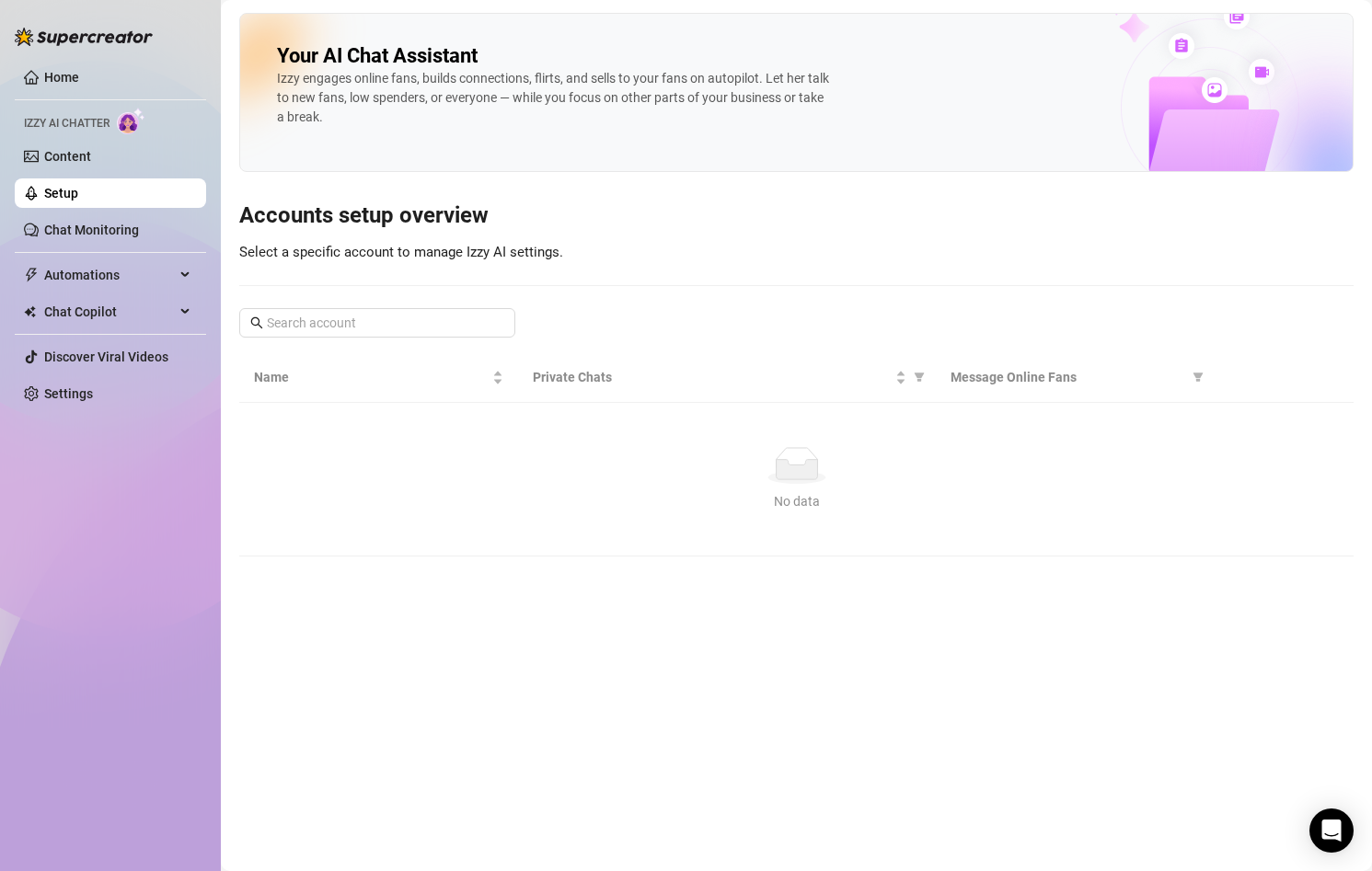 scroll, scrollTop: 0, scrollLeft: 0, axis: both 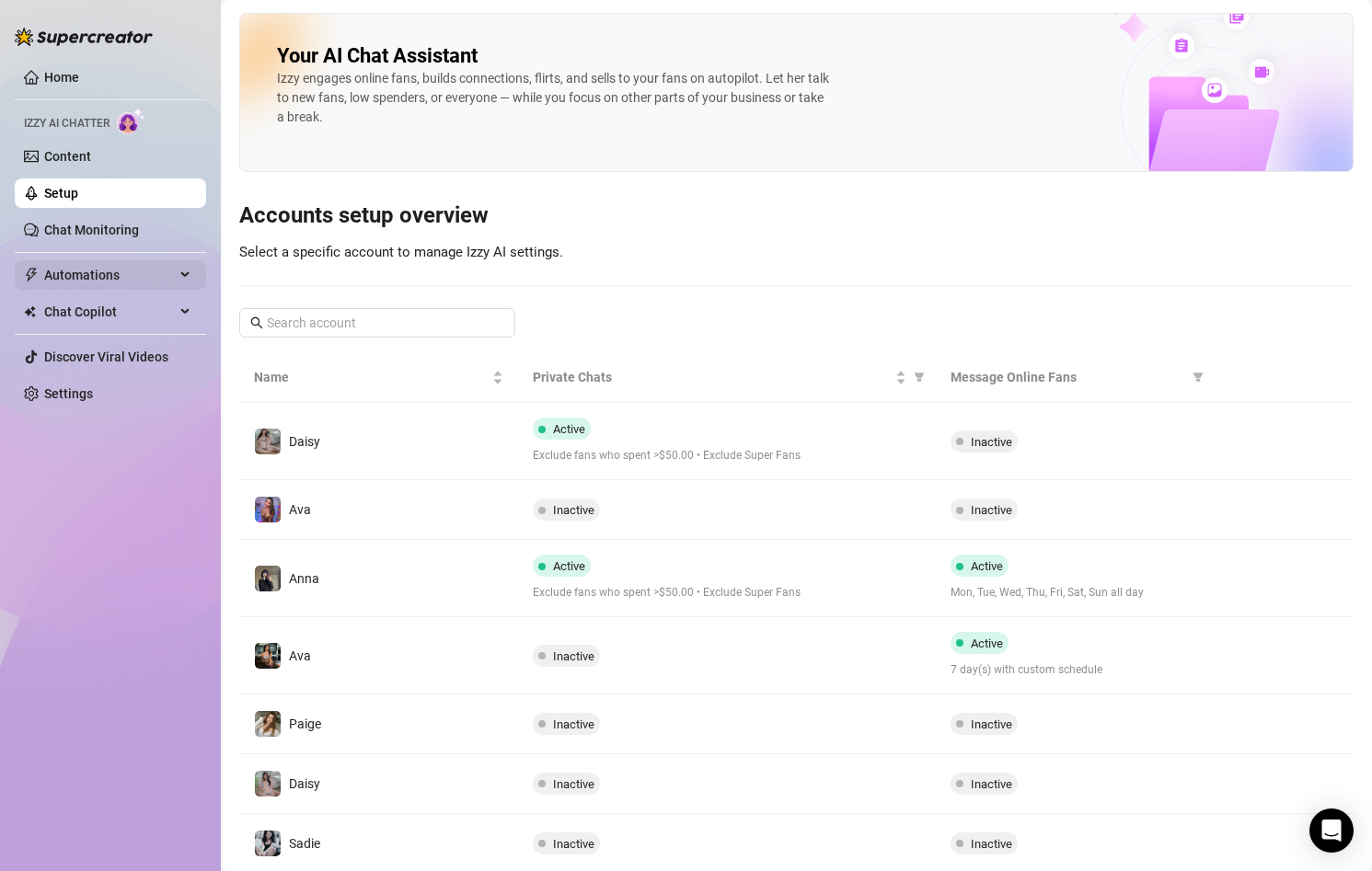 click on "Automations" at bounding box center (110, 275) 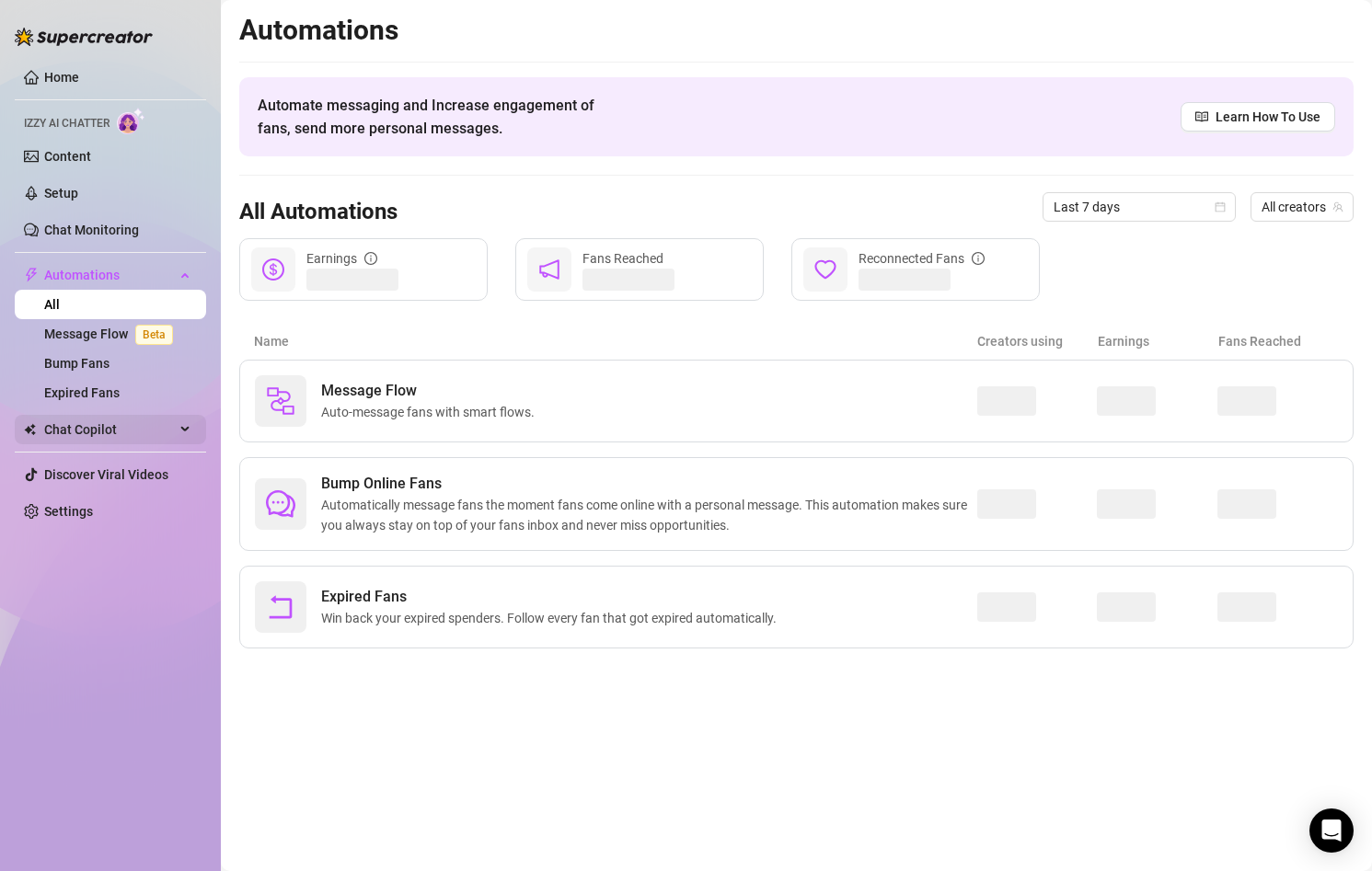 click on "Chat Copilot" at bounding box center (110, 430) 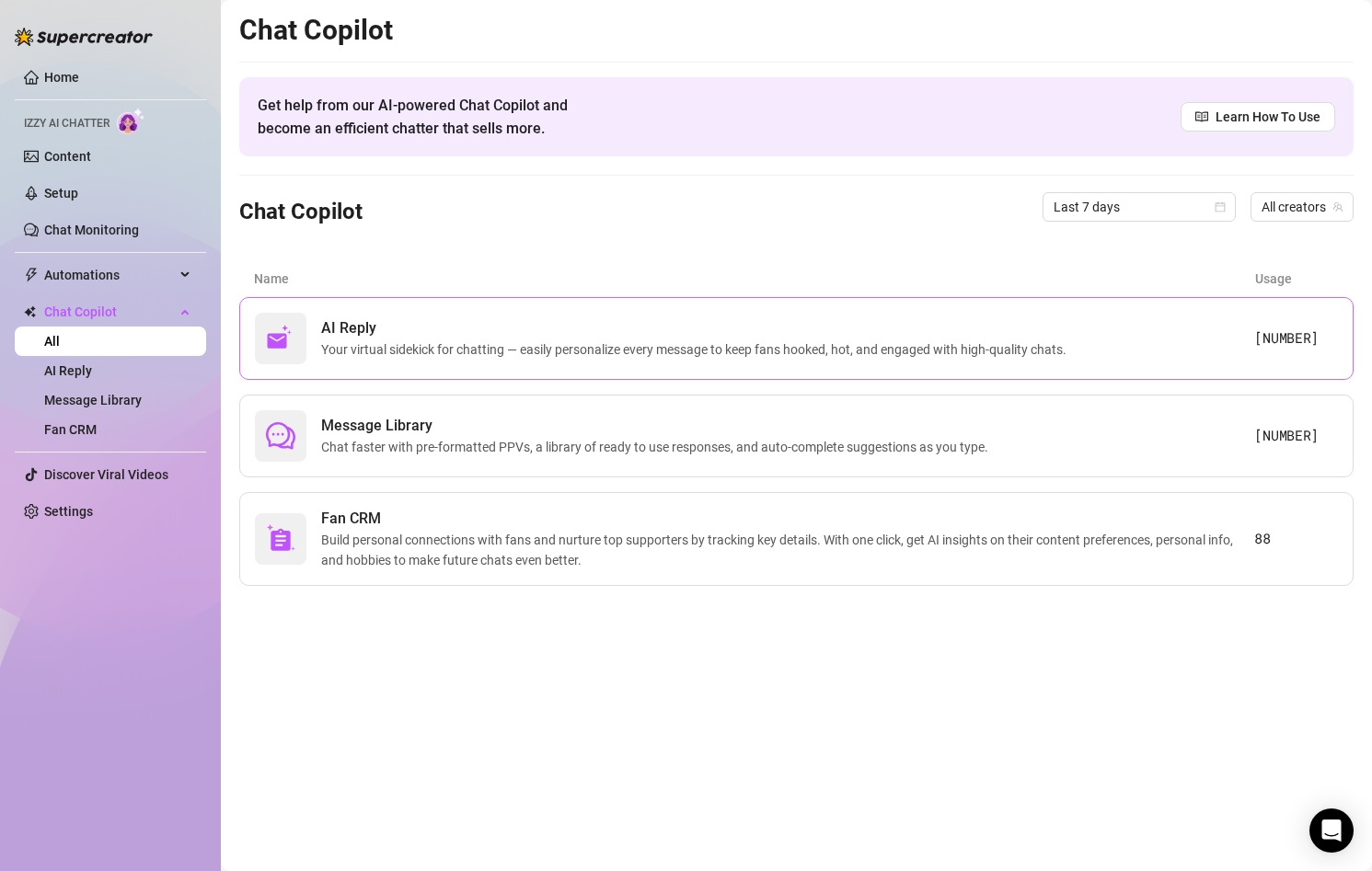 click on "Your virtual sidekick for chatting — easily personalize every message to keep fans hooked, hot, and engaged with high-quality chats." at bounding box center (698, 350) 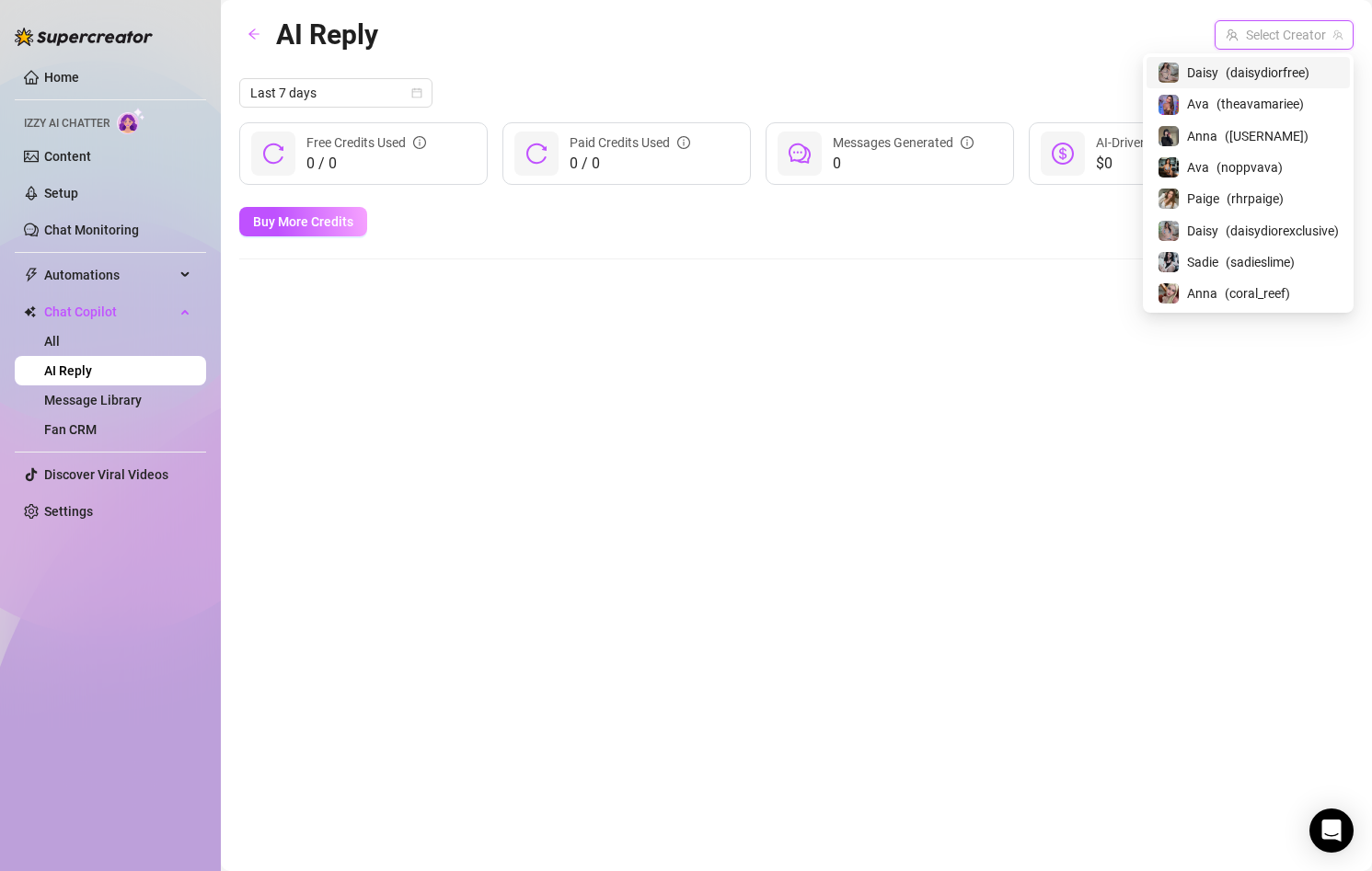 click at bounding box center (1275, 35) 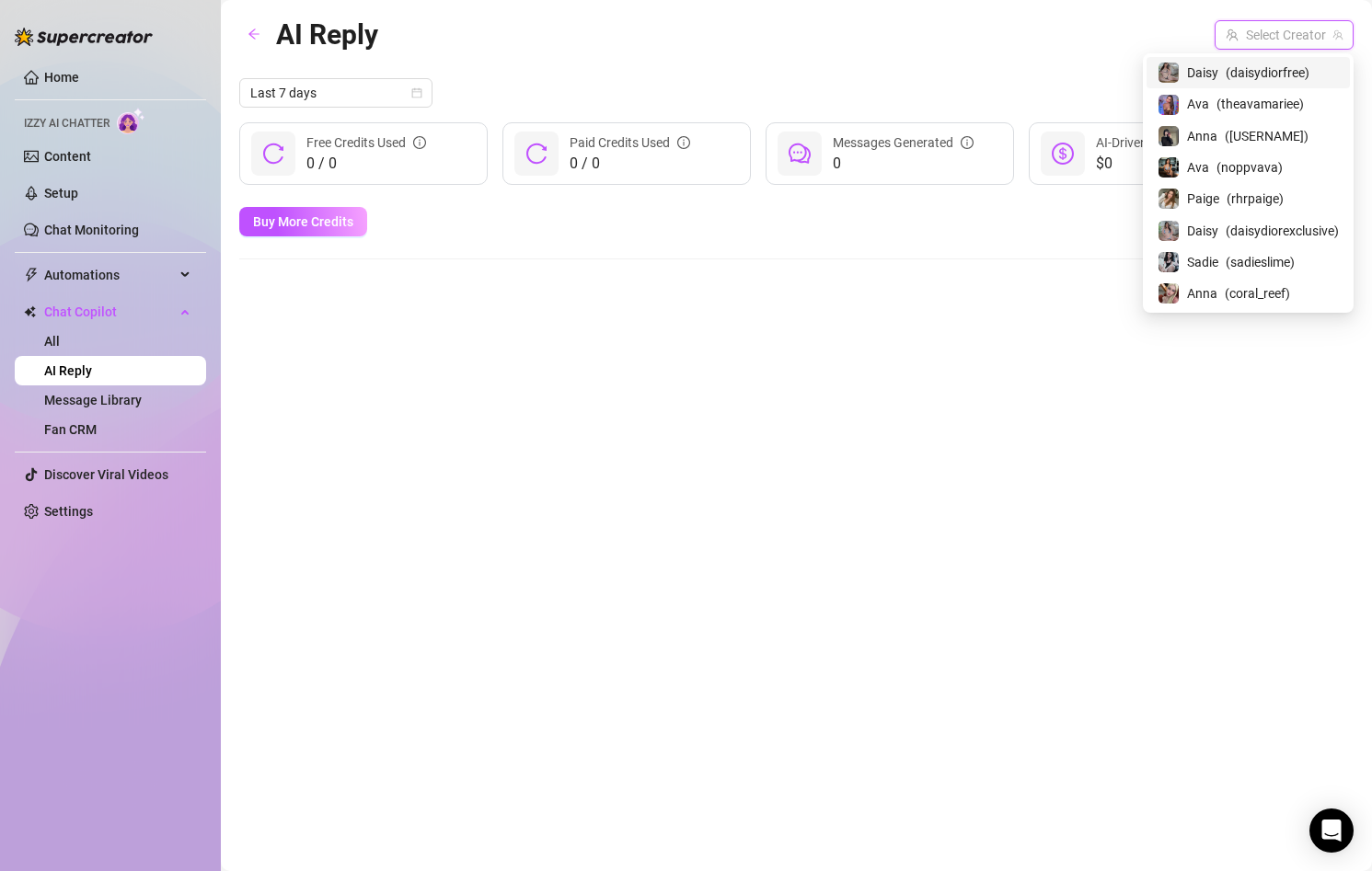 click on "( [USERNAME] )" at bounding box center (1267, 73) 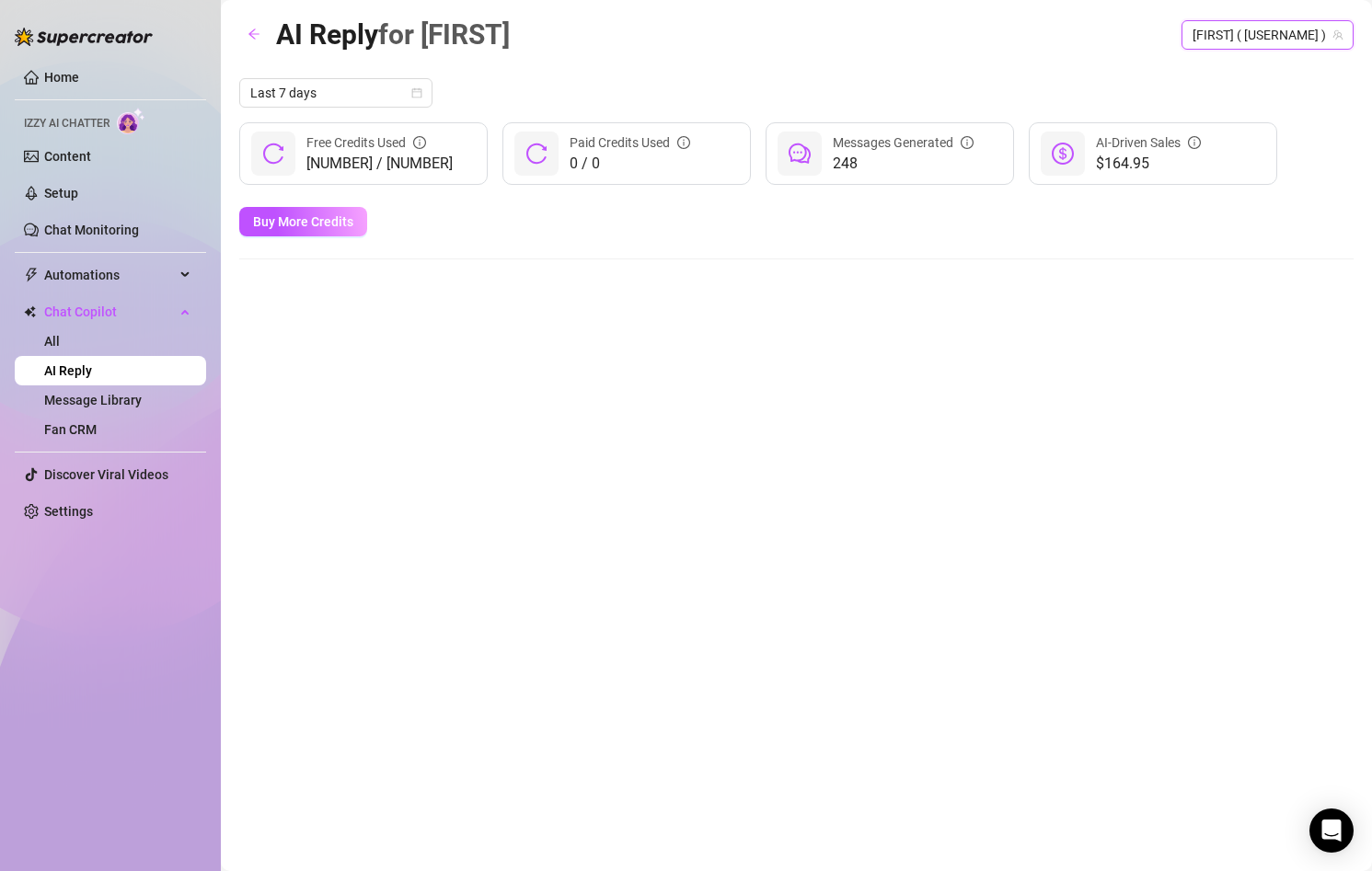 click on "AI Reply  for [FIRST] [FIRST] ( [USERNAME] ) [FIRST] ( [USERNAME] ) Last 7 days [NUMBER] / [NUMBER] Free Credits Used [NUMBER] / [NUMBER] Paid Credits Used [NUMBER] Messages Generated $[PRICE] AI-Driven Sales Buy More Credits" at bounding box center [796, 414] 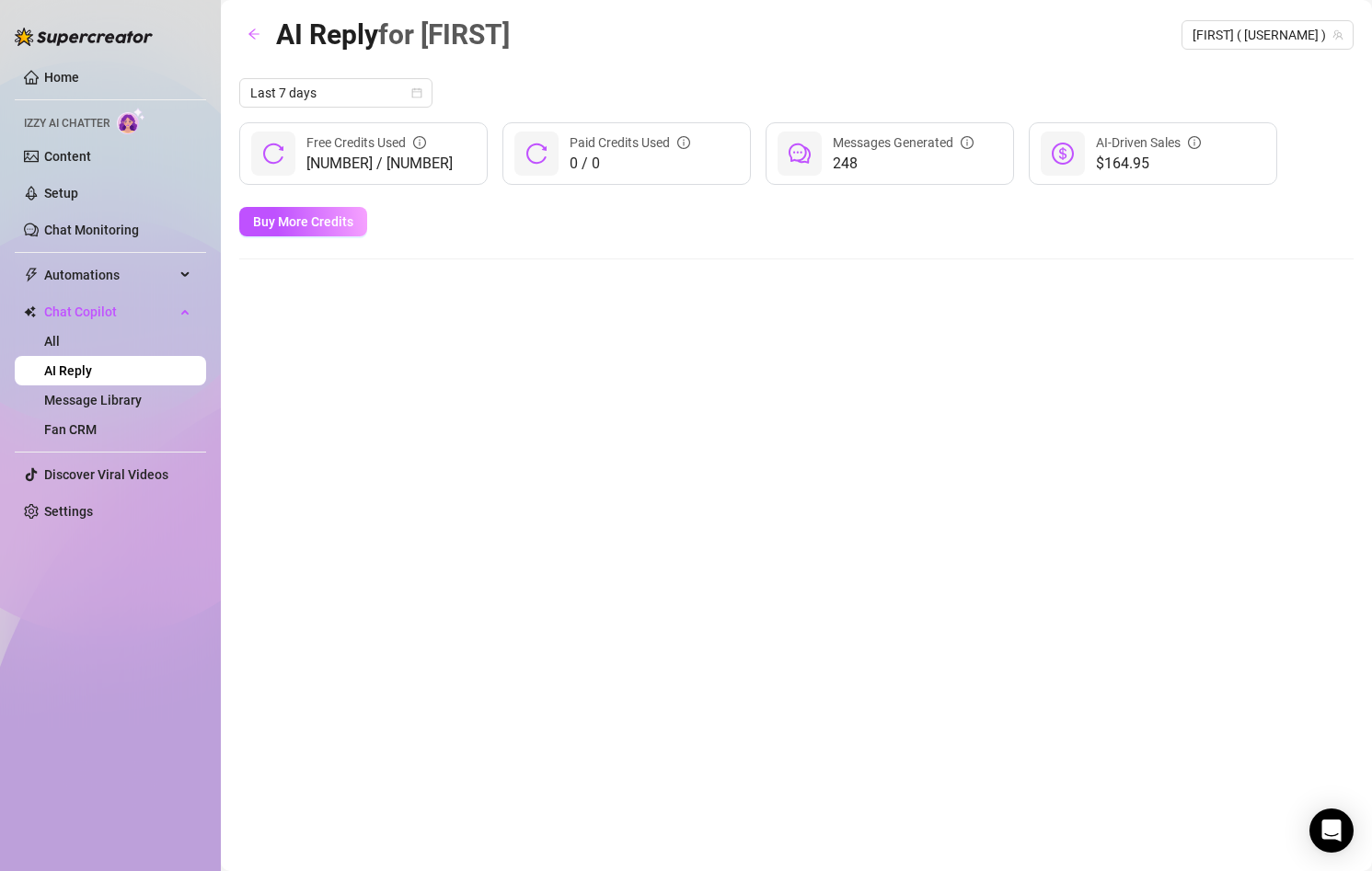 click on "AI Reply  for [FIRST] [FIRST] ( [USERNAME] ) [FIRST] ( [USERNAME] ) Last 7 days [NUMBER] / [NUMBER] Free Credits Used [NUMBER] / [NUMBER] Paid Credits Used [NUMBER] Messages Generated $[PRICE] AI-Driven Sales Buy More Credits" at bounding box center [796, 414] 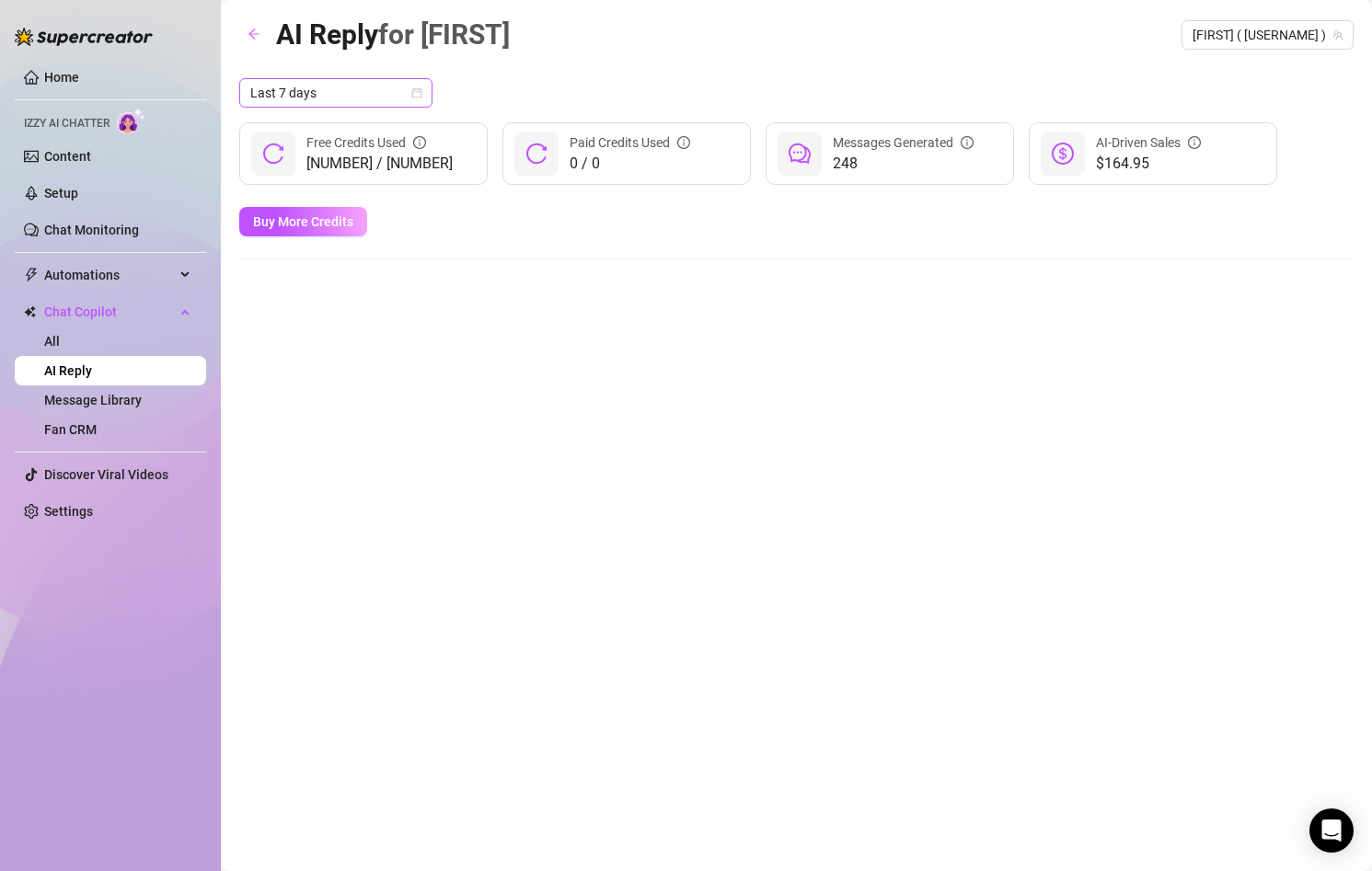 click on "Last 7 days" at bounding box center (336, 93) 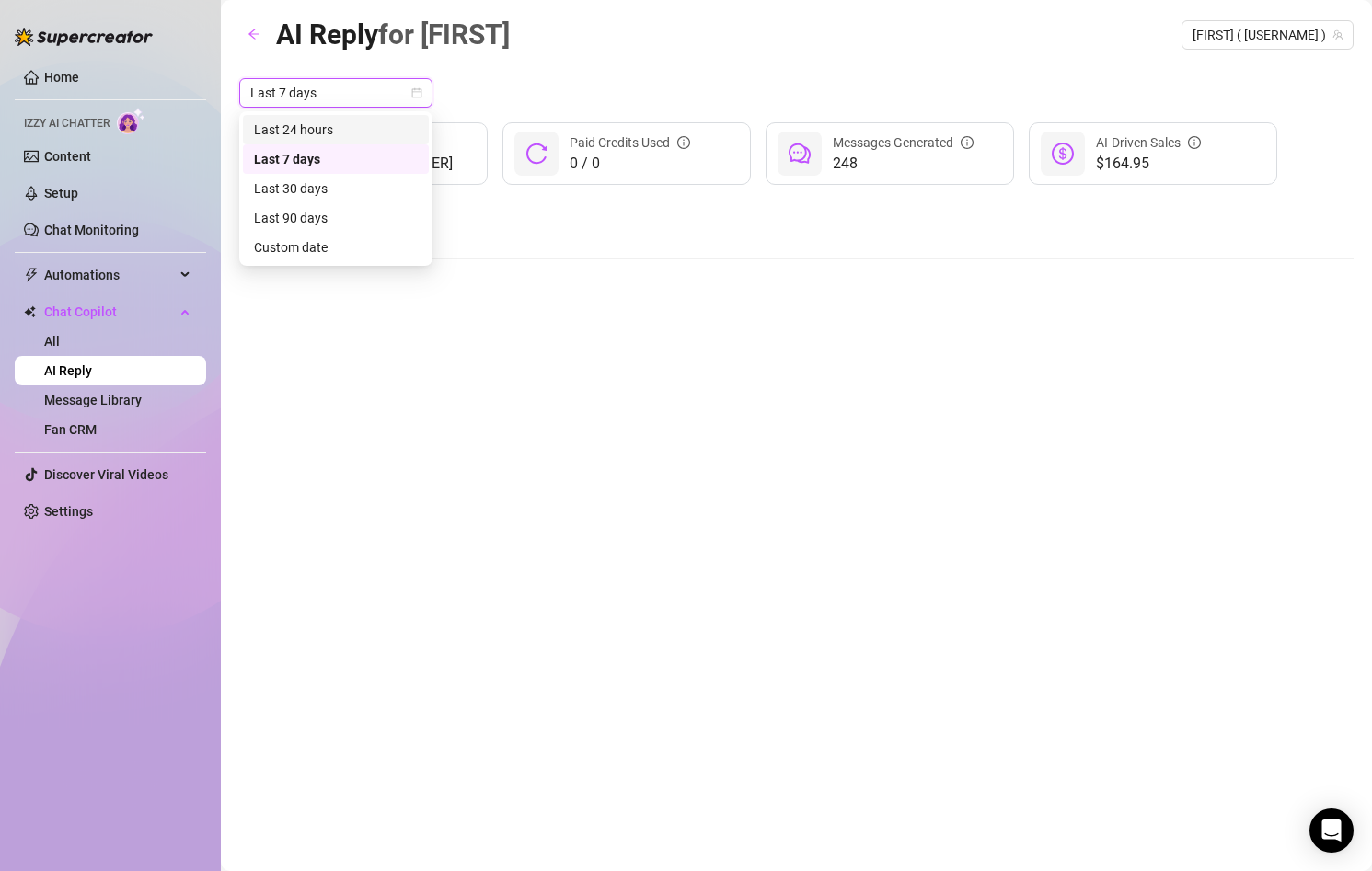 click on "Last 7 days Last 7 days [NUMBER] / [NUMBER] Free Credits Used [NUMBER] / [NUMBER] Paid Credits Used [NUMBER] Messages Generated $[PRICE] AI-Driven Sales Buy More Credits" at bounding box center (796, 168) 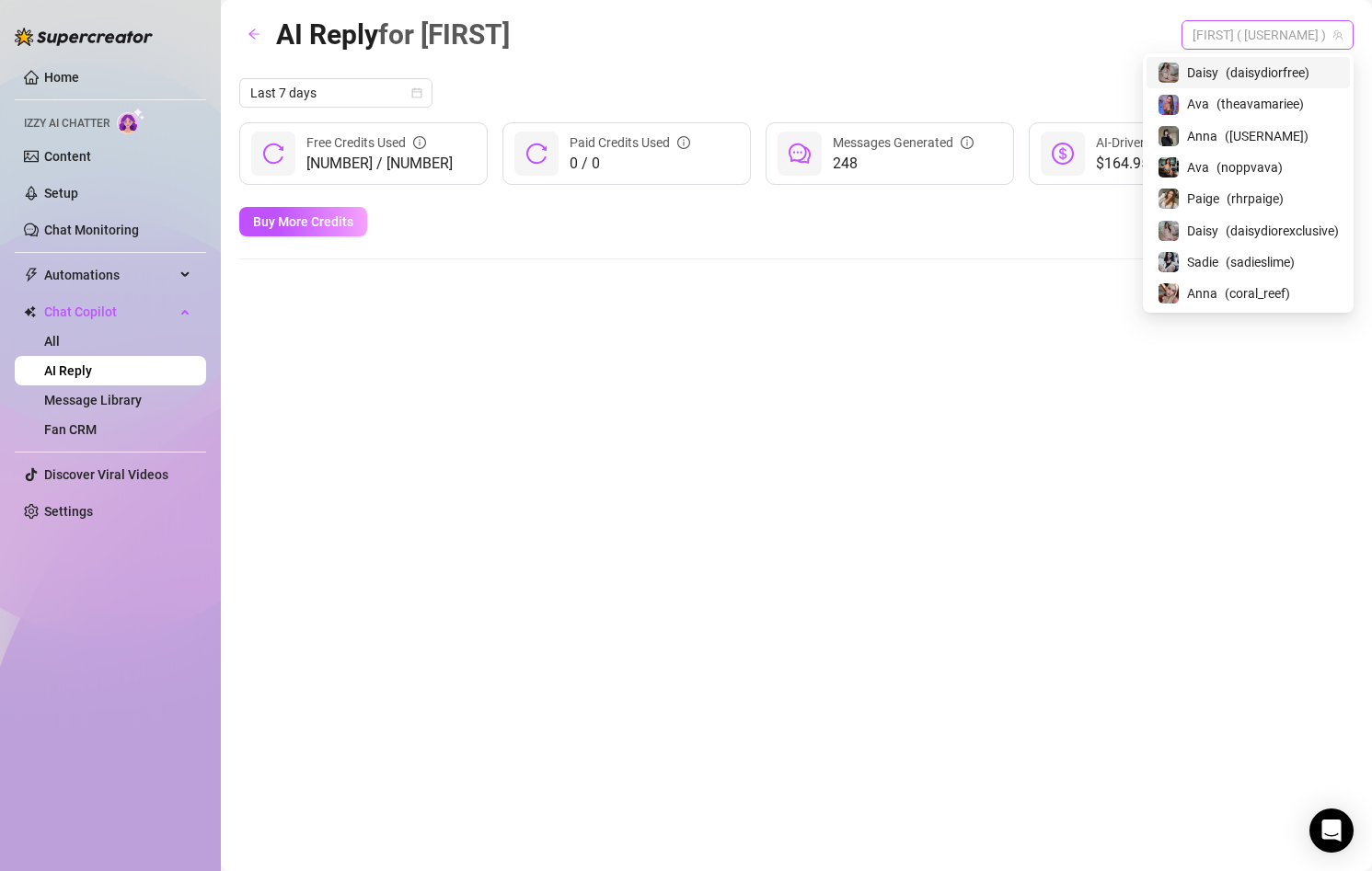 click on "[FIRST] ( [USERNAME] )" at bounding box center [1267, 35] 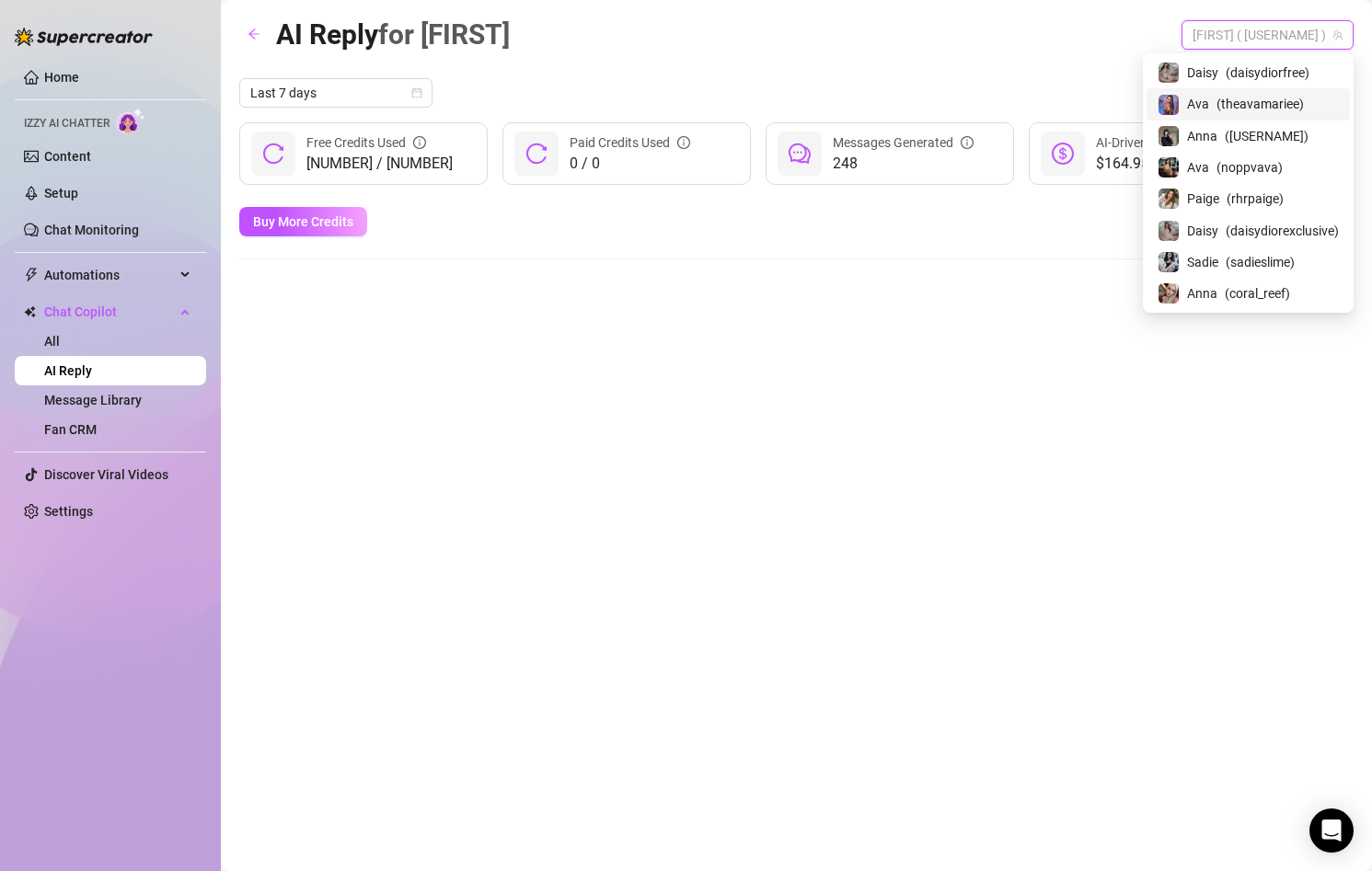 click on "( theavamariee )" at bounding box center (1260, 104) 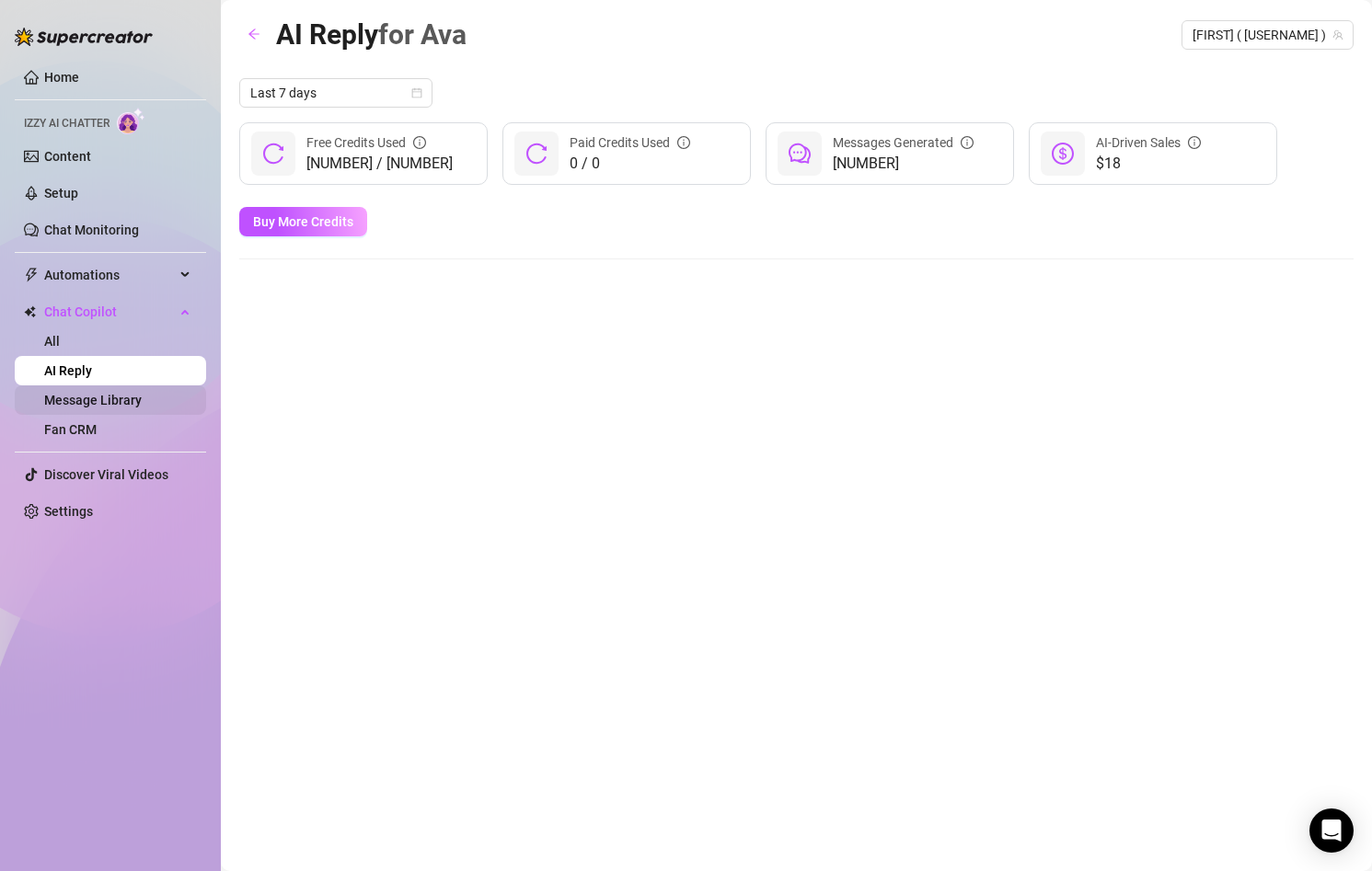 click on "Message Library" at bounding box center (93, 400) 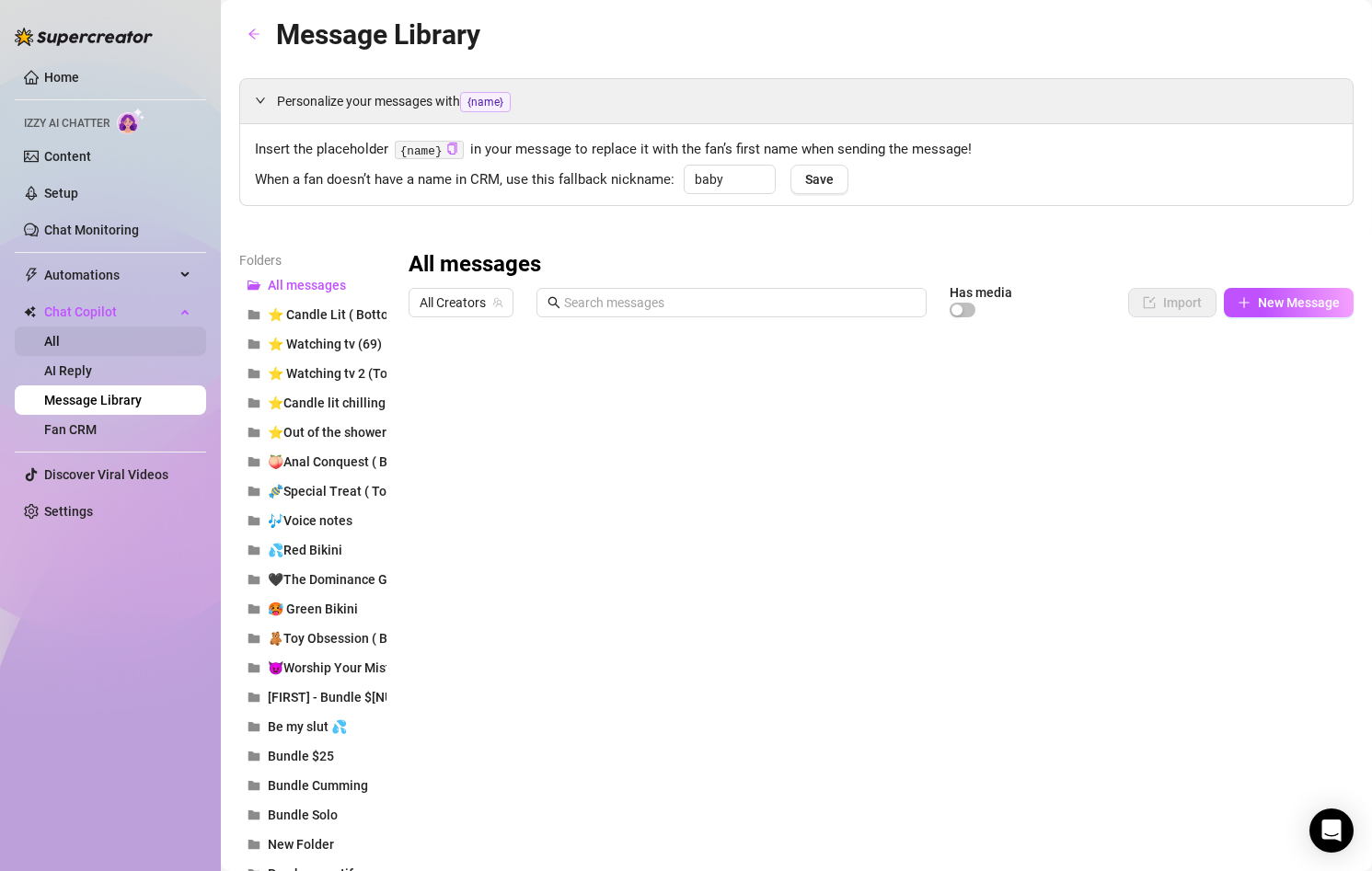 click on "All" at bounding box center (52, 341) 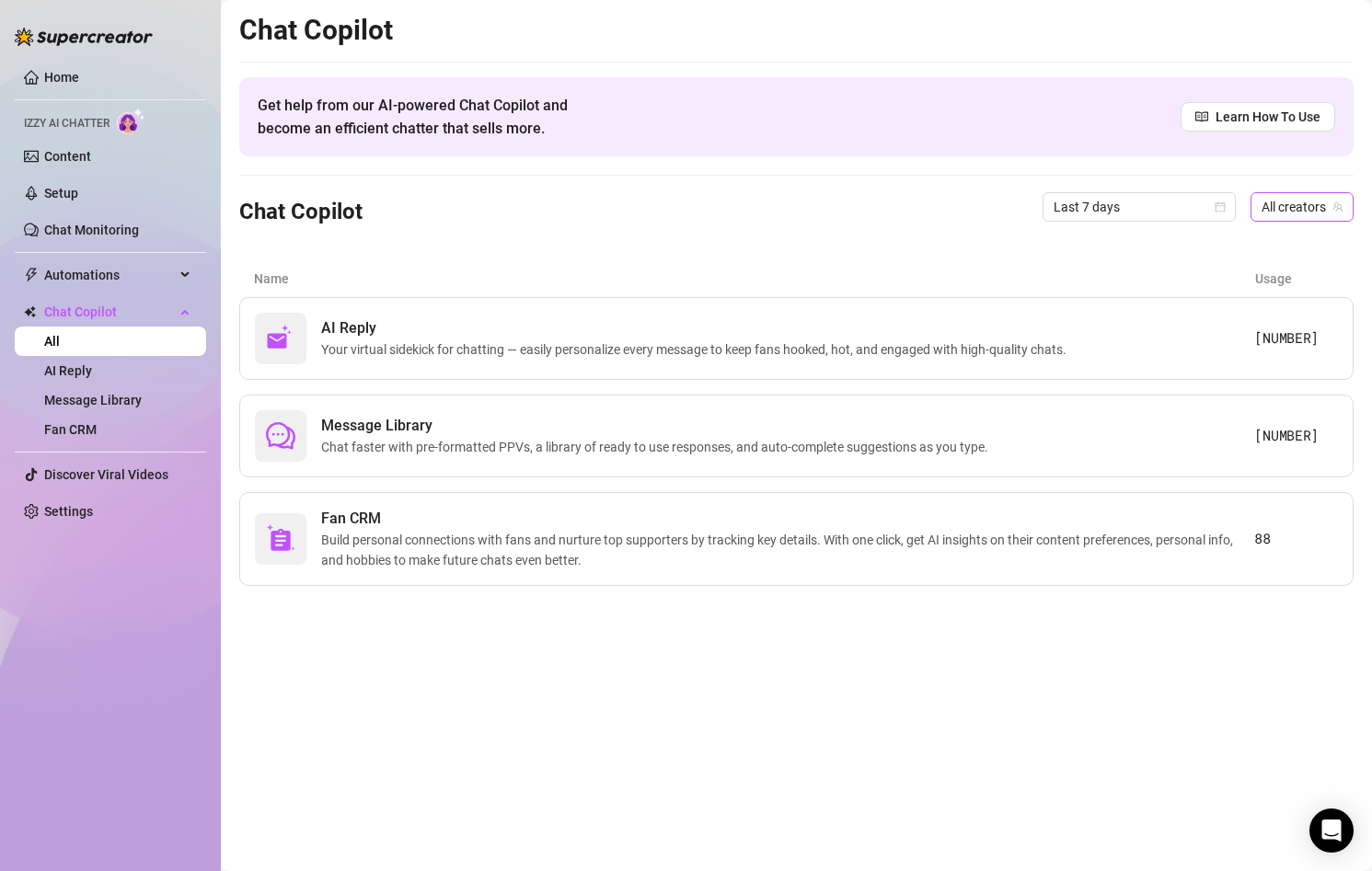 click on "All creators" at bounding box center (1302, 207) 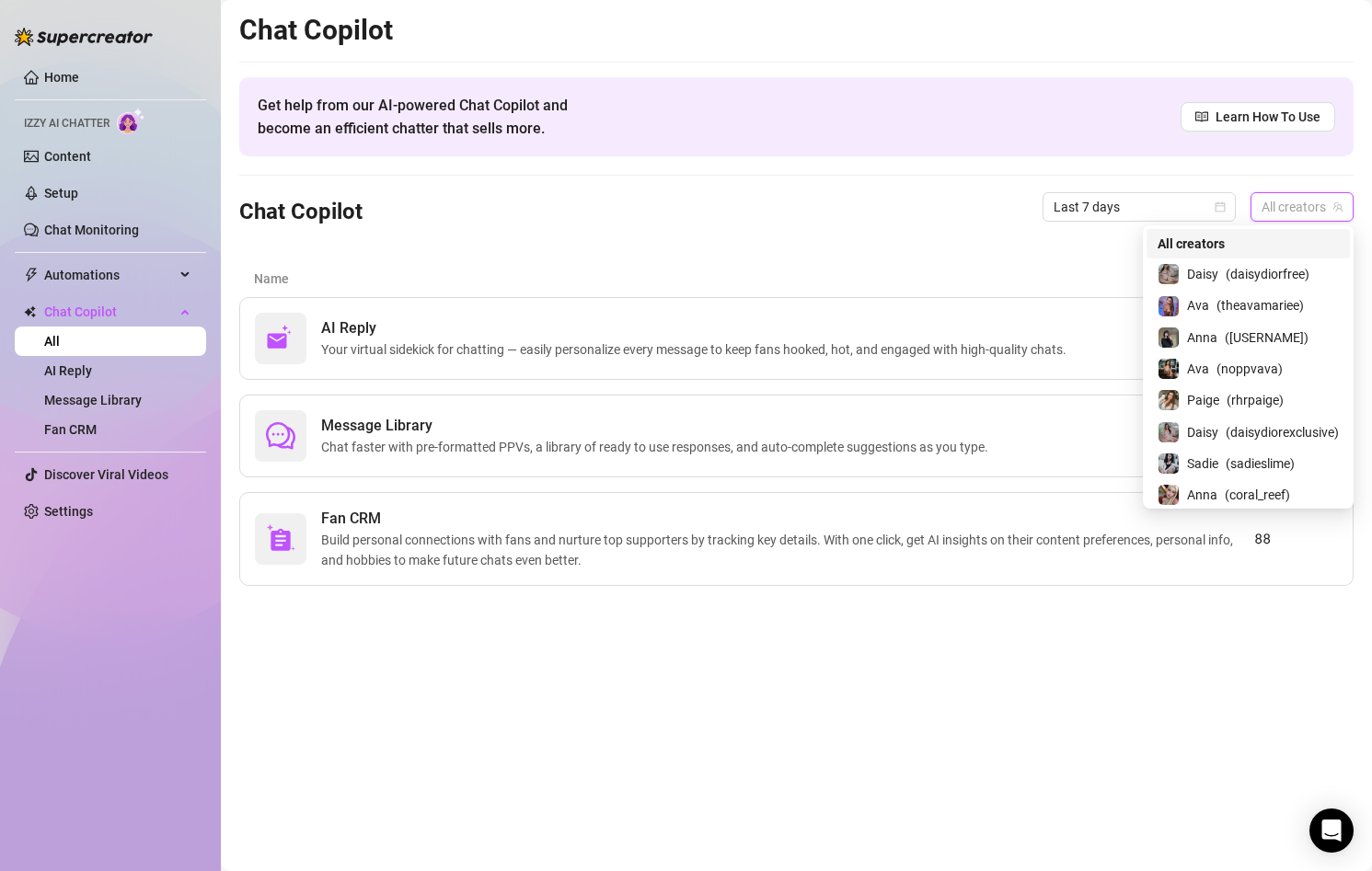 click on "Chat Copilot   Last 7 days All creators" at bounding box center (796, 207) 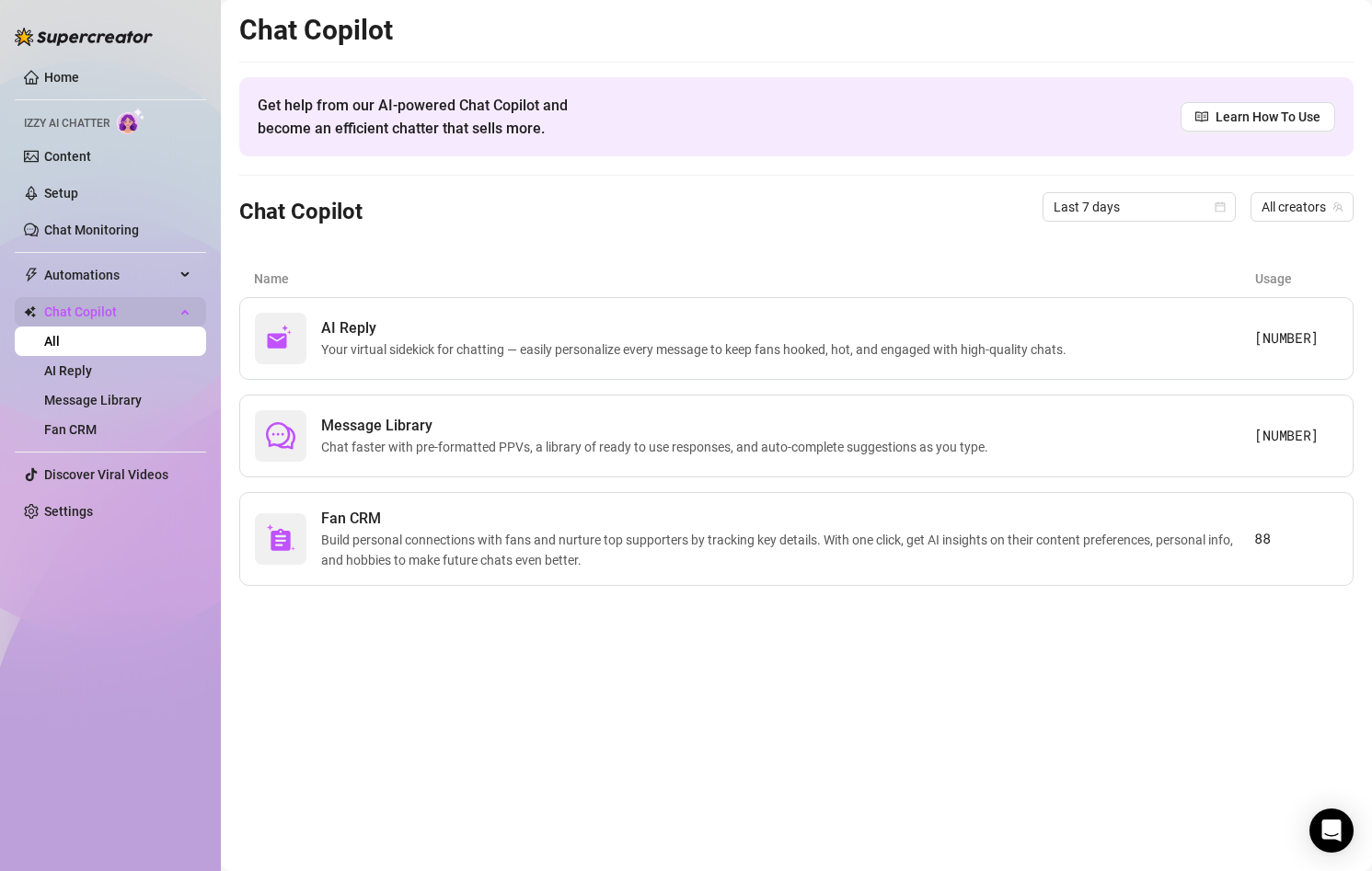 click on "Chat Copilot" at bounding box center [110, 312] 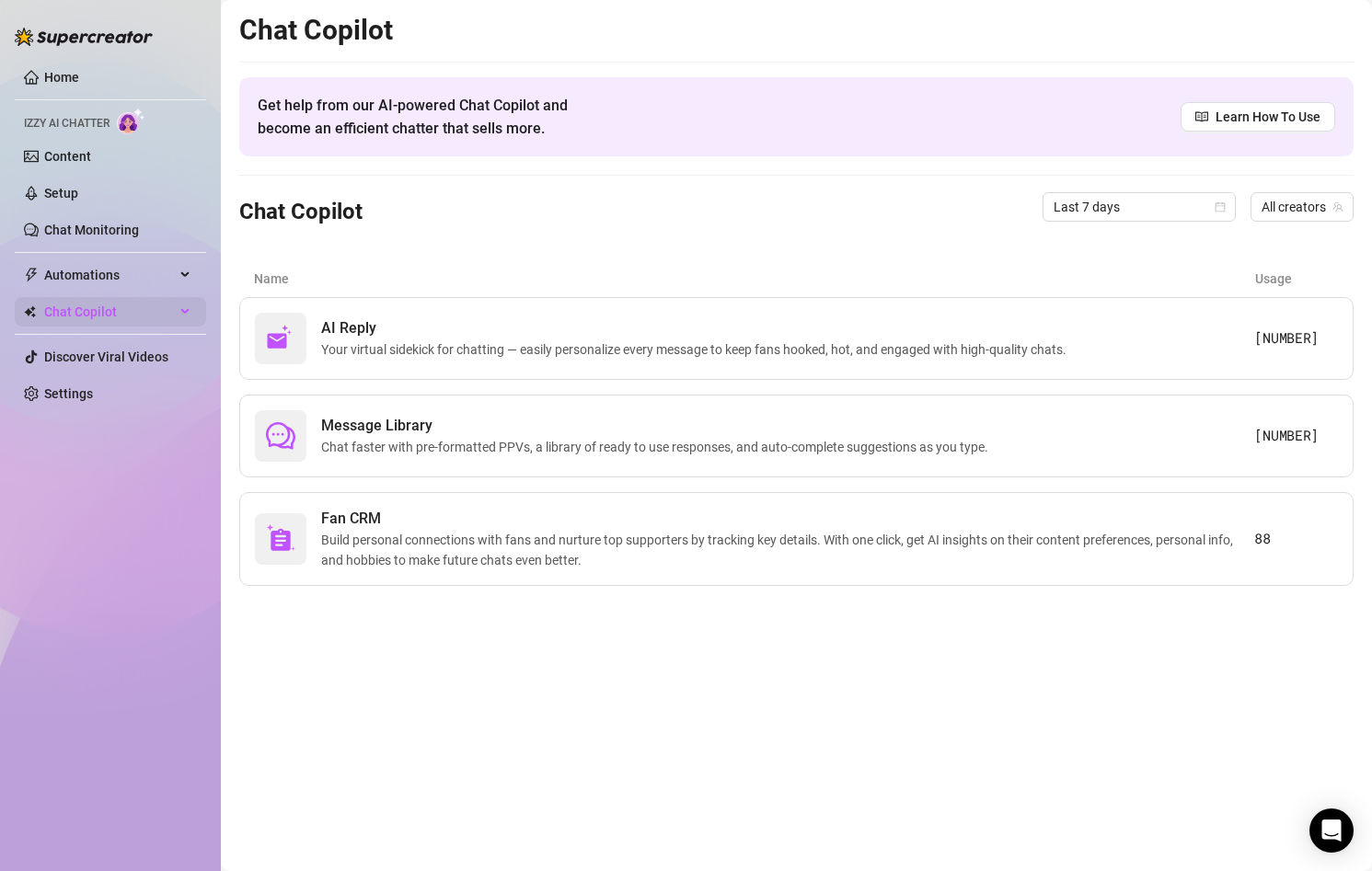 click on "Chat Copilot" at bounding box center (110, 312) 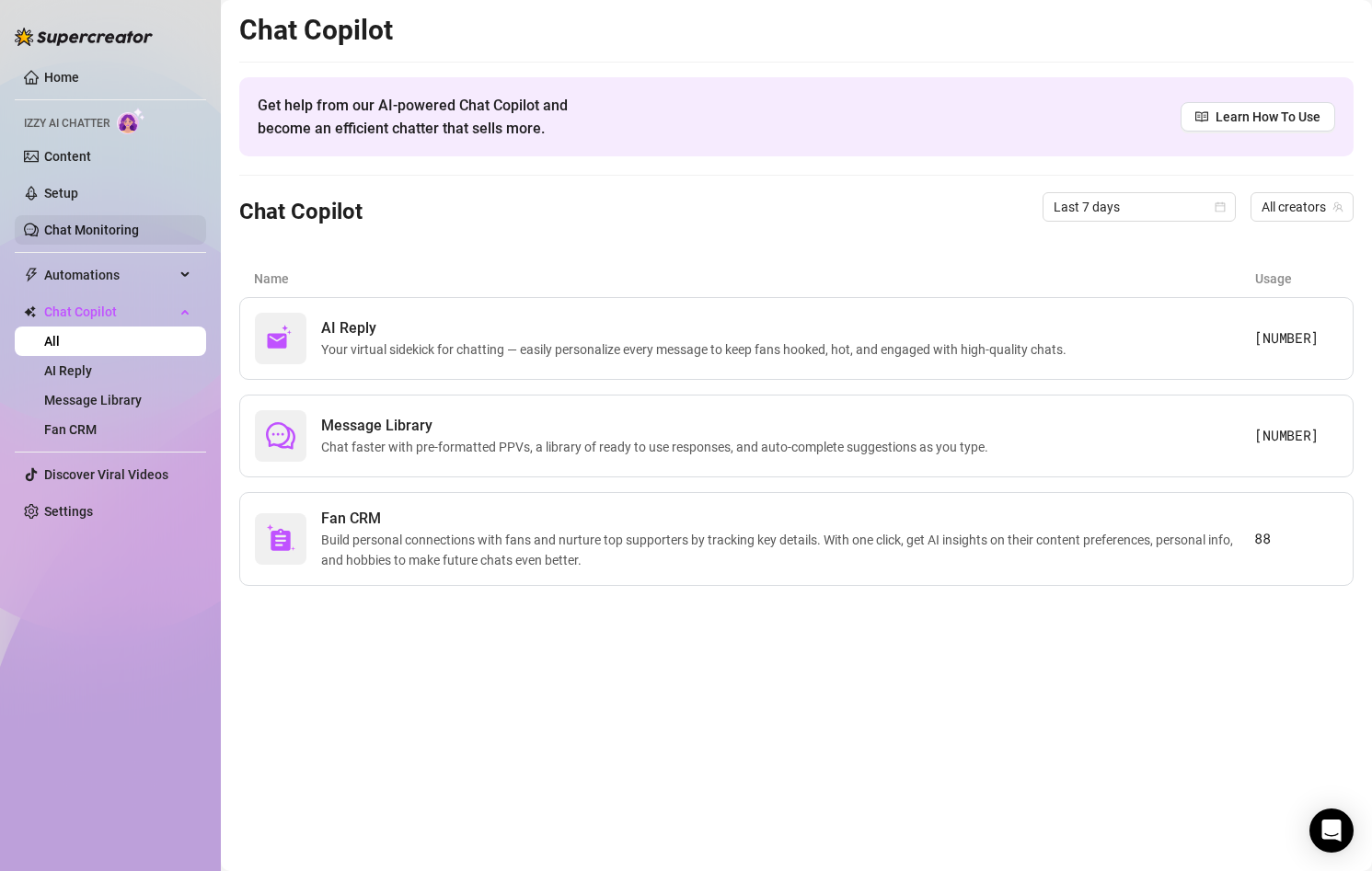 click on "Chat Monitoring" at bounding box center (91, 230) 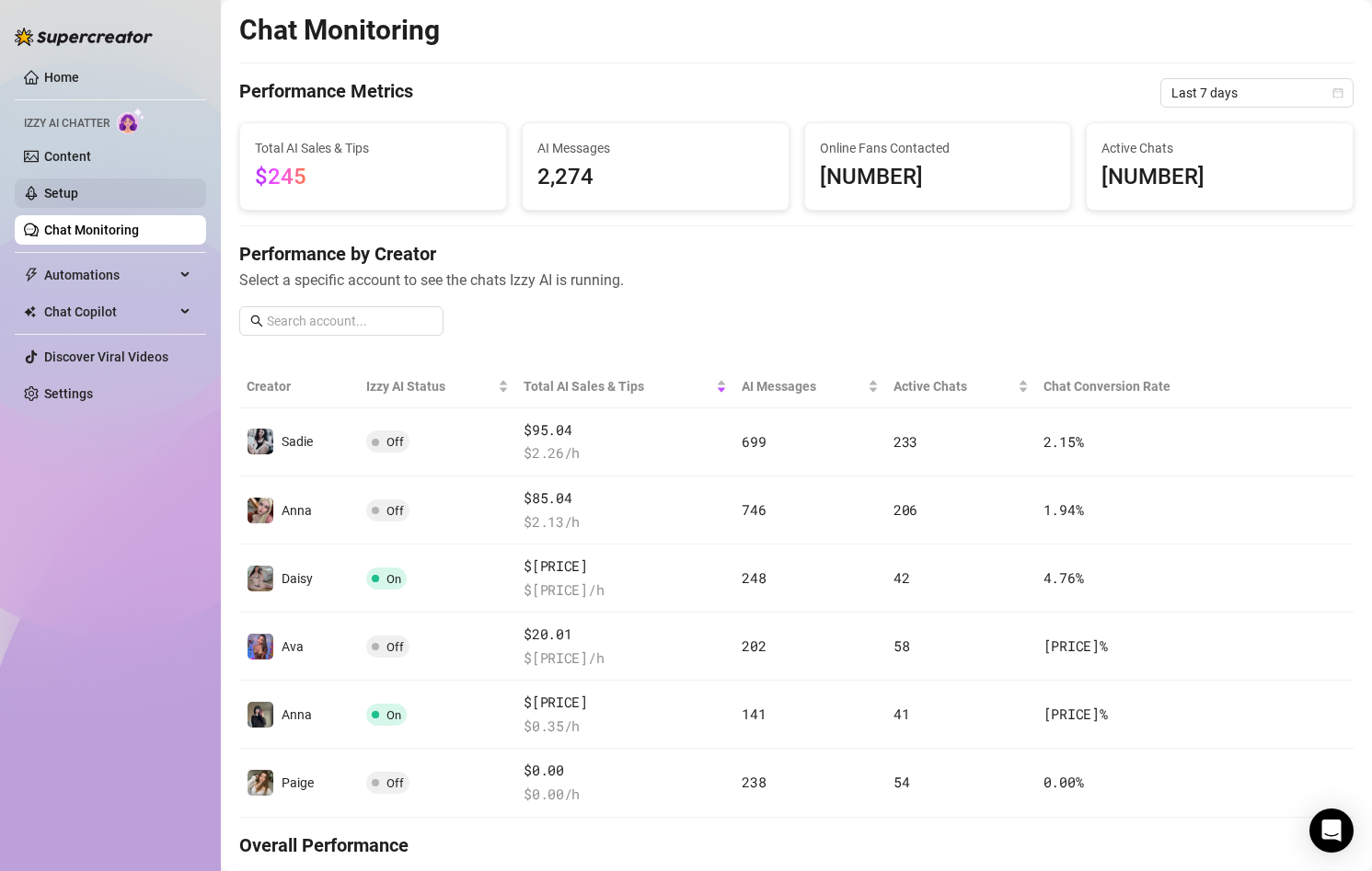 click on "Setup" at bounding box center [61, 193] 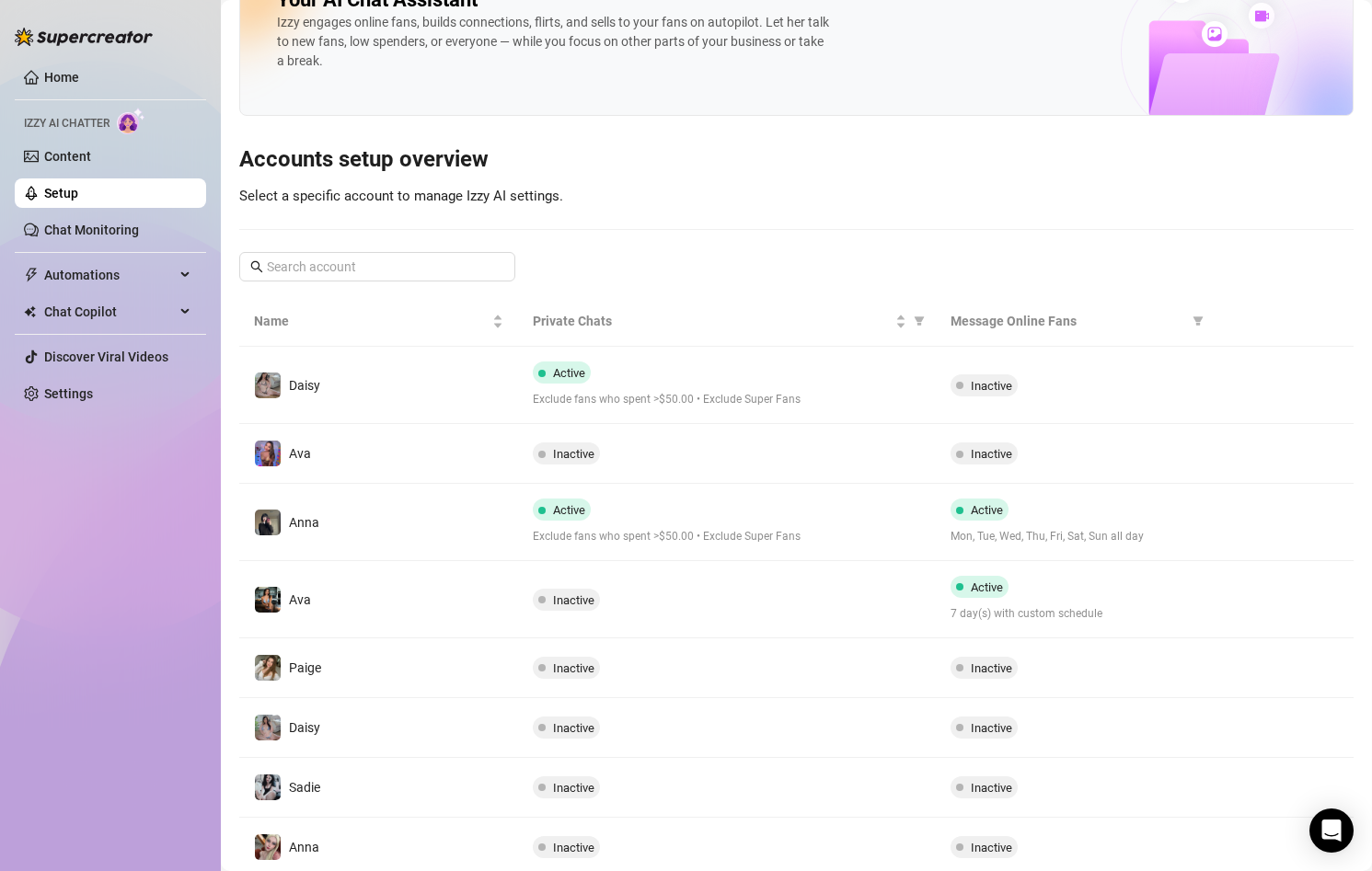 scroll, scrollTop: 118, scrollLeft: 0, axis: vertical 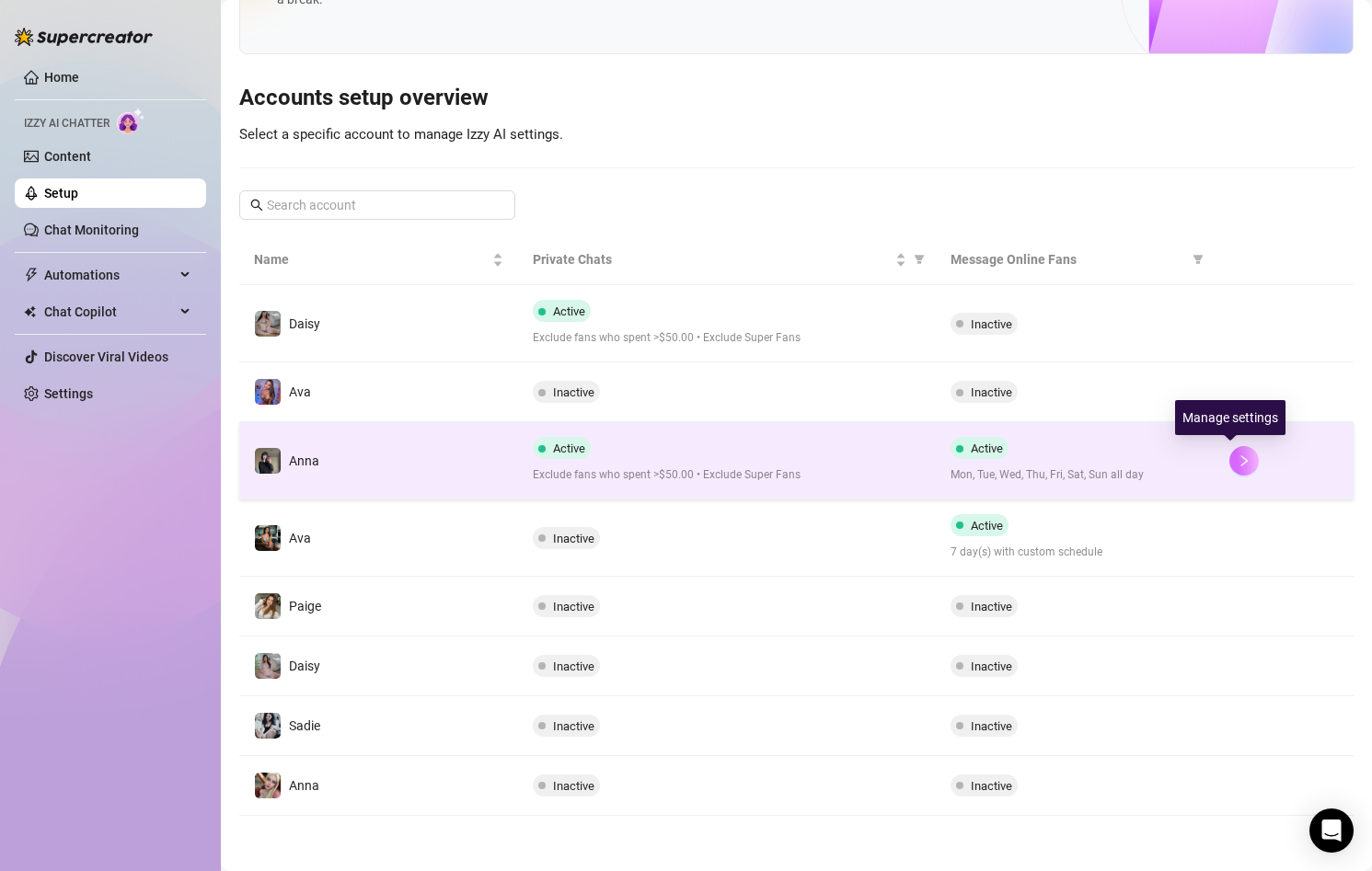 click 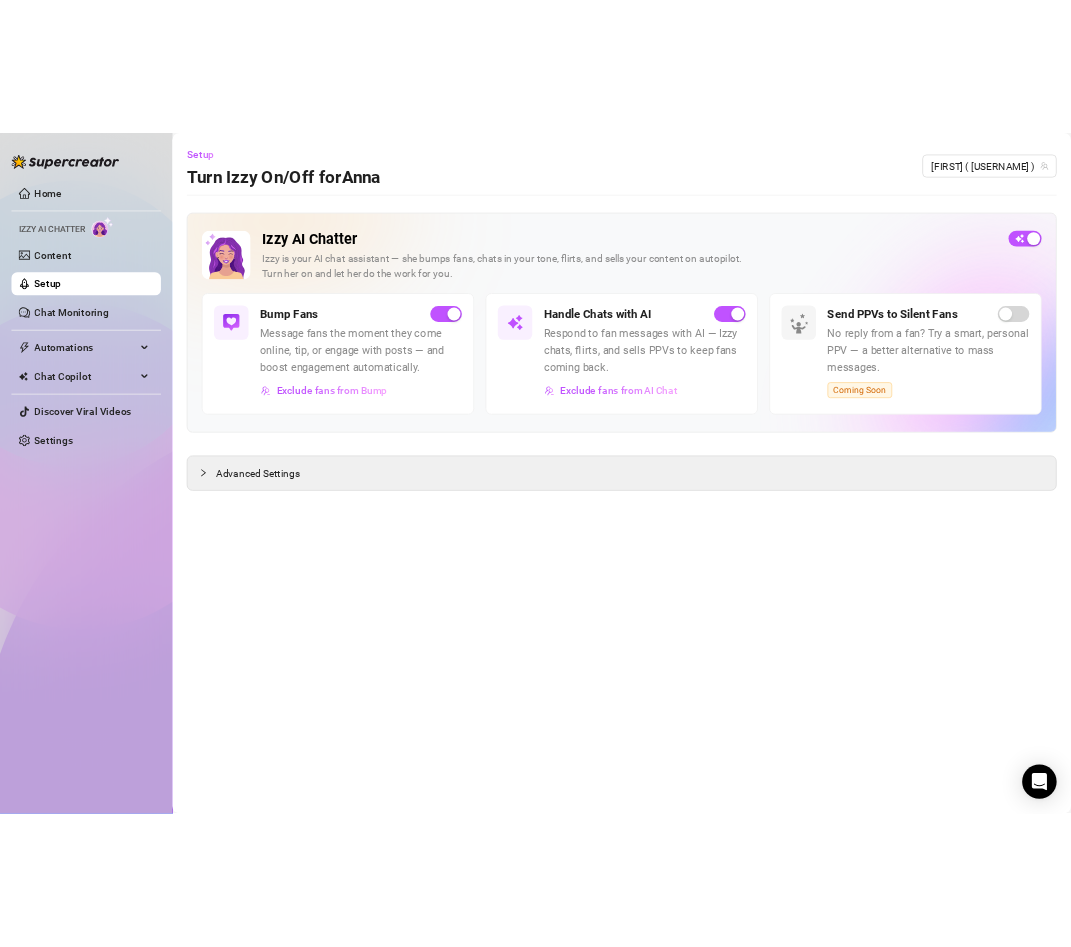 scroll, scrollTop: 0, scrollLeft: 0, axis: both 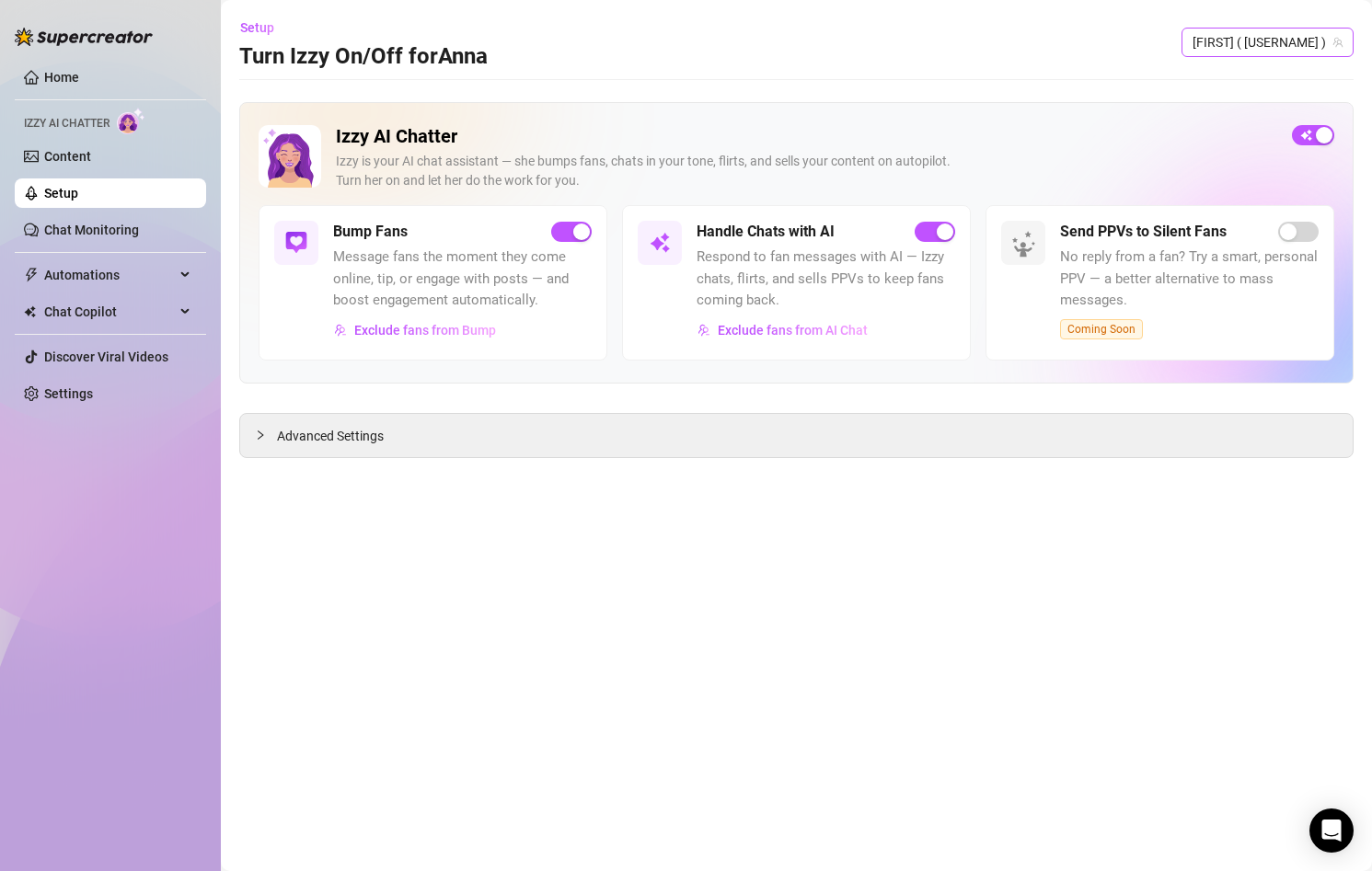 click on "[FIRST] ( [USERNAME] )" at bounding box center (1267, 42) 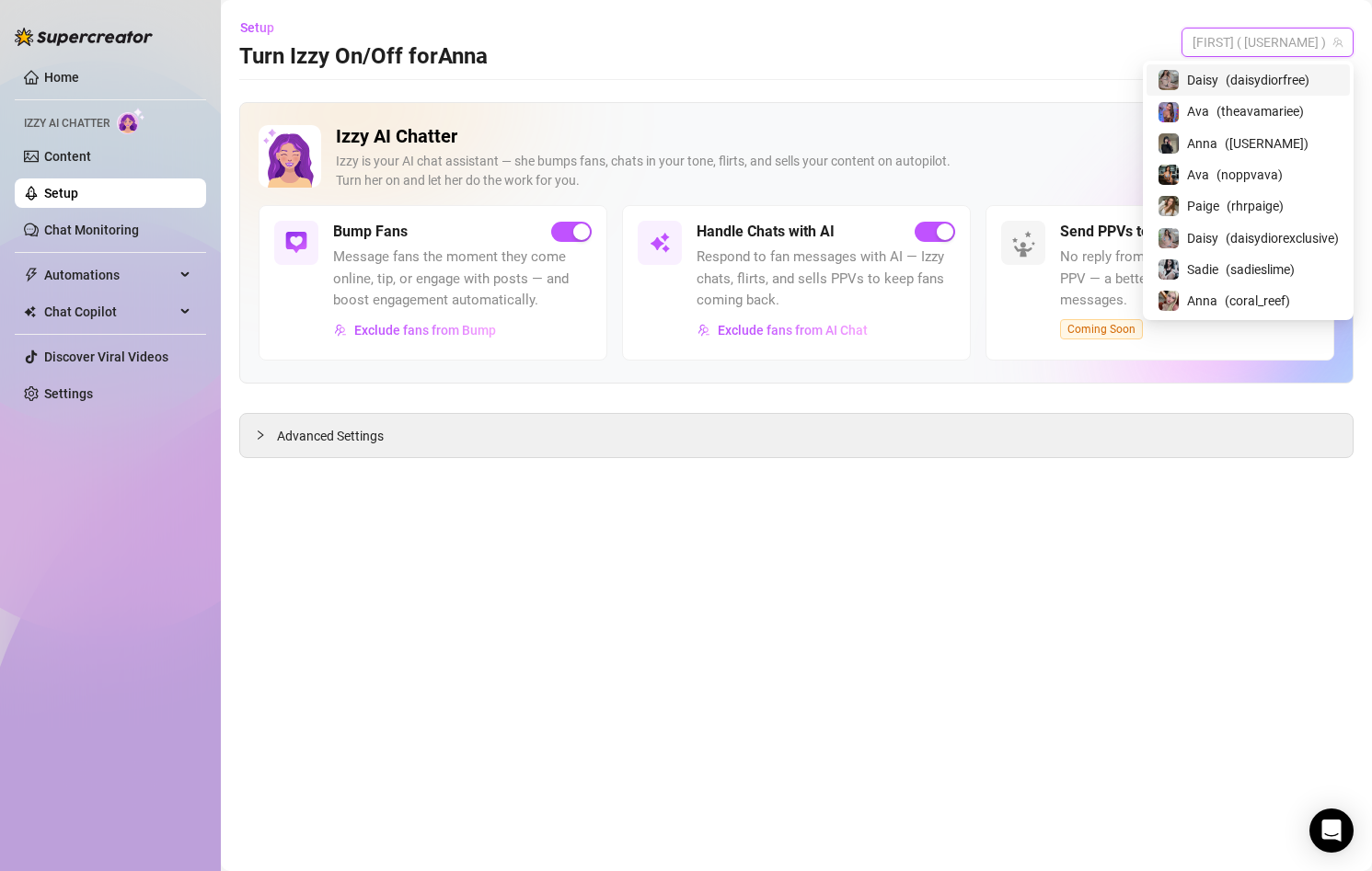 click on "[FIRST] ( [USERNAME] )" at bounding box center (1248, 80) 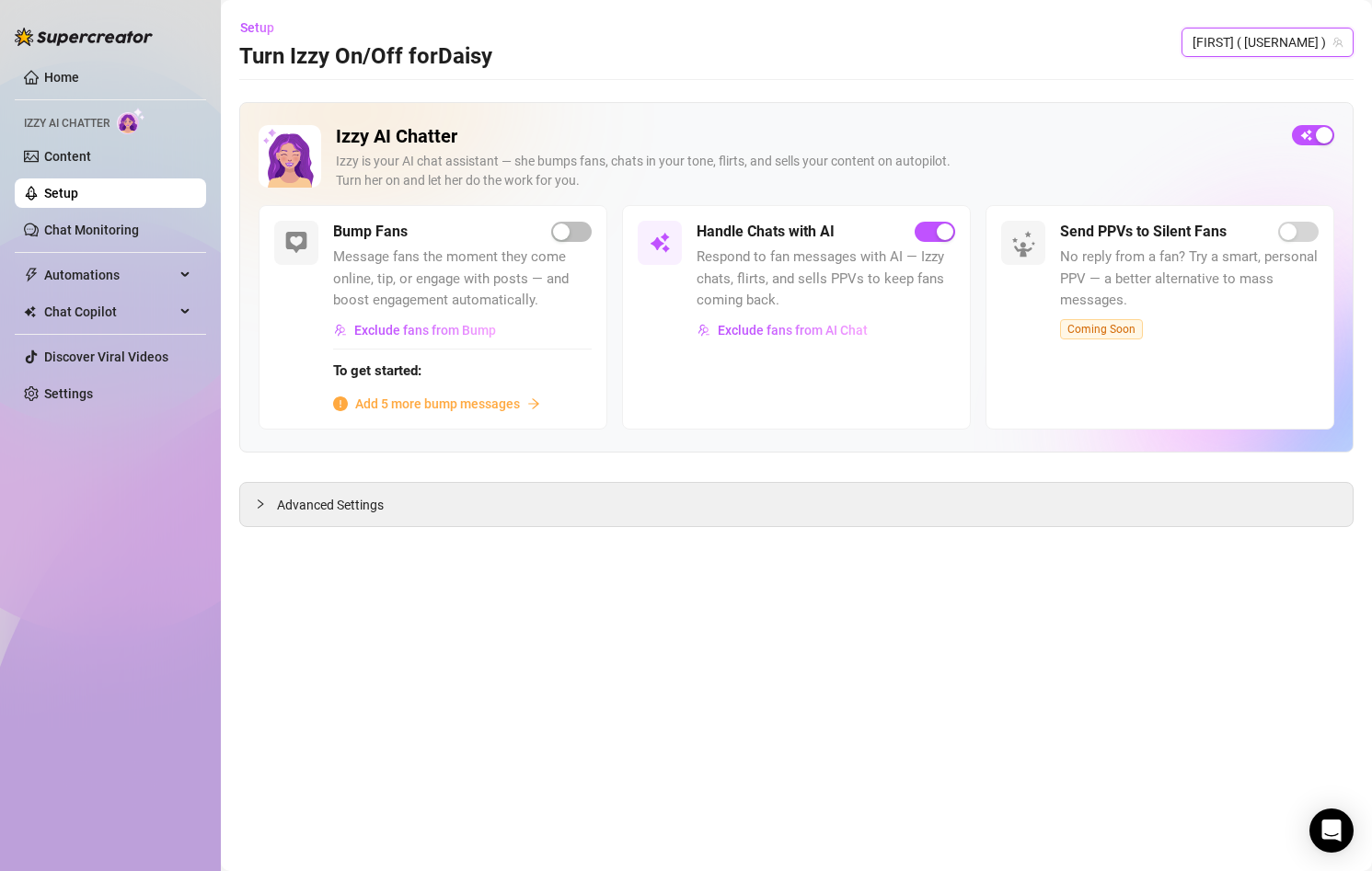 click on "[FIRST] ( [USERNAME] )" at bounding box center [1267, 42] 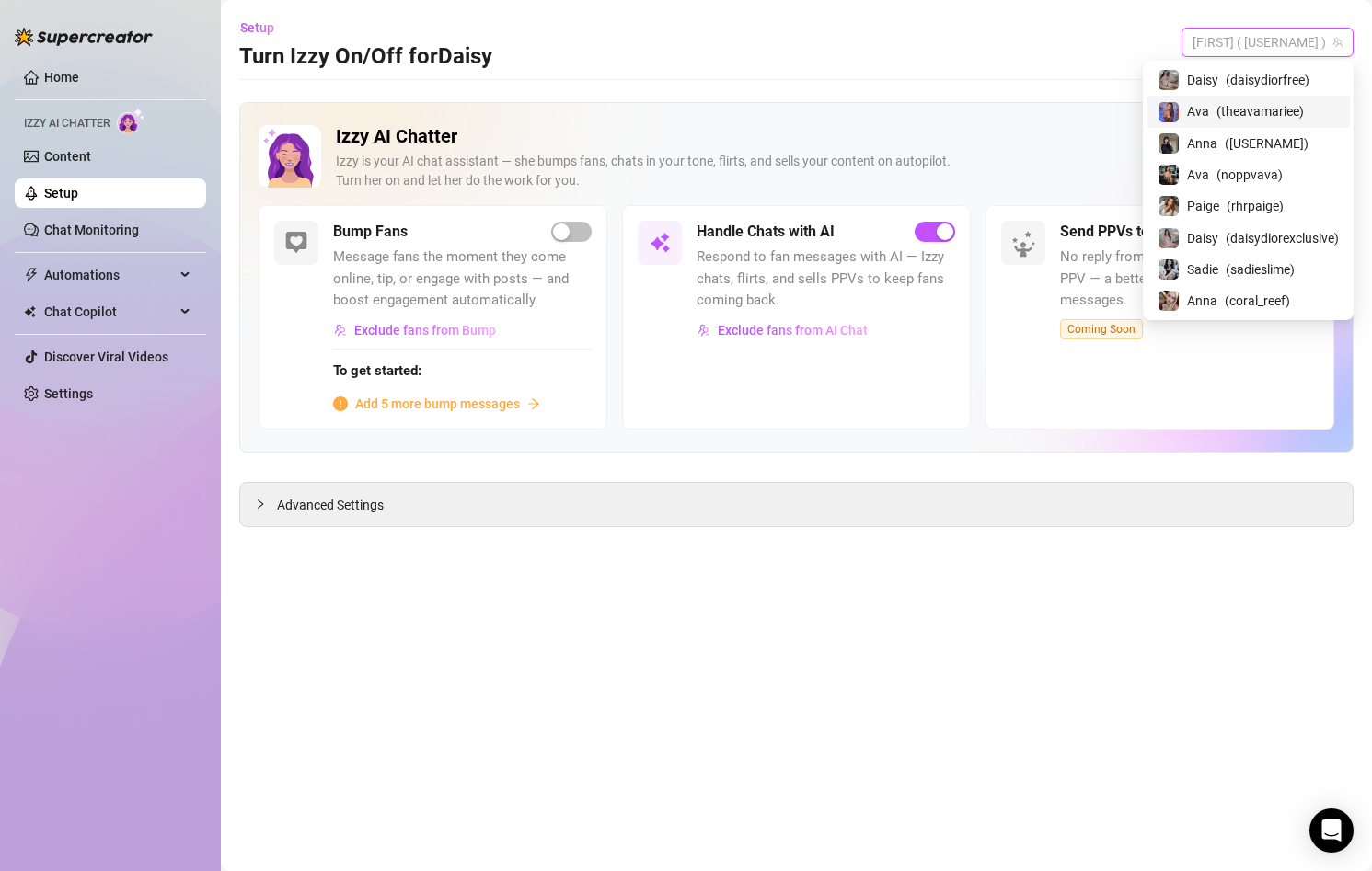click on "[FIRST]  ( [USERNAME] )" at bounding box center (1248, 111) 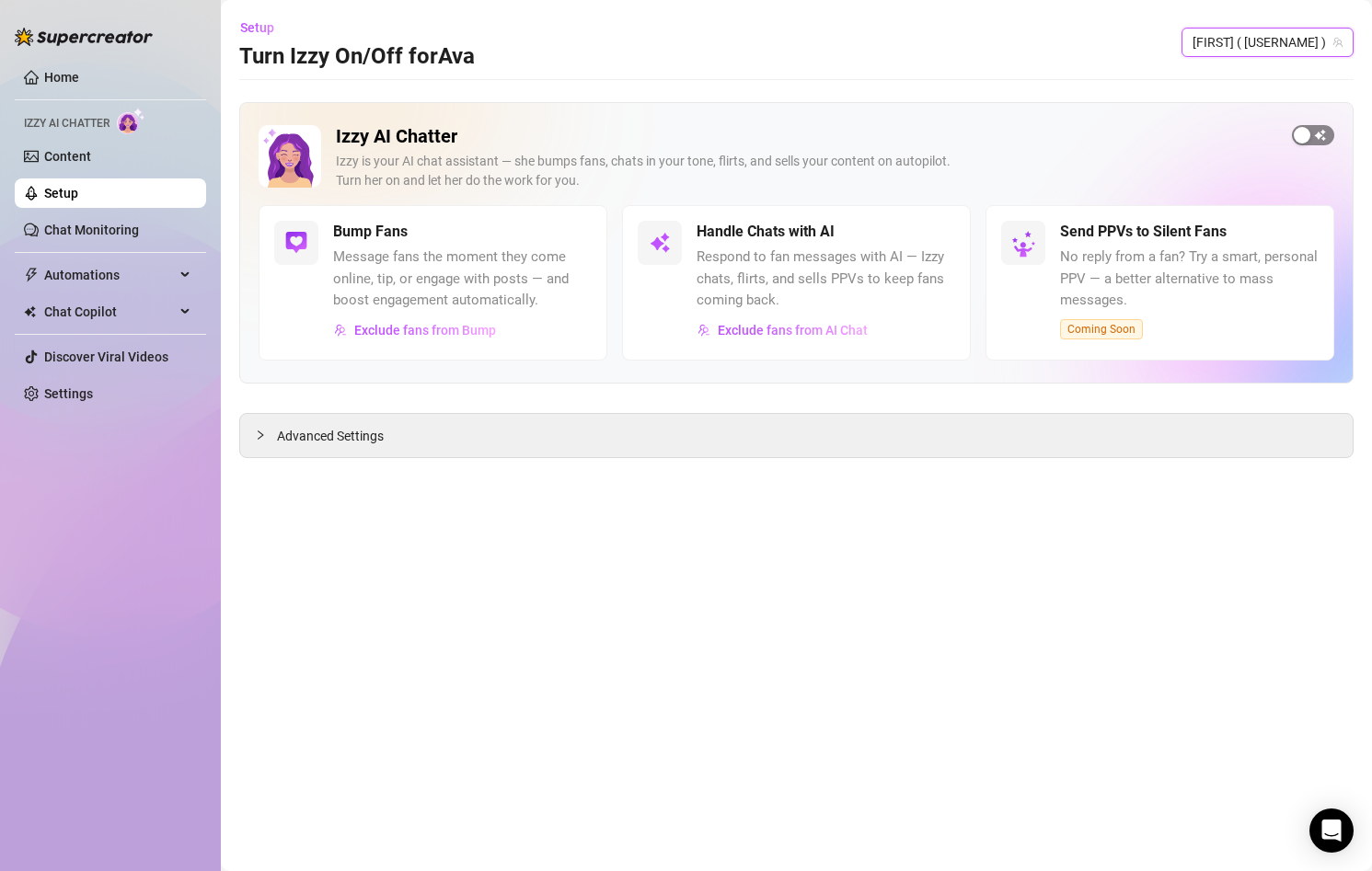 click at bounding box center [1313, 135] 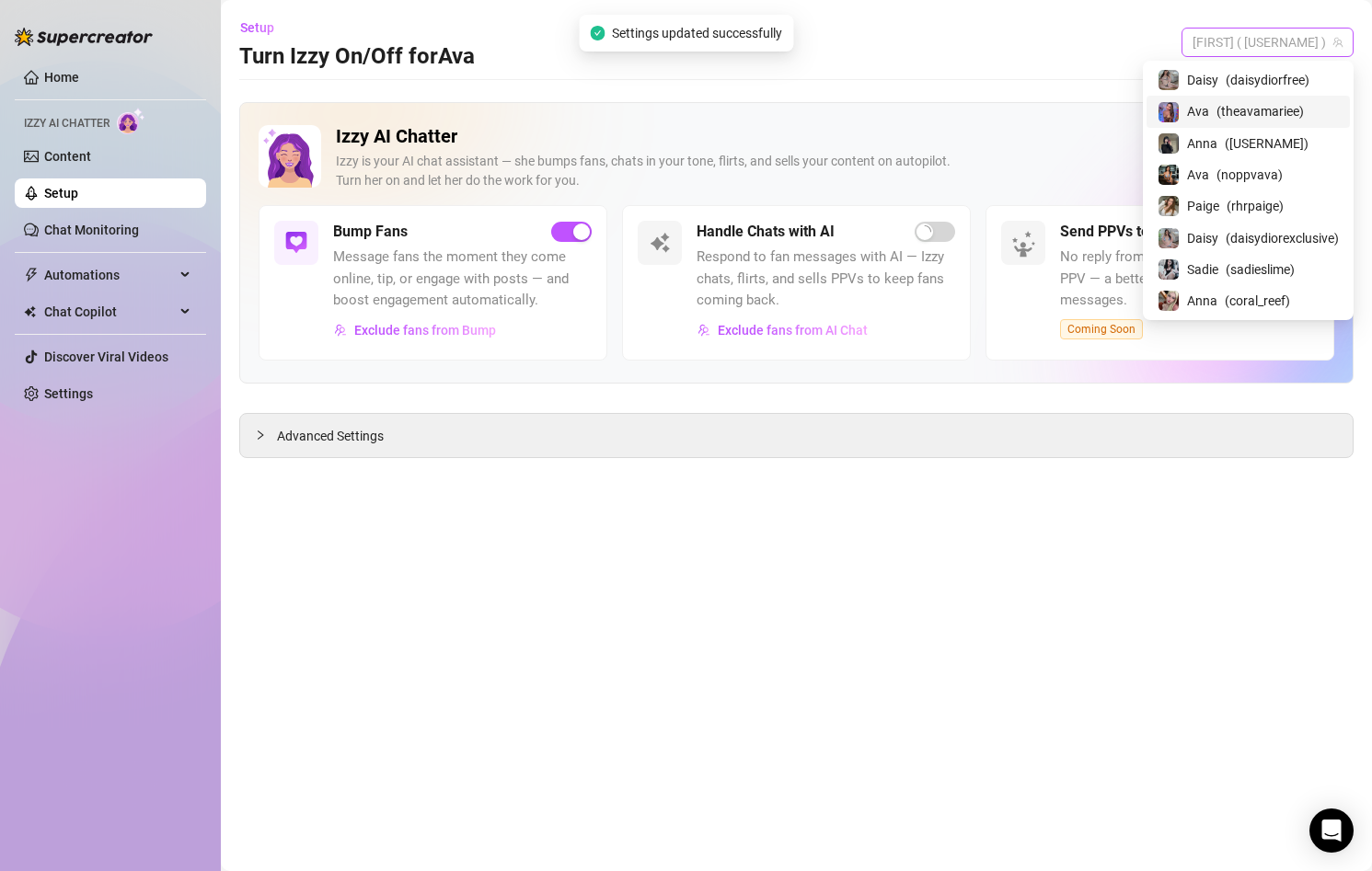click on "[FIRST] ( [USERNAME] )" at bounding box center (1267, 42) 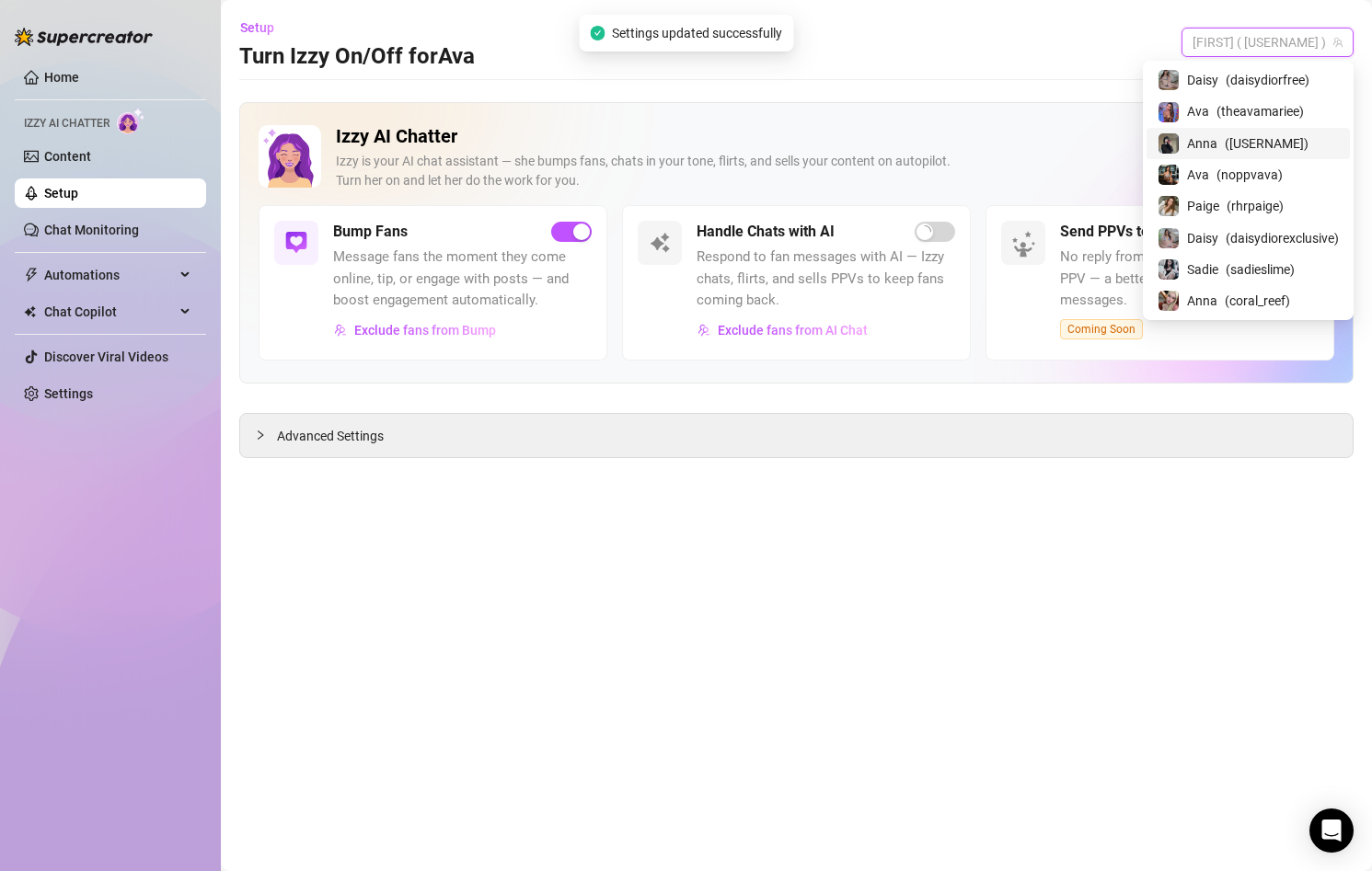 click on "[FIRST]  ( [USERNAME] )" at bounding box center [1248, 143] 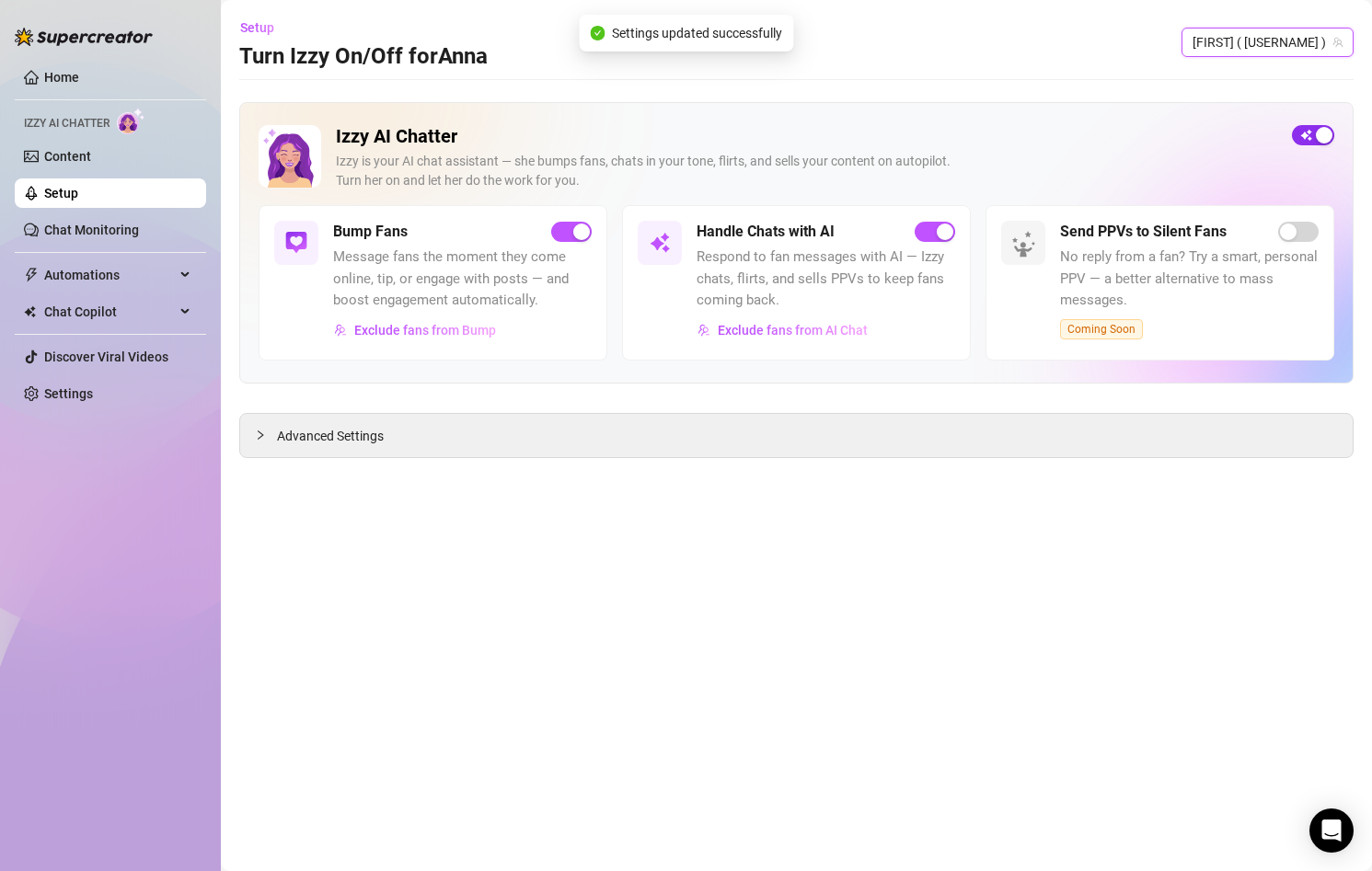click at bounding box center [1324, 135] 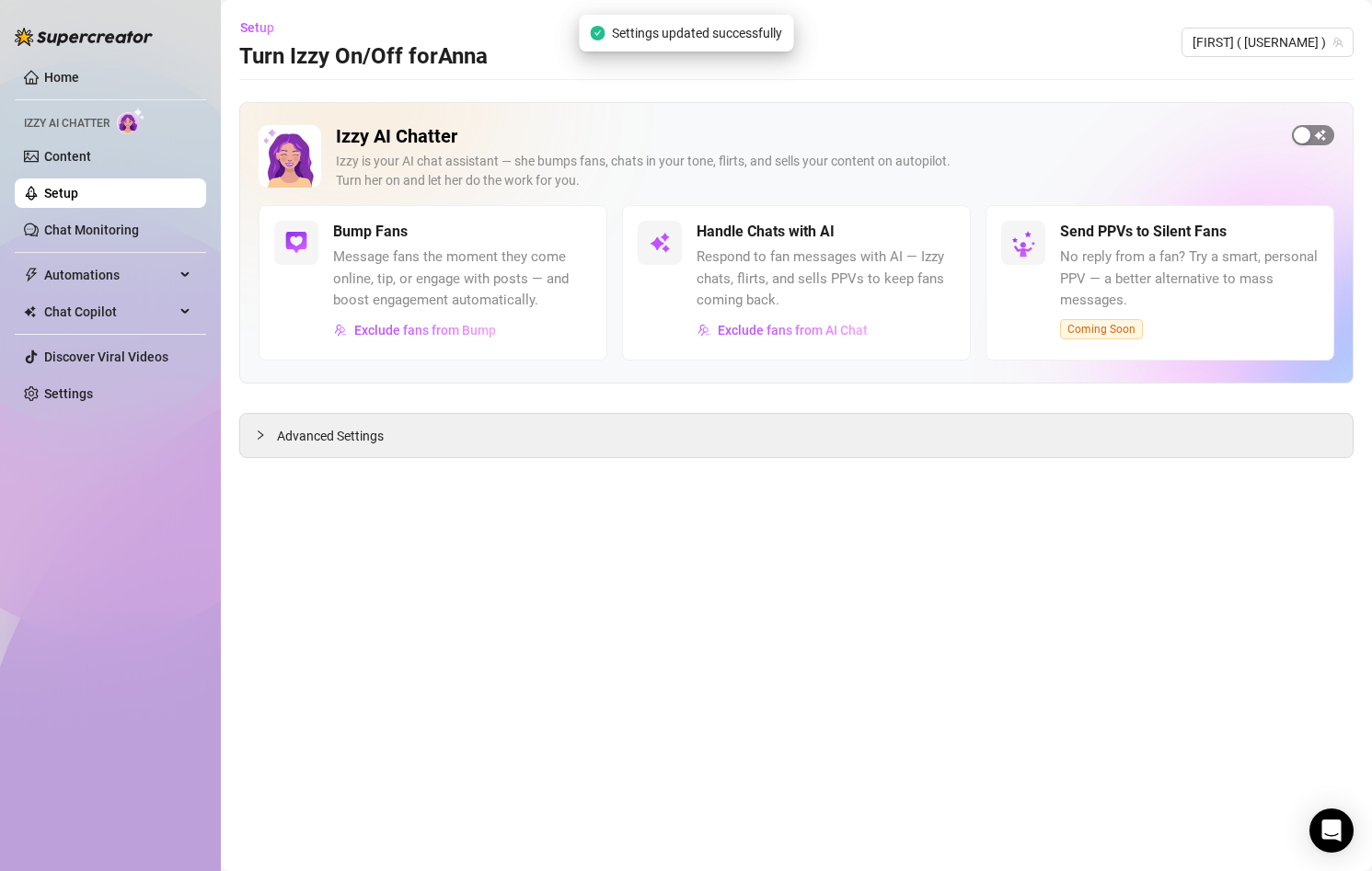 click at bounding box center [1313, 135] 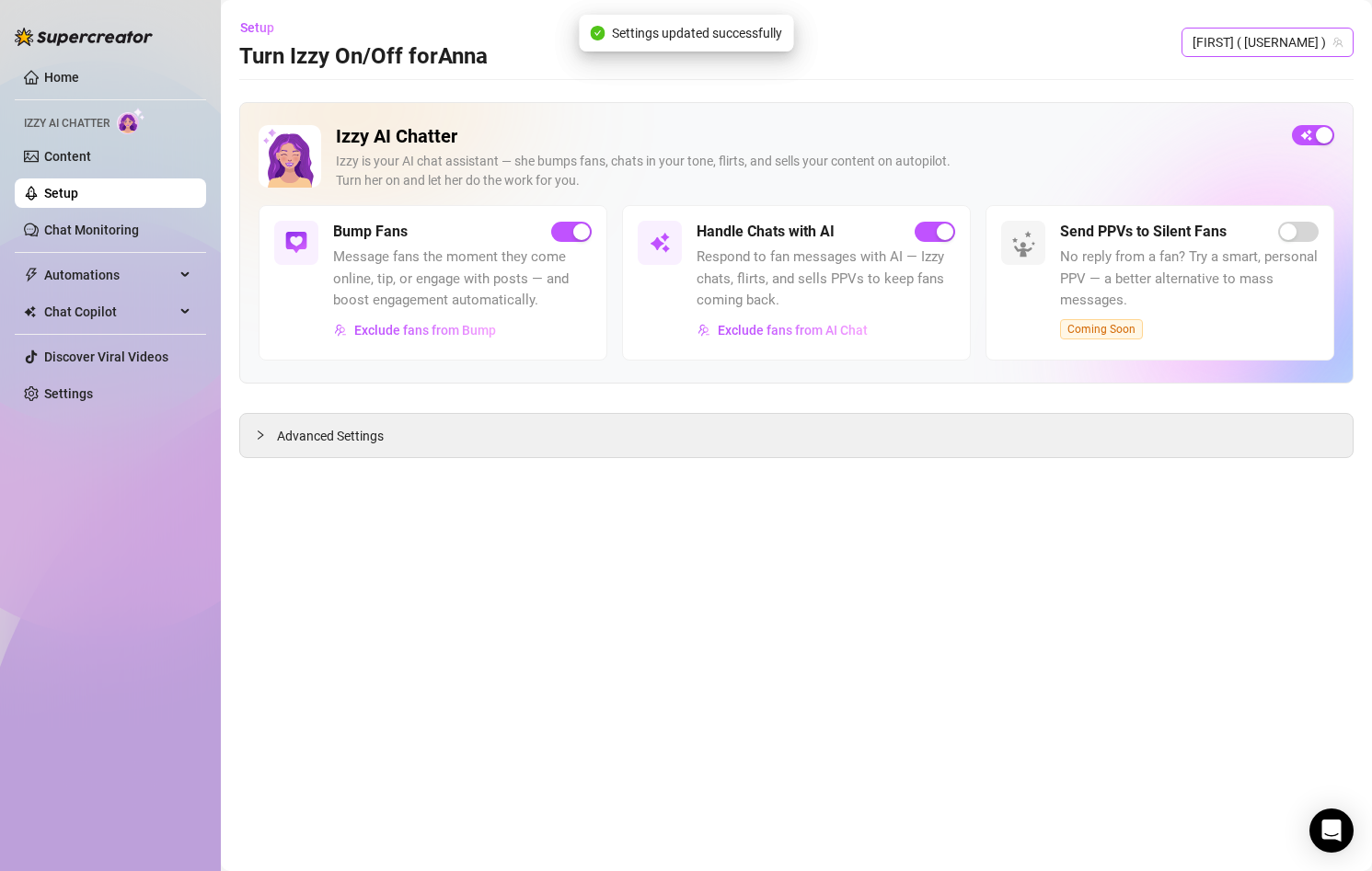 click on "[FIRST] ( [USERNAME] )" at bounding box center [1267, 42] 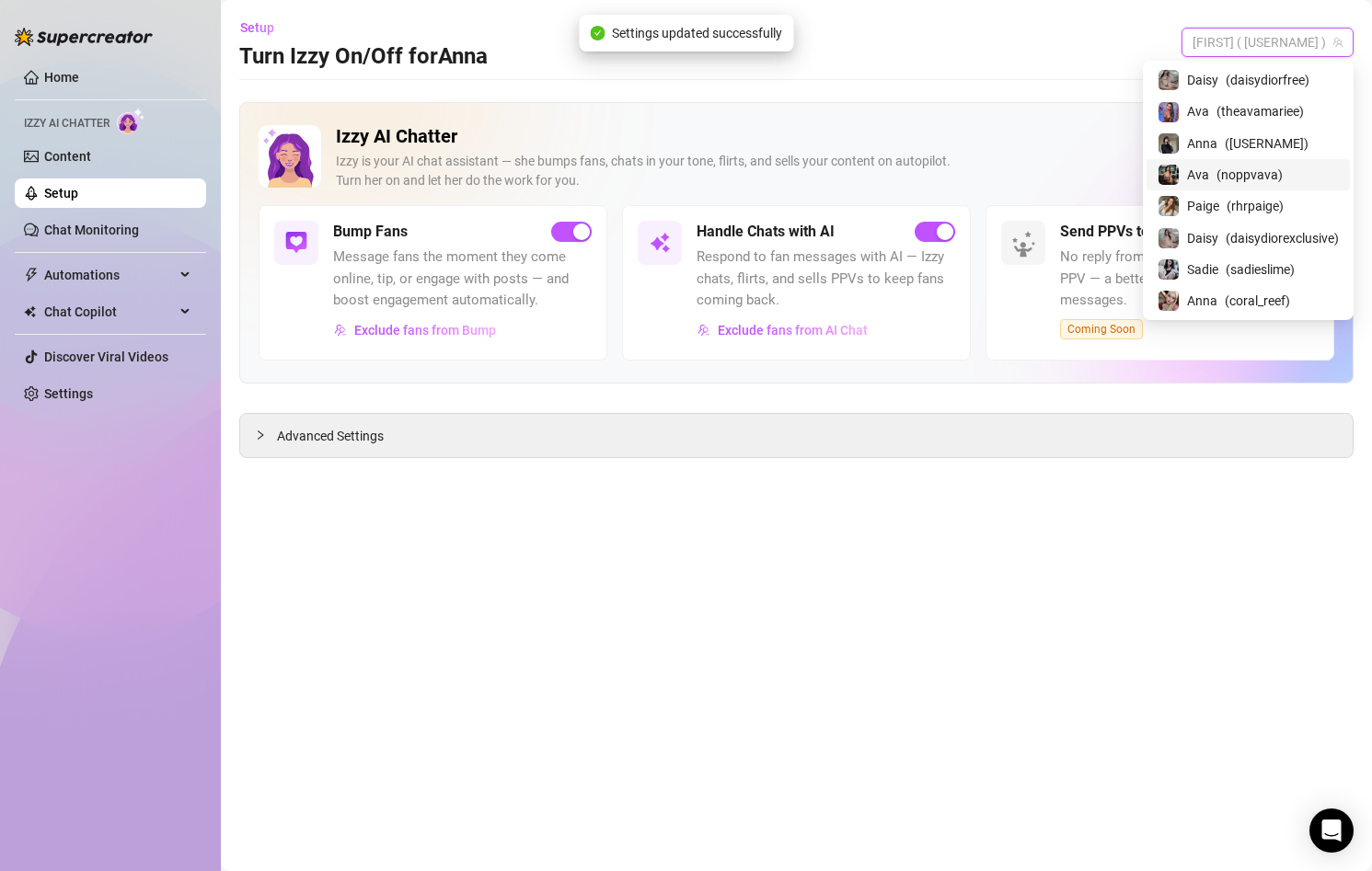 click on "[FIRST]  ( [USERNAME] )" at bounding box center [1248, 175] 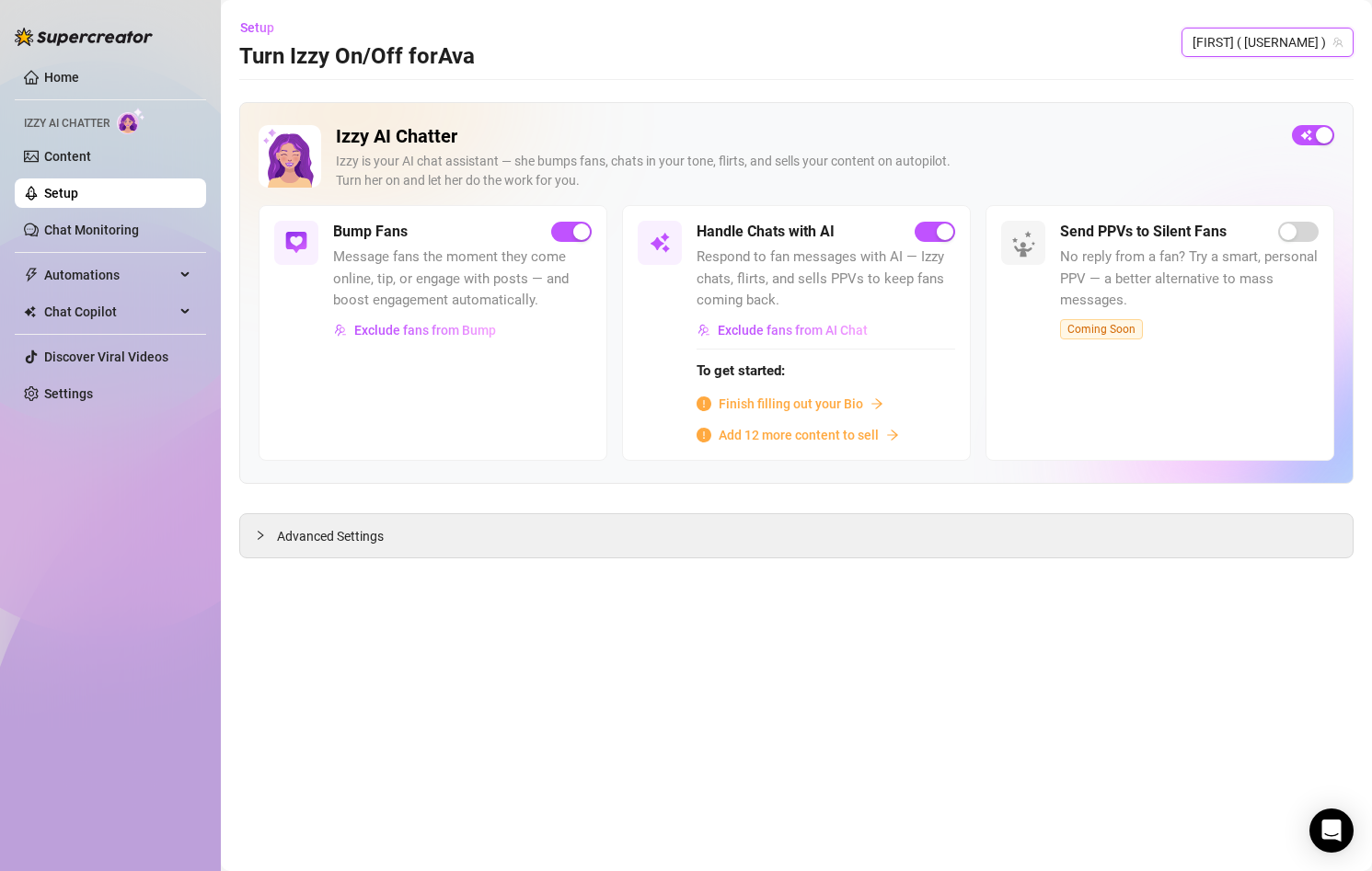 click on "[FIRST] ( [USERNAME] )" at bounding box center (1267, 42) 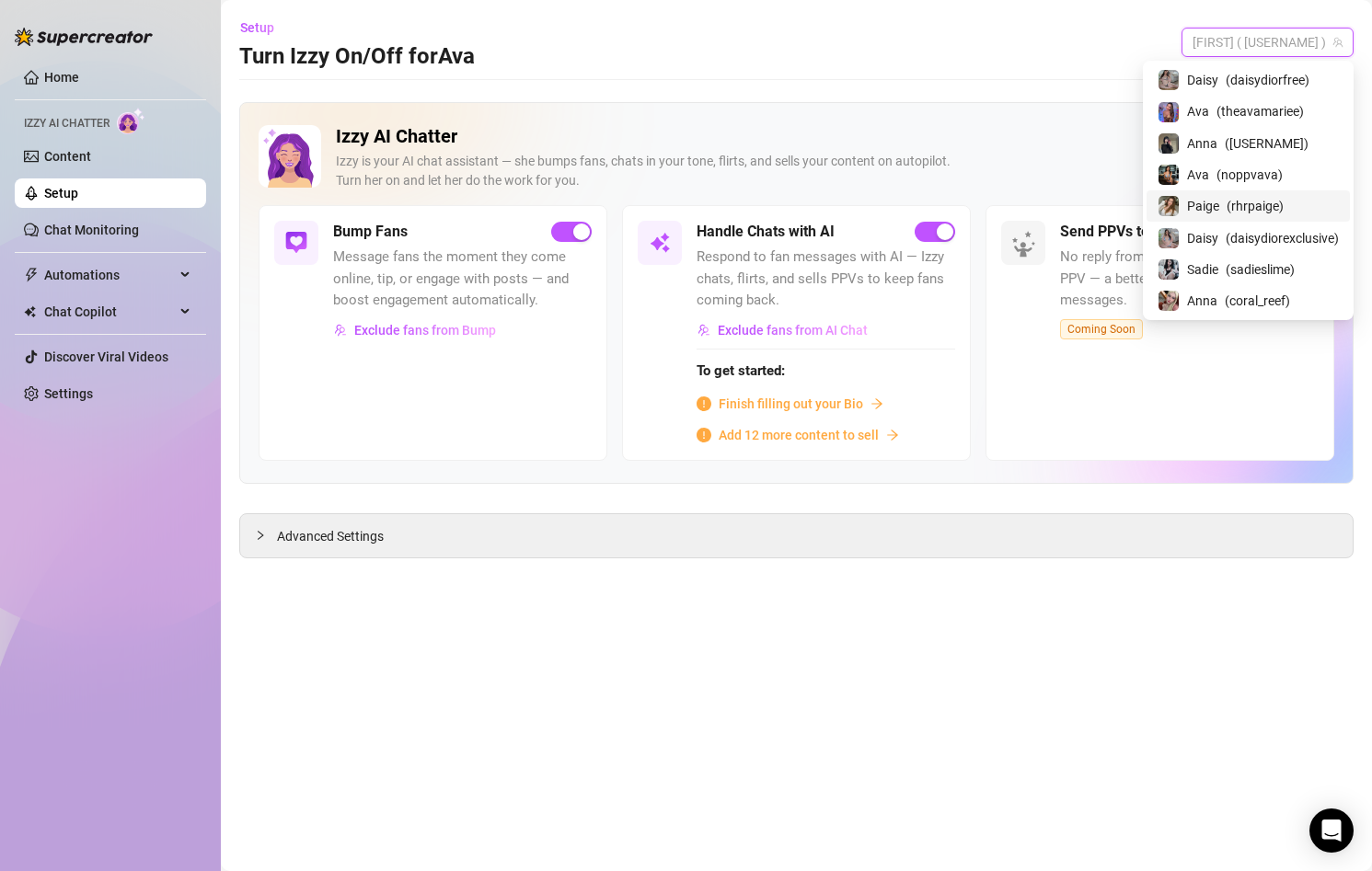 click on "[FIRST]  ( [USERNAME] )" at bounding box center (1248, 206) 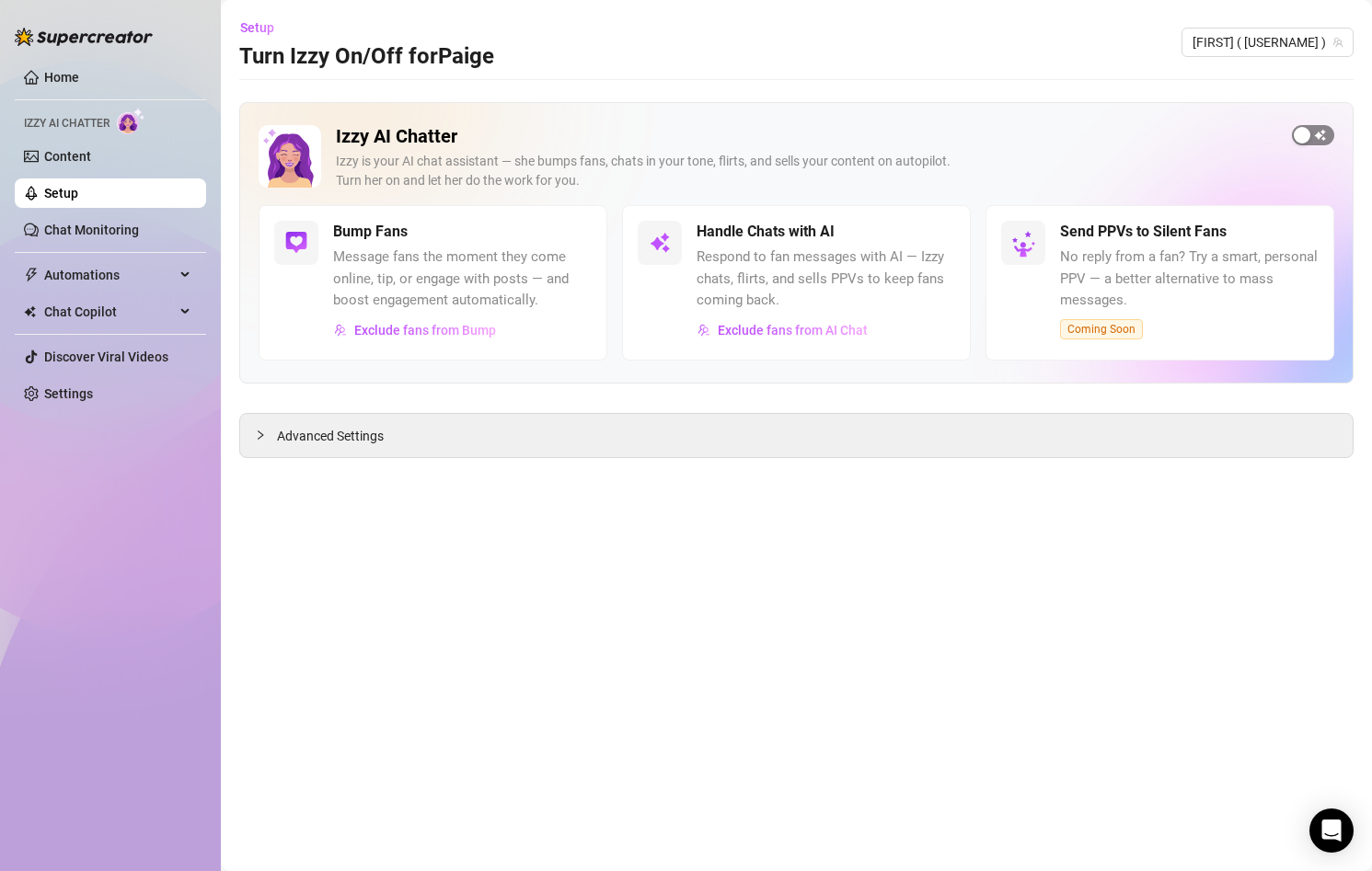 click at bounding box center (1302, 135) 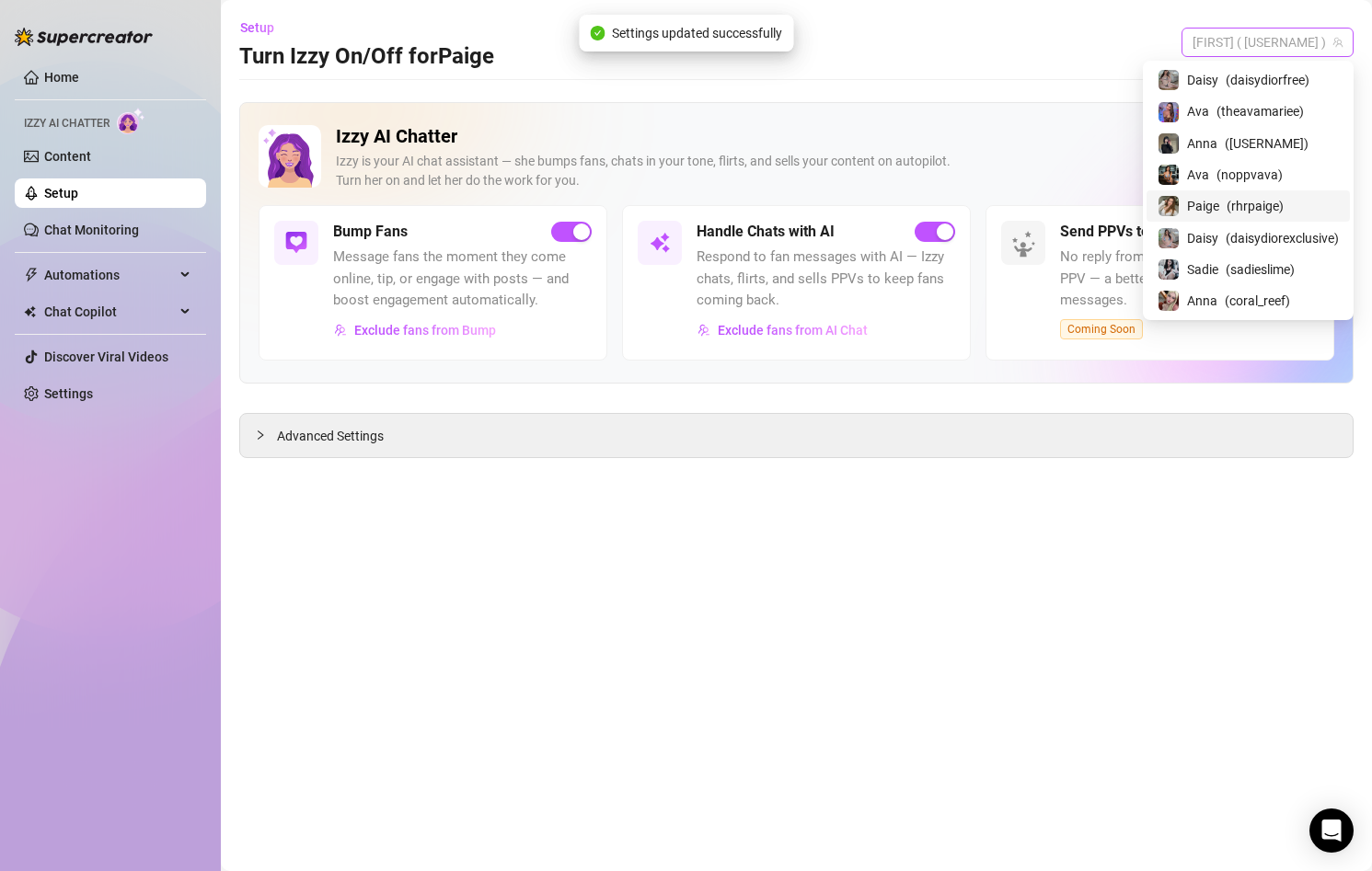 click on "[FIRST] ( [USERNAME] )" at bounding box center [1267, 42] 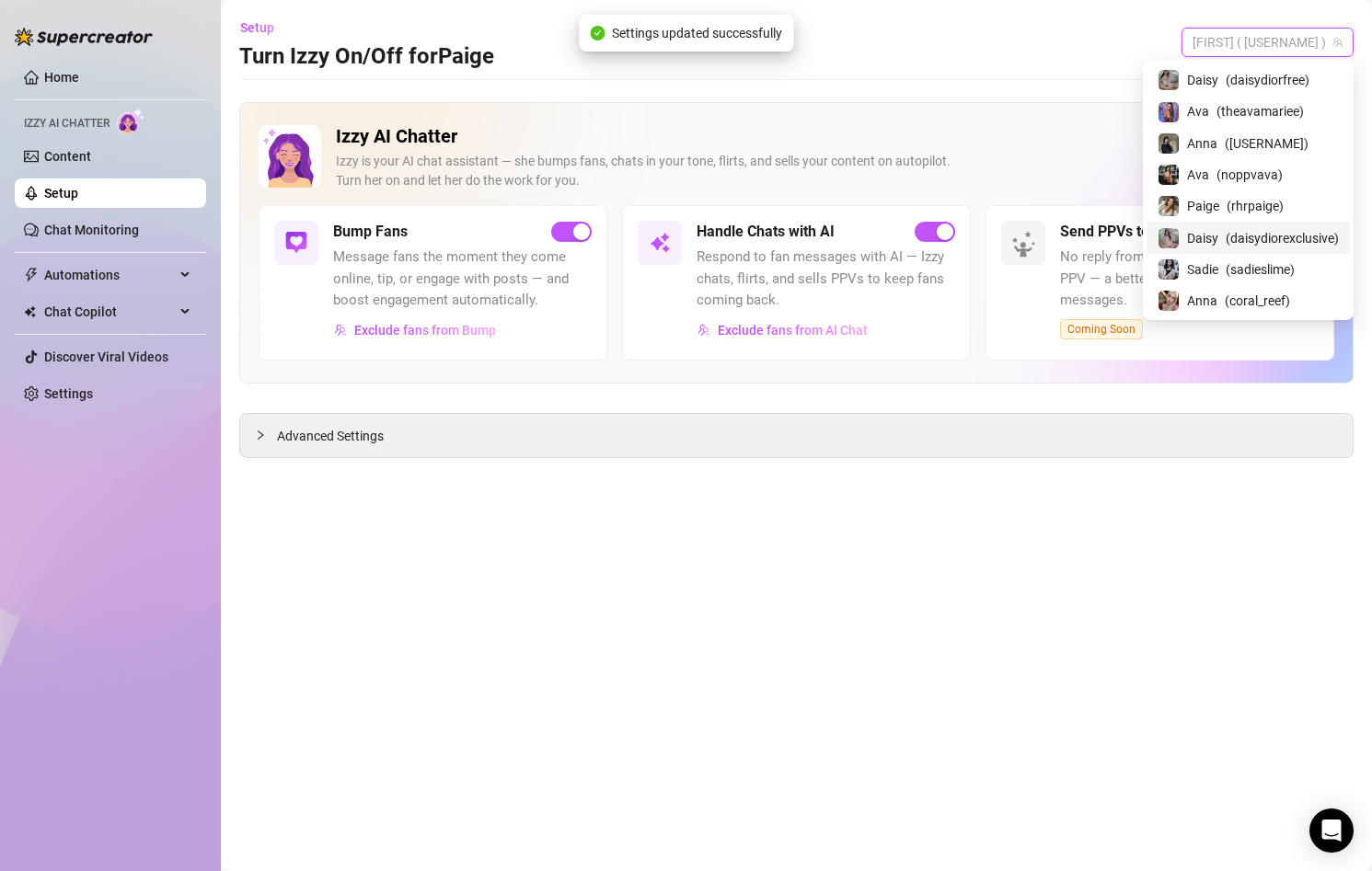 click on "[FIRST] ( [USERNAME] )" at bounding box center [1248, 237] 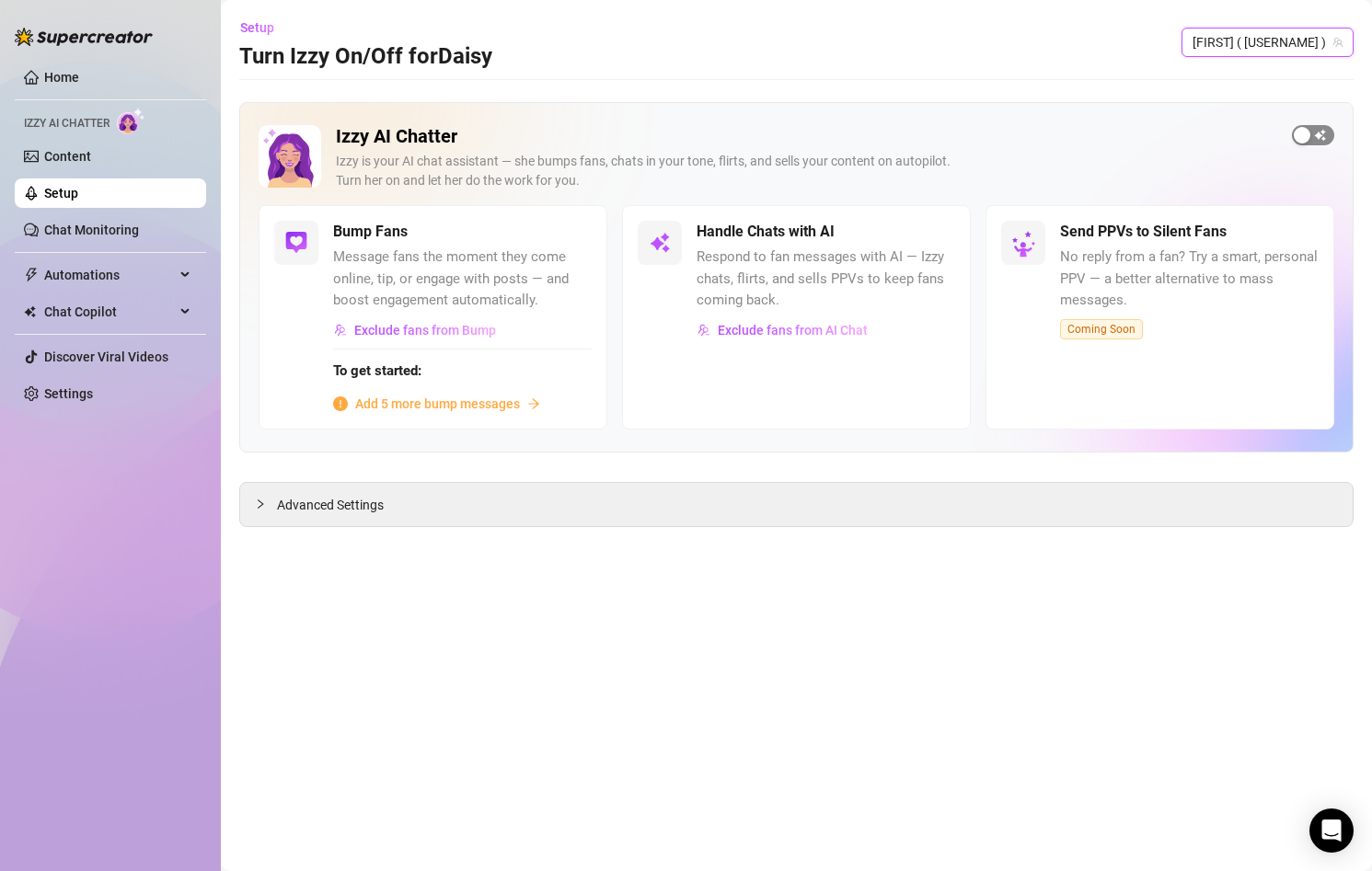 click at bounding box center (1313, 135) 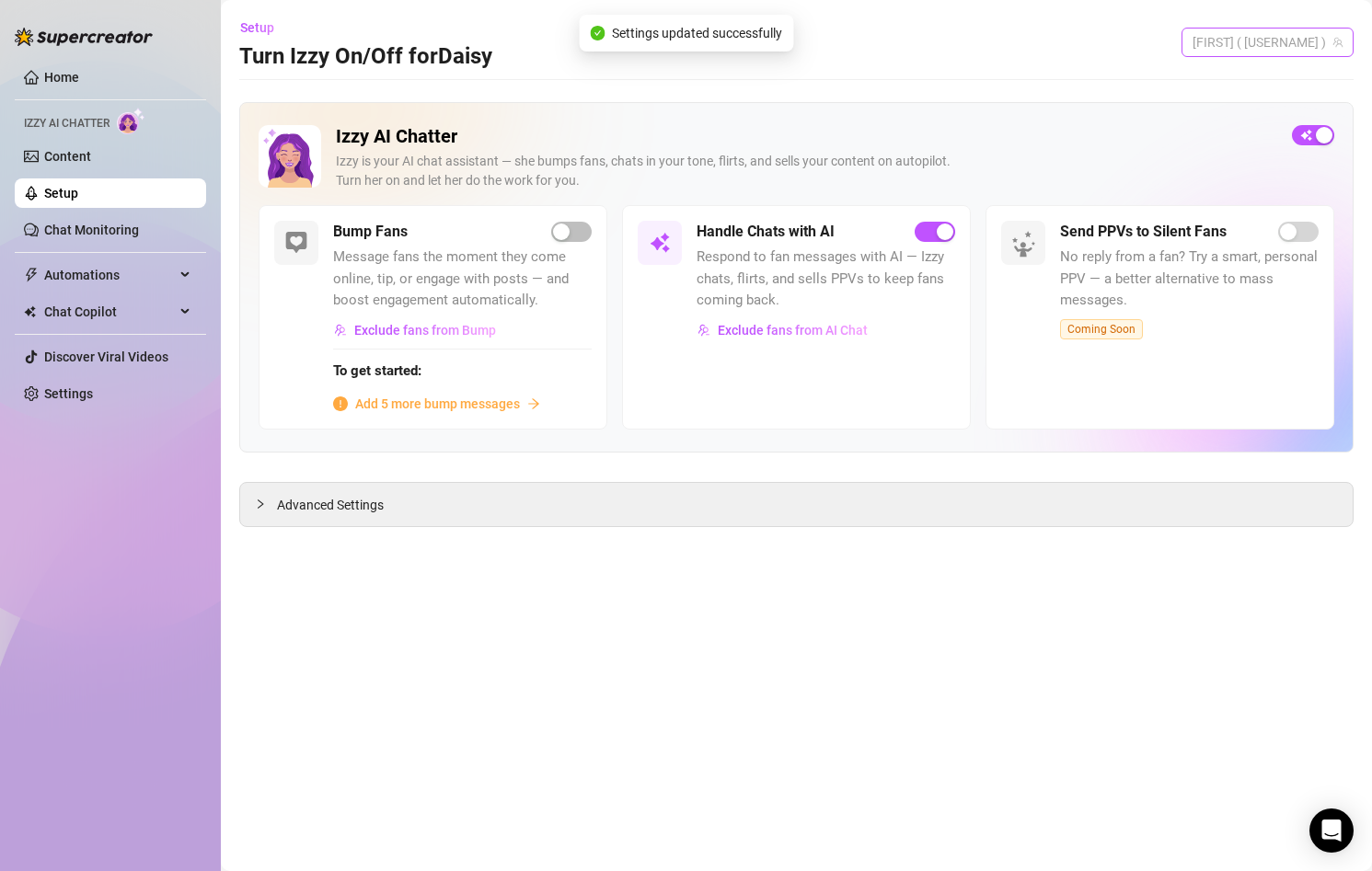 click on "[FIRST] ( [USERNAME] )" at bounding box center (1267, 42) 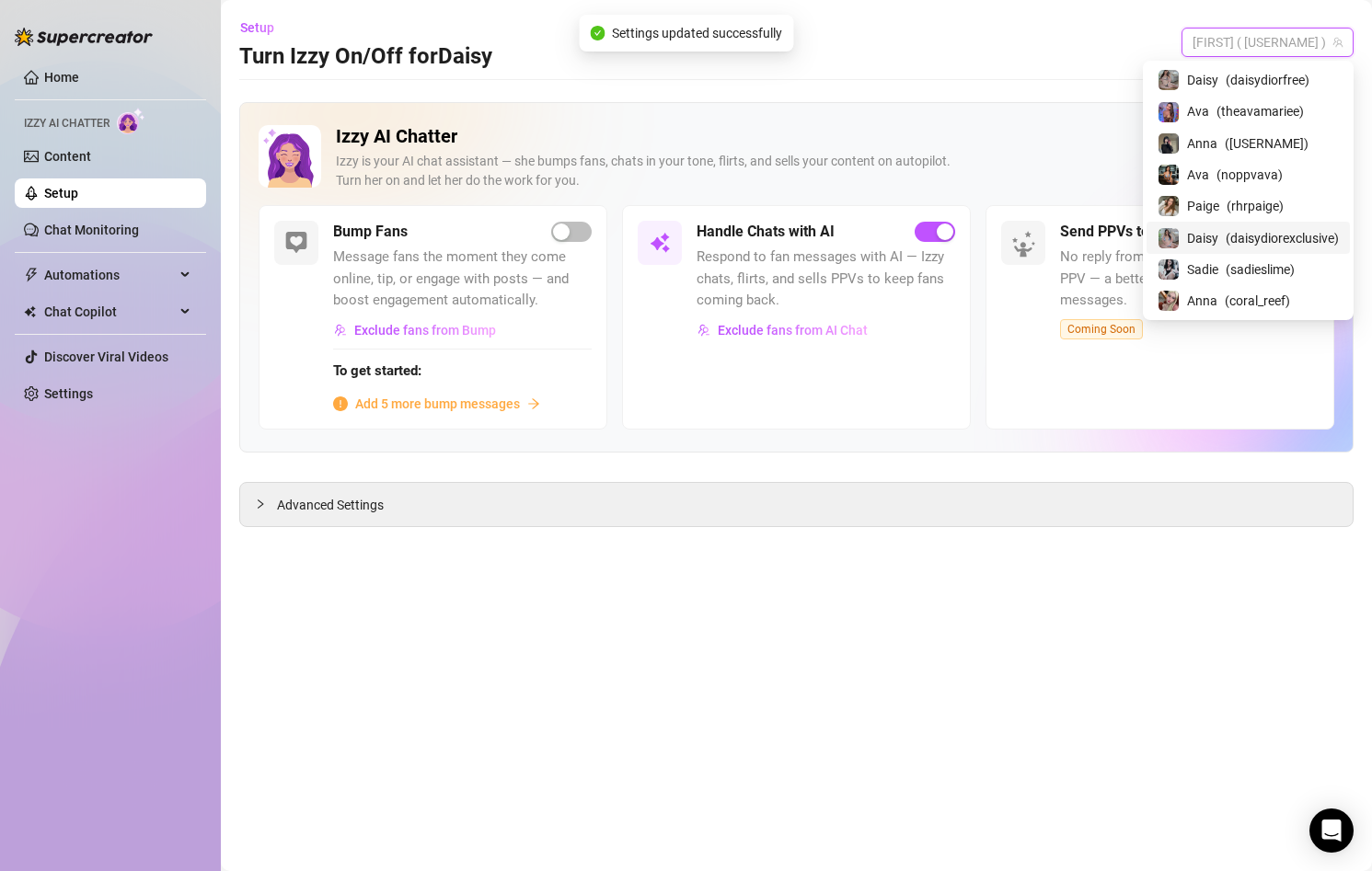 click on "[FIRST]  ( [USERNAME] )" at bounding box center [1248, 269] 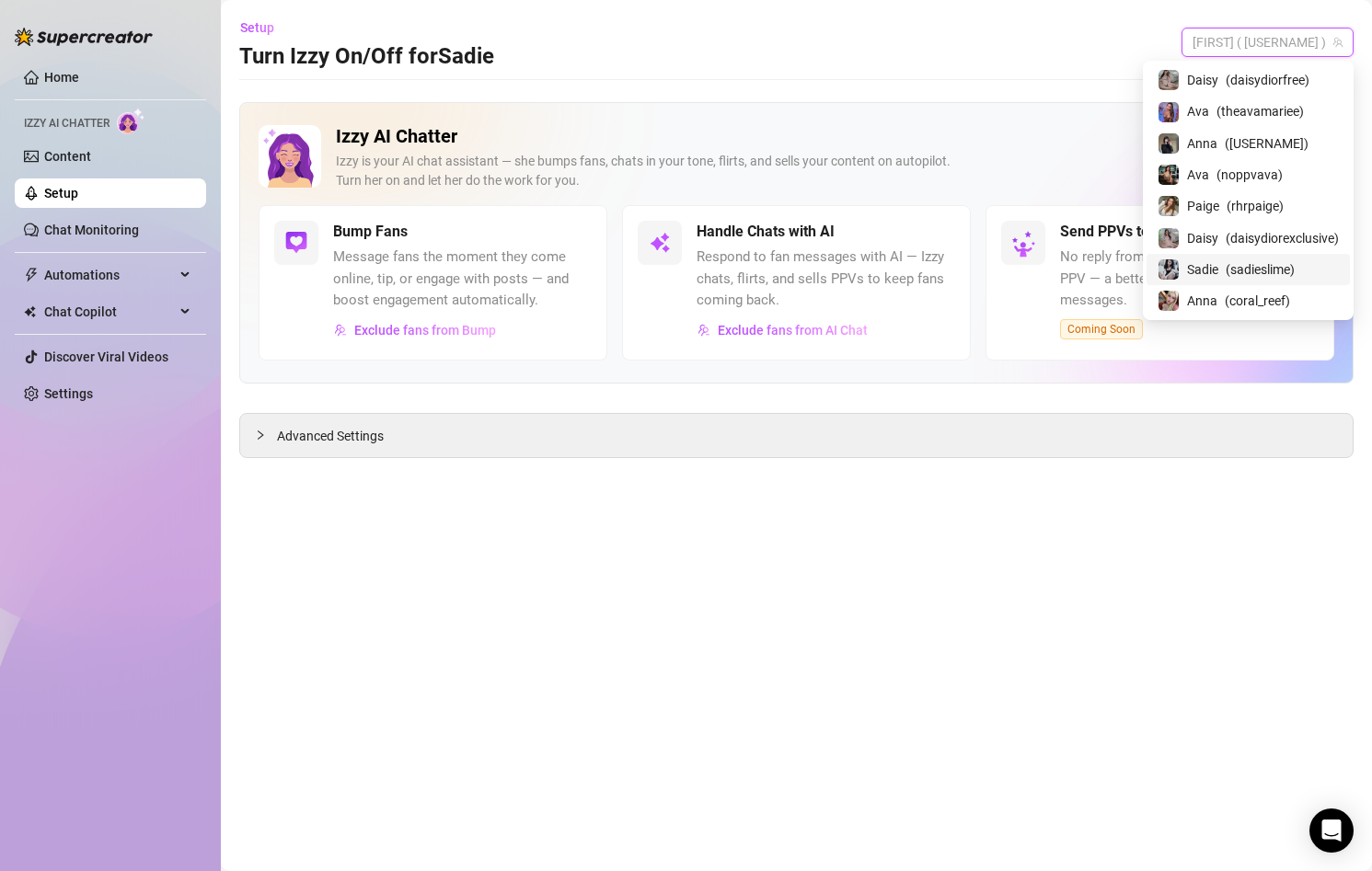 click on "[FIRST] ( [USERNAME] )" at bounding box center [1267, 42] 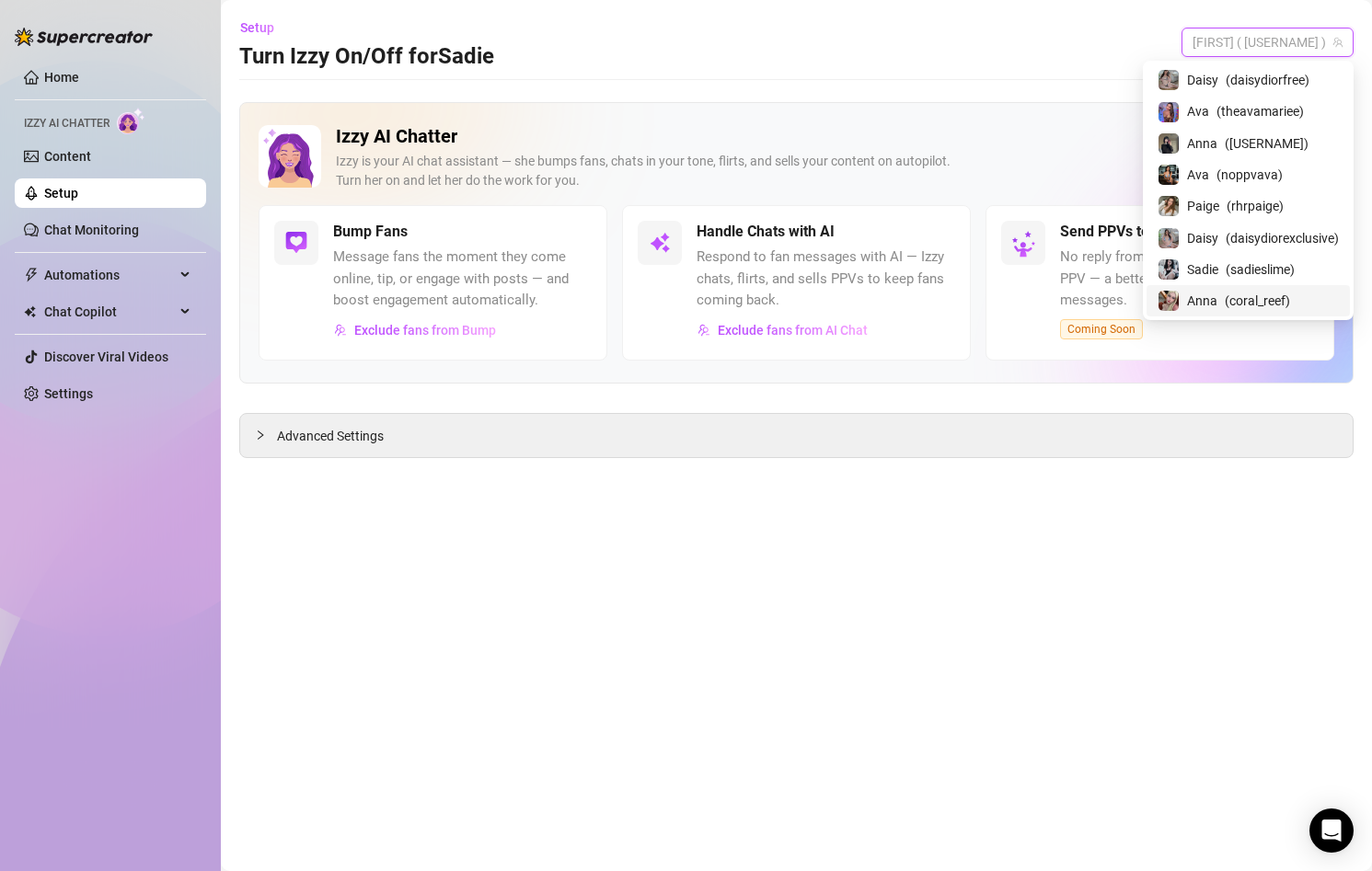 click on "[FIRST]  ( [USERNAME] )" at bounding box center (1248, 301) 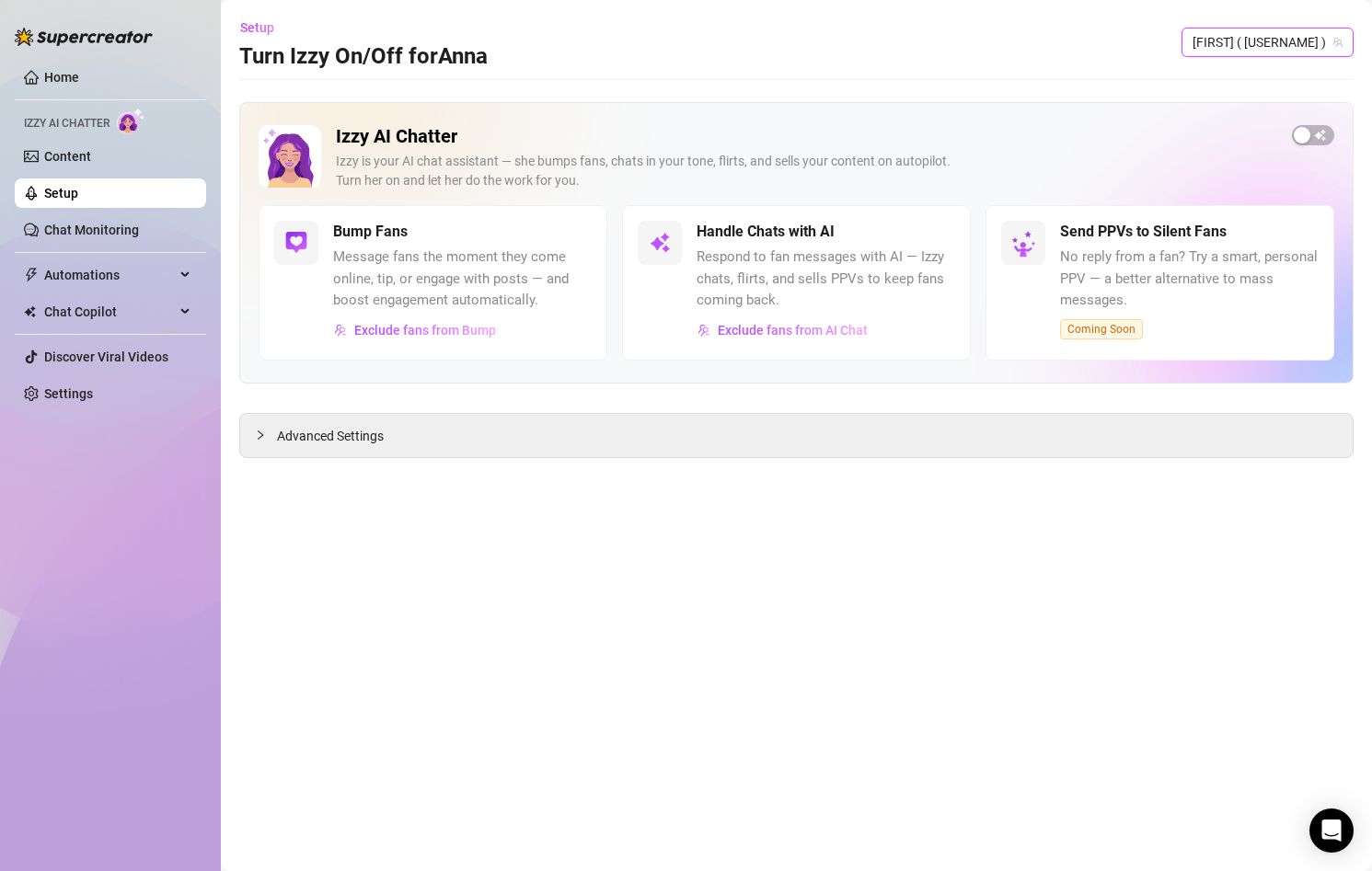 click on "[FIRST] ( [USERNAME] )" at bounding box center (1267, 42) 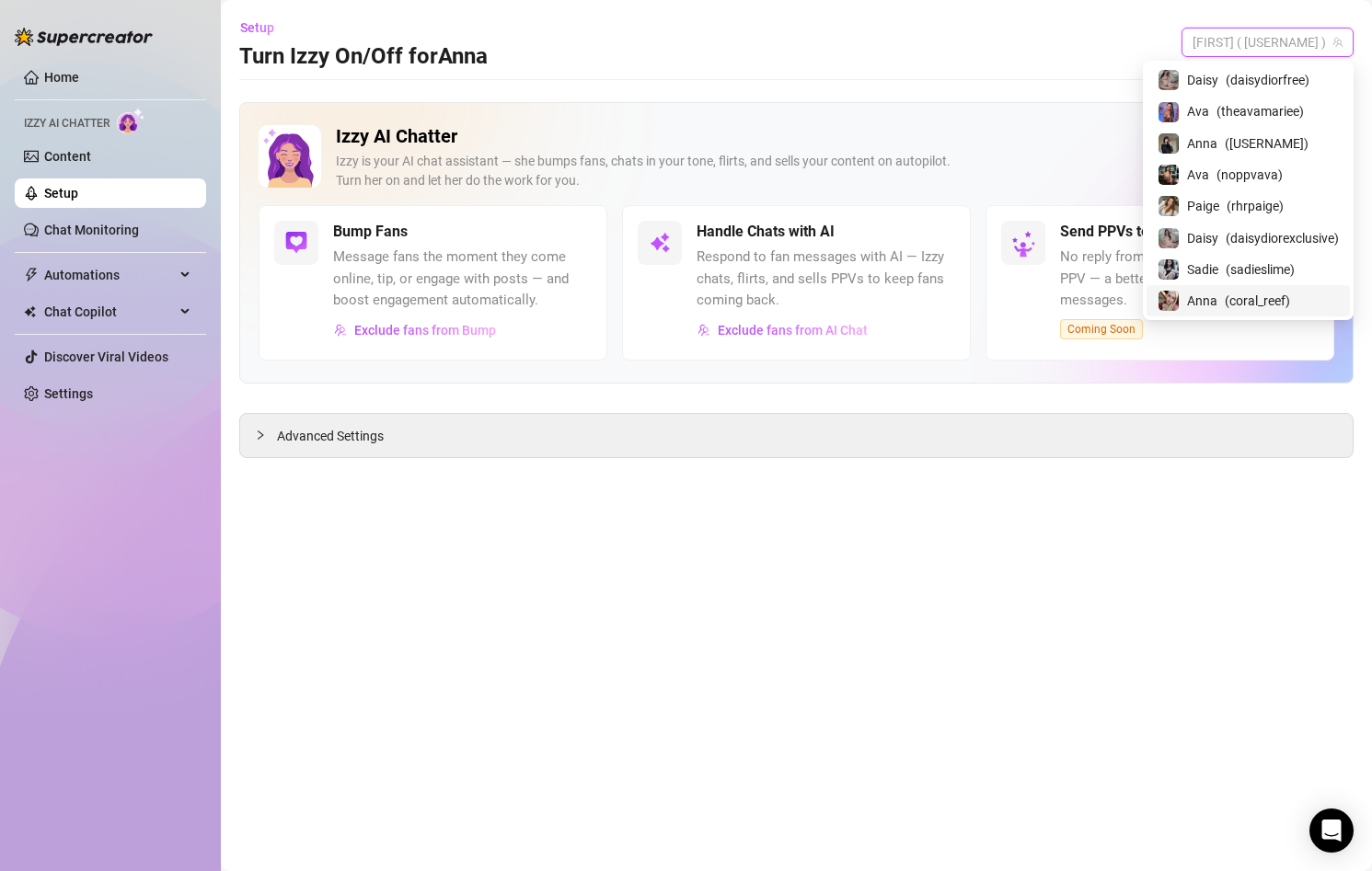 click on "[FIRST]  ( [USERNAME] )" at bounding box center [1248, 301] 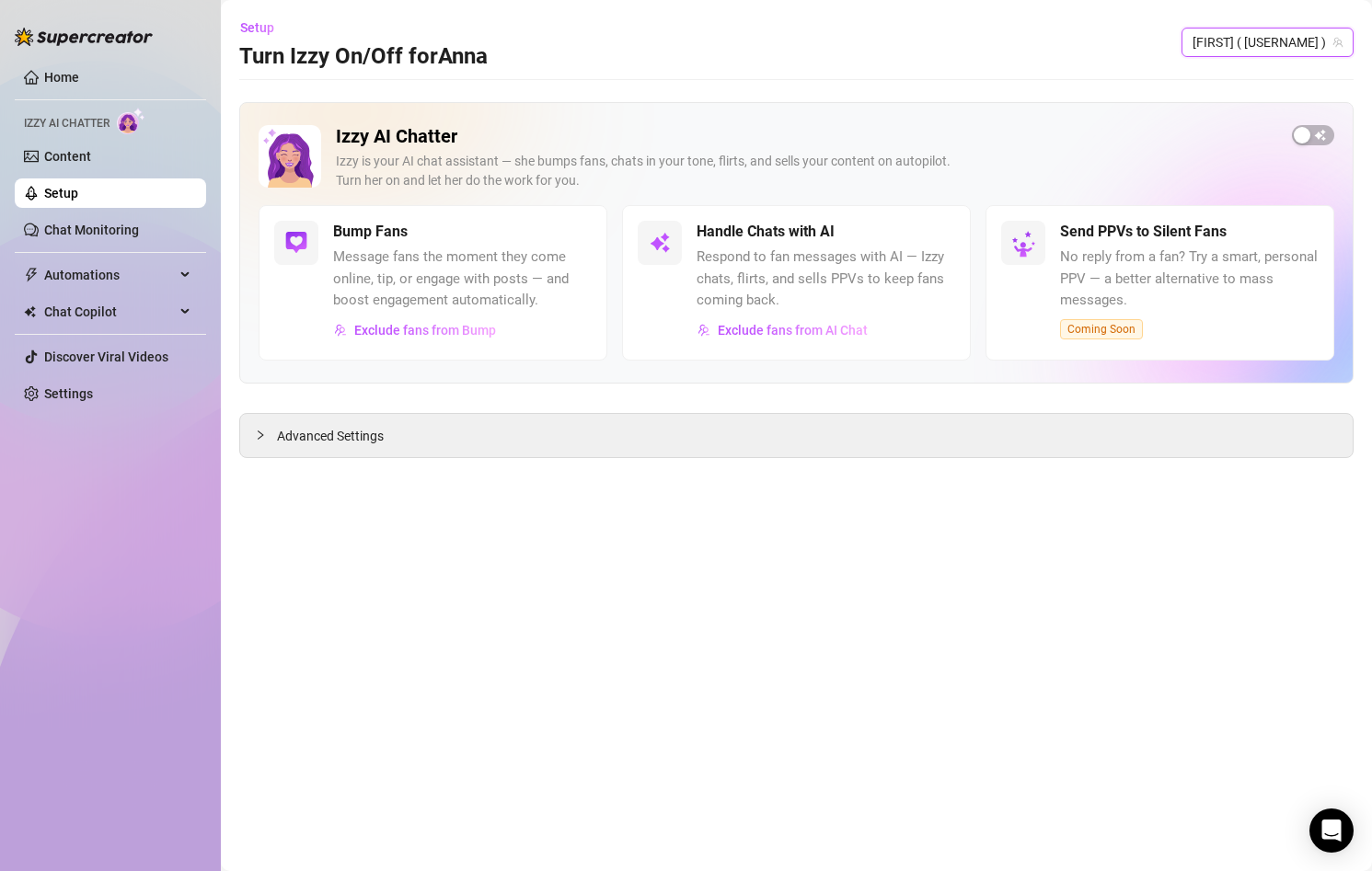 click on "[FIRST] ( [USERNAME] )" at bounding box center (1267, 42) 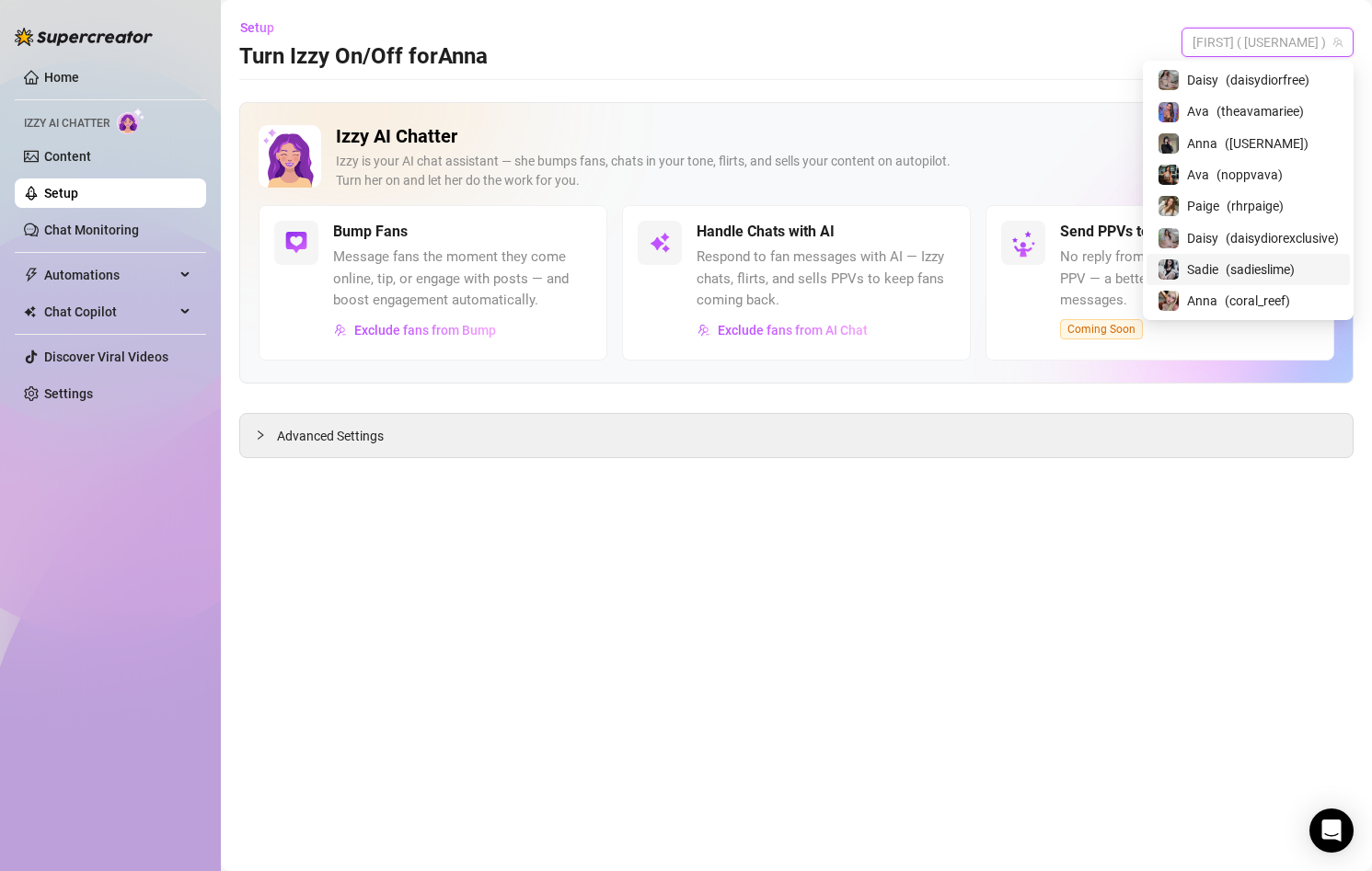 click on "[FIRST]  ( [USERNAME] )" at bounding box center (1248, 269) 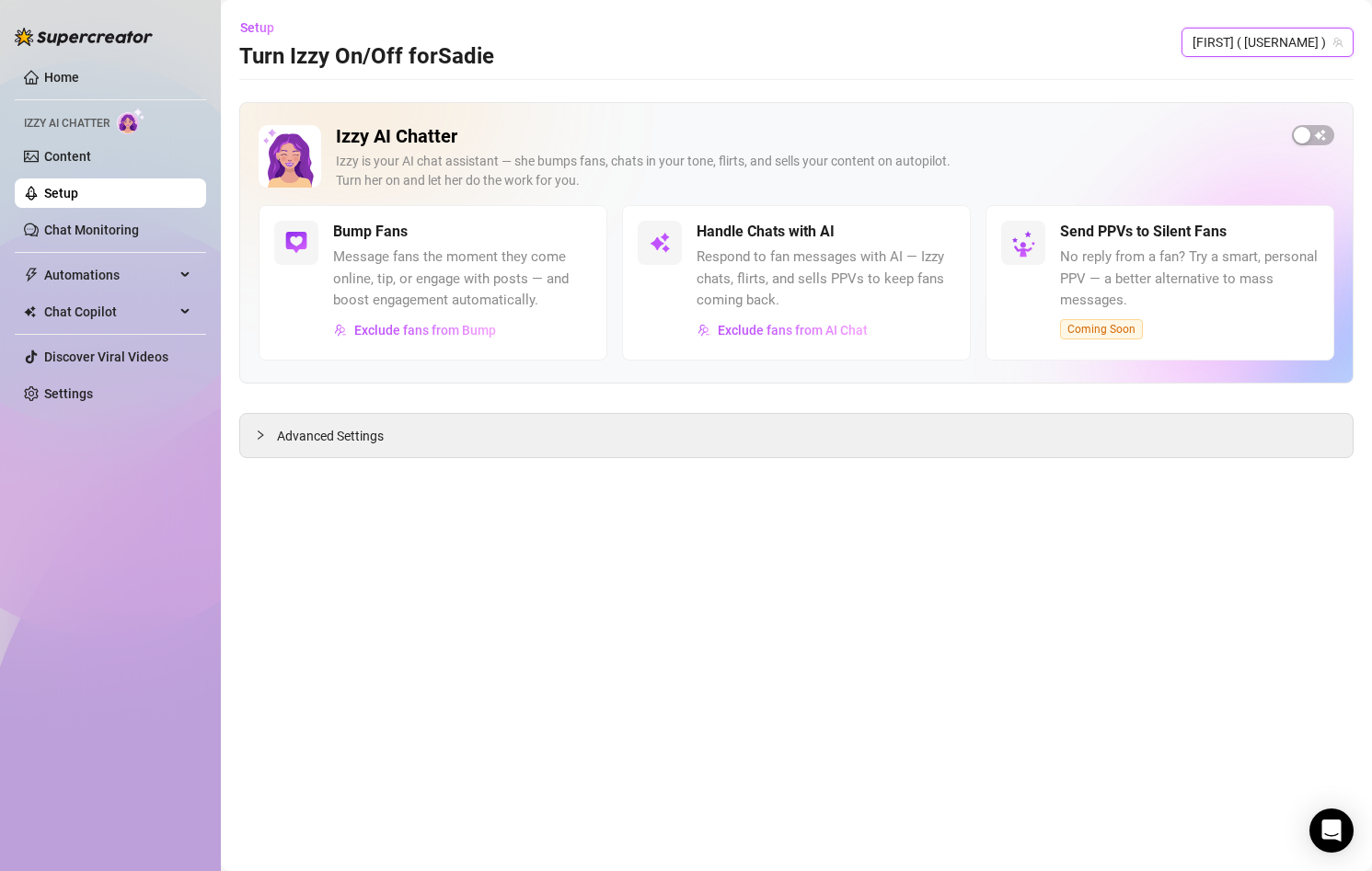 click on "[FIRST] ( [USERNAME] )" at bounding box center (1267, 42) 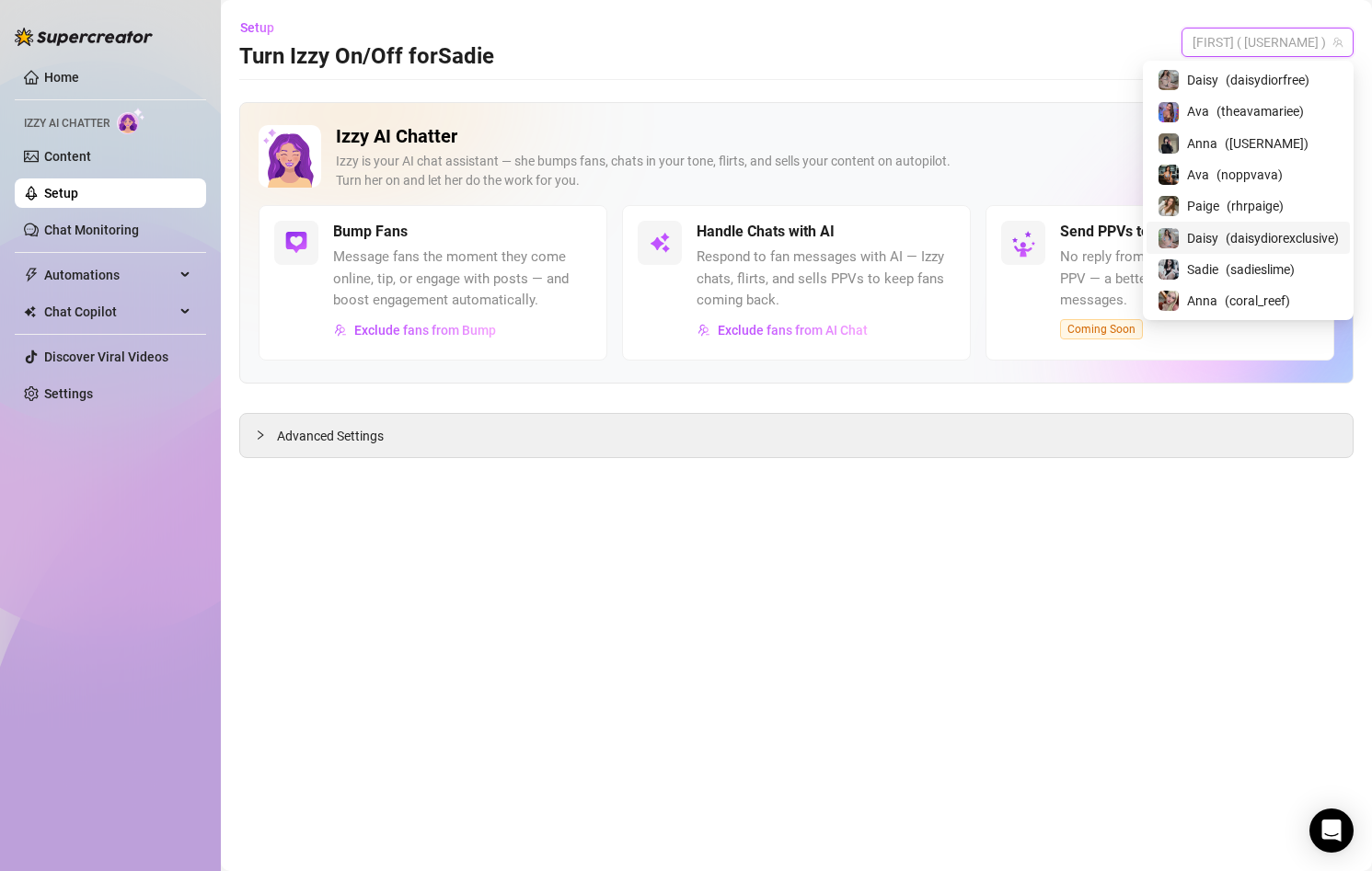 click on "( daisydiorexclusive )" at bounding box center [1282, 238] 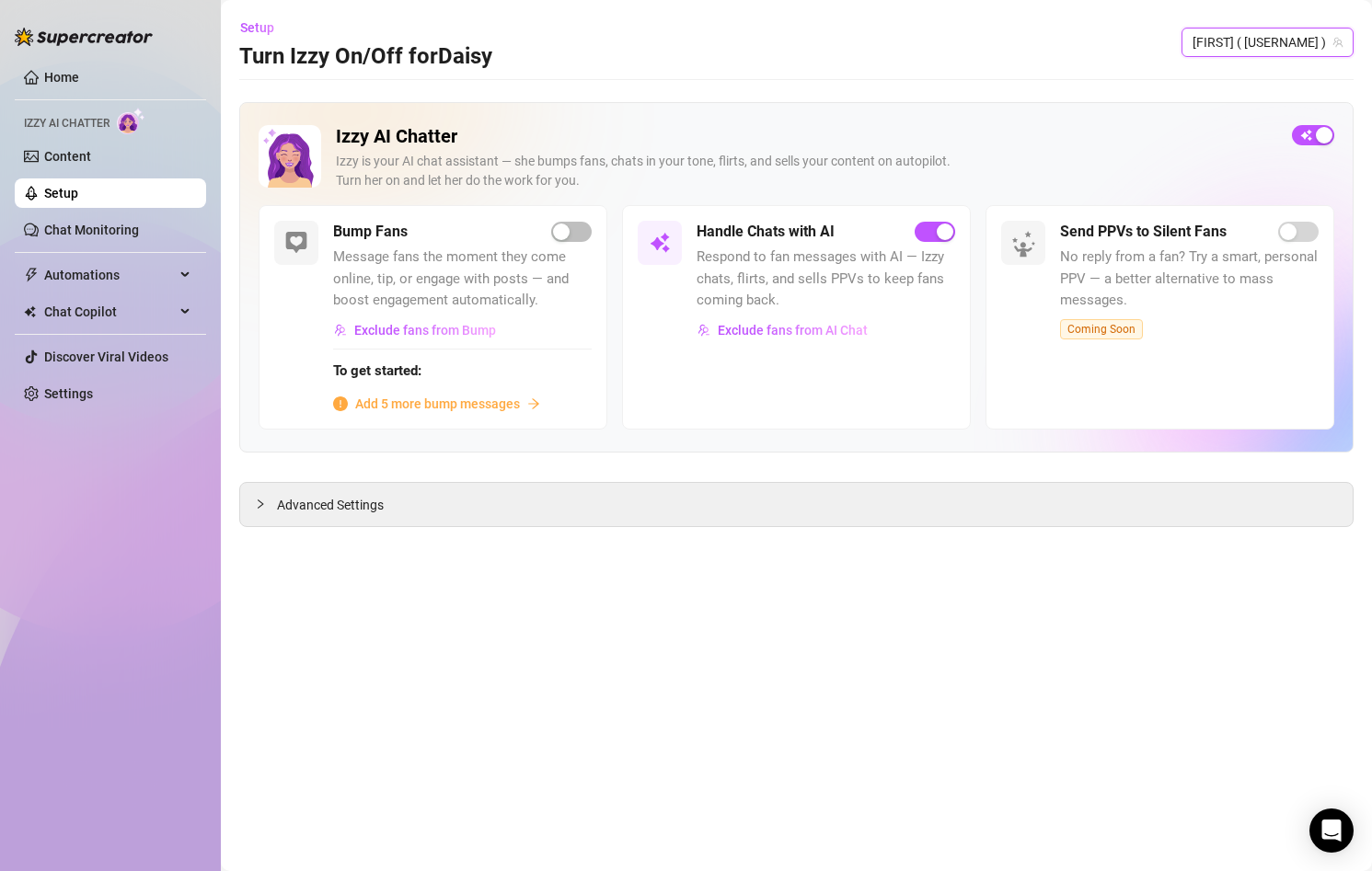 click on "[FIRST] ( [USERNAME] )" at bounding box center [1267, 42] 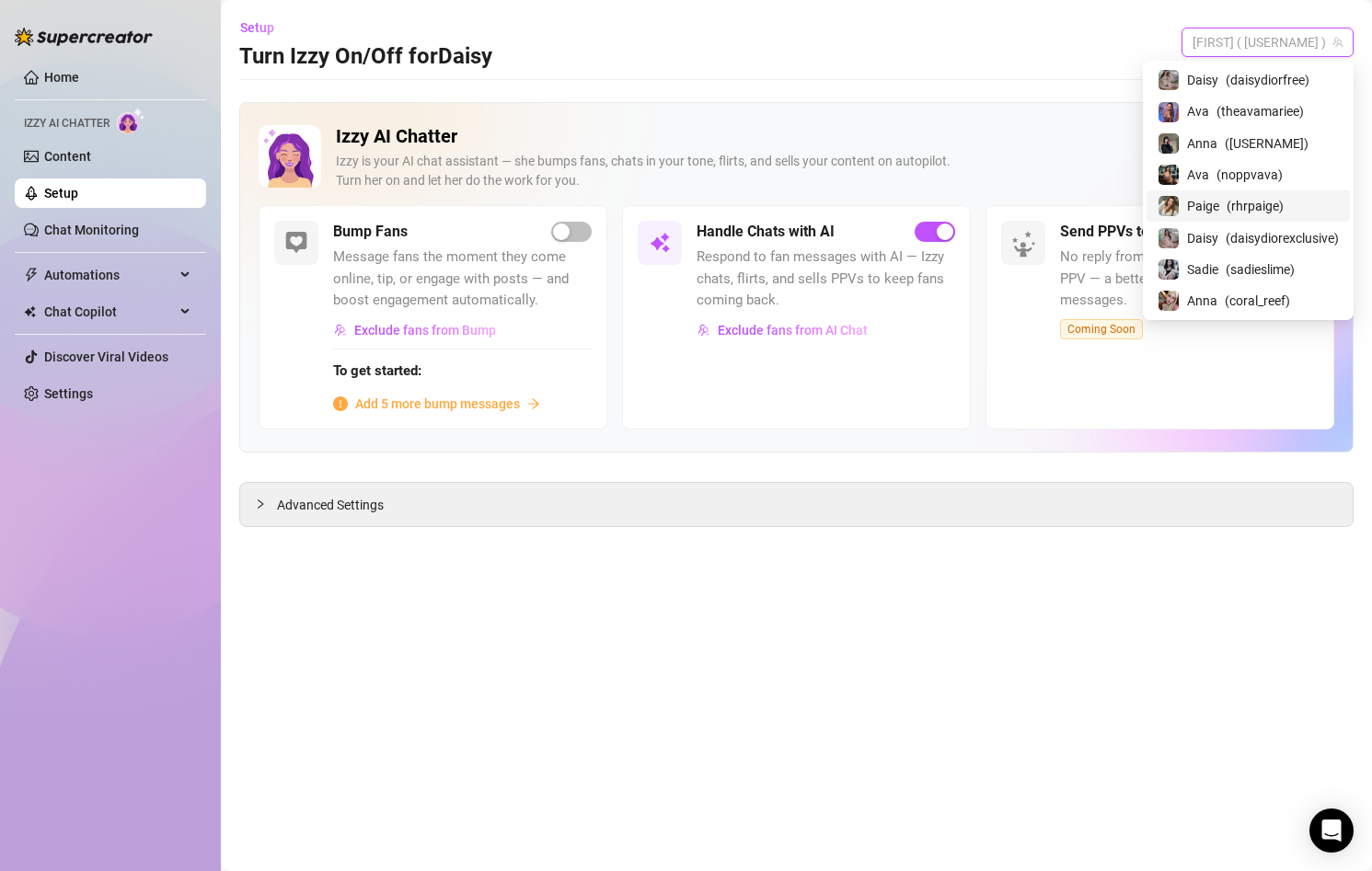 click on "[FIRST]  ( [USERNAME] )" at bounding box center (1248, 206) 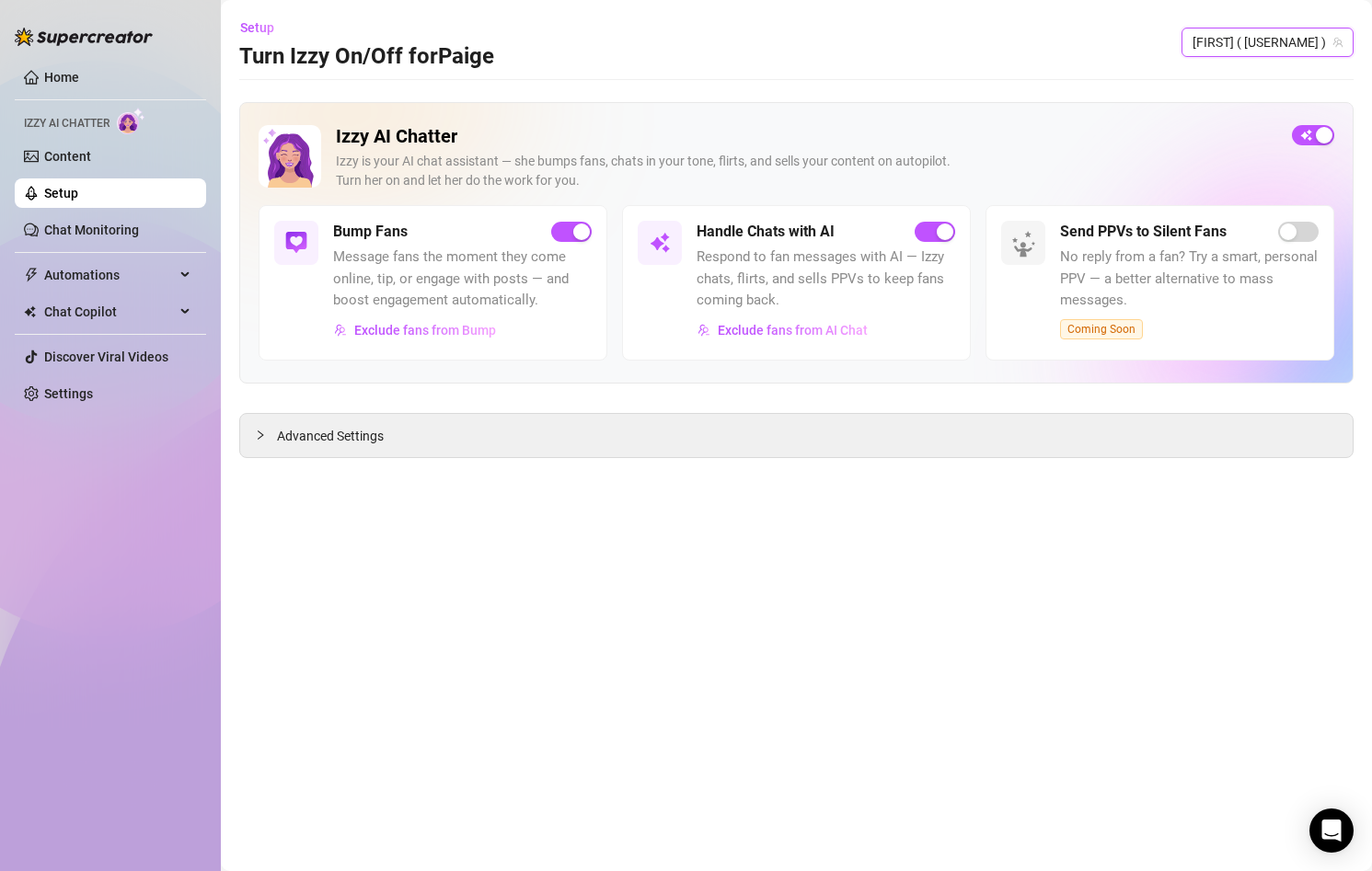 click on "[FIRST] ( [USERNAME] )" at bounding box center (1267, 42) 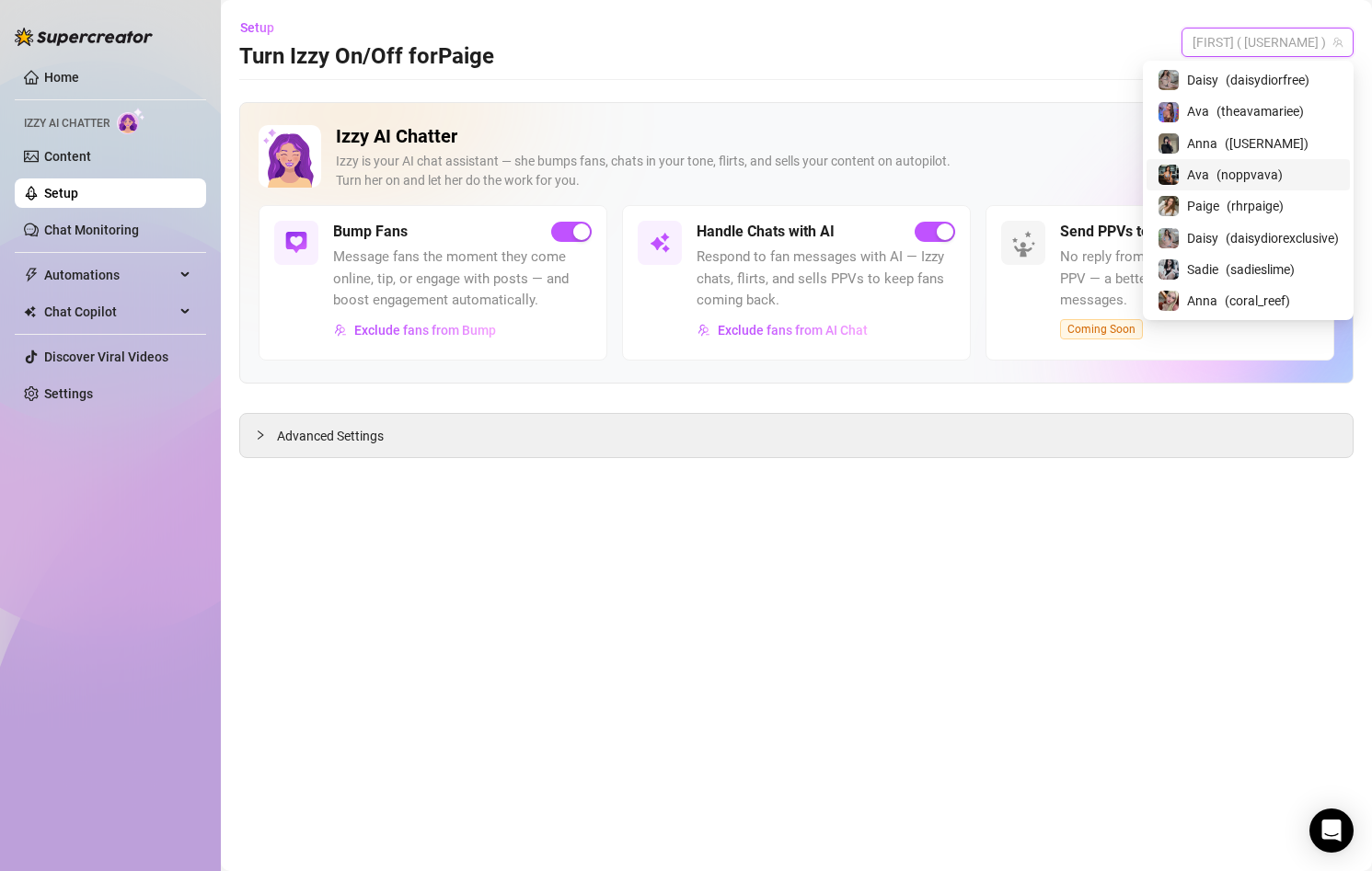 click on "[FIRST]  ( [USERNAME] )" at bounding box center (1248, 175) 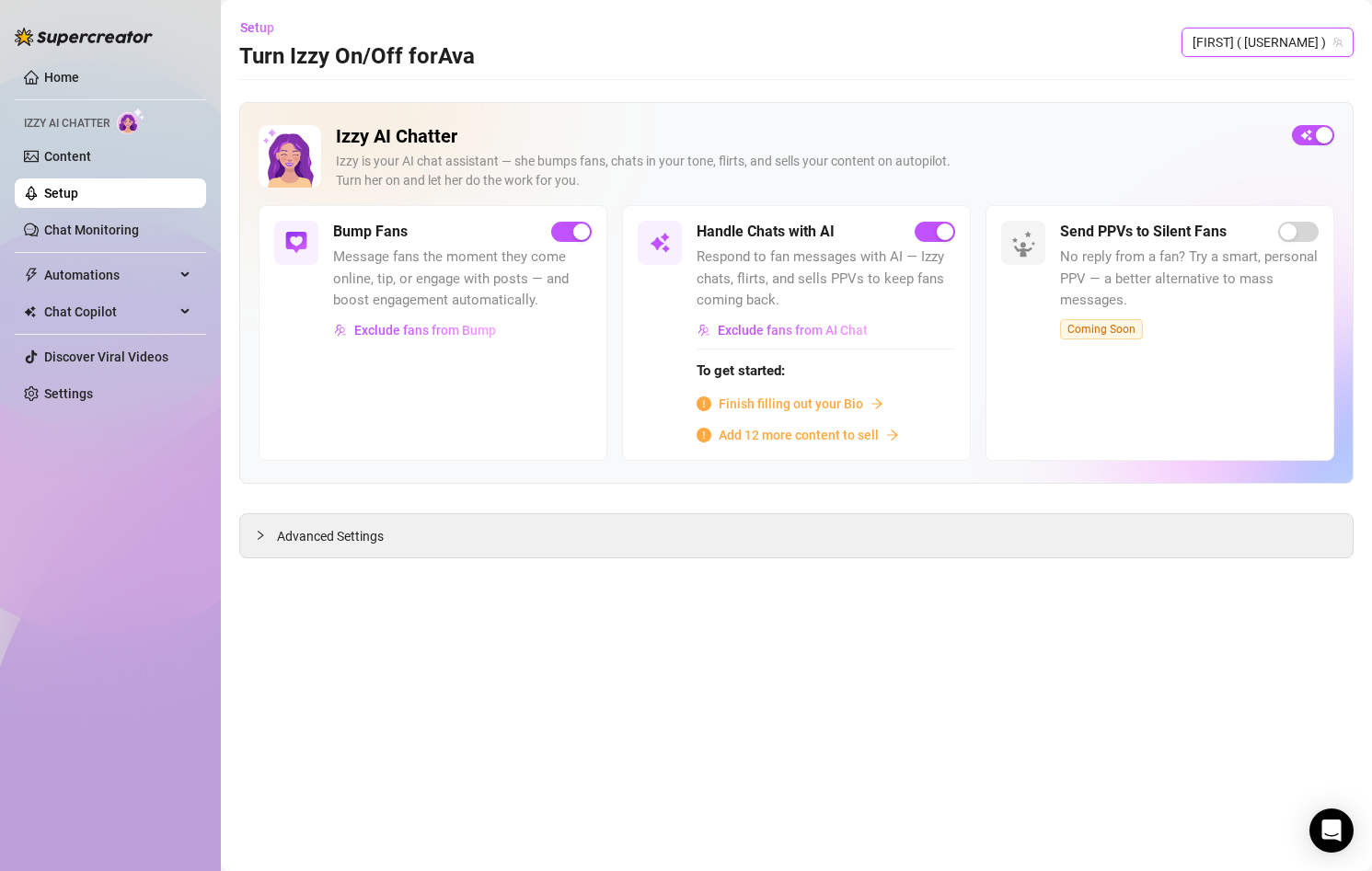 click on "[FIRST] ( [USERNAME] )" at bounding box center (1267, 42) 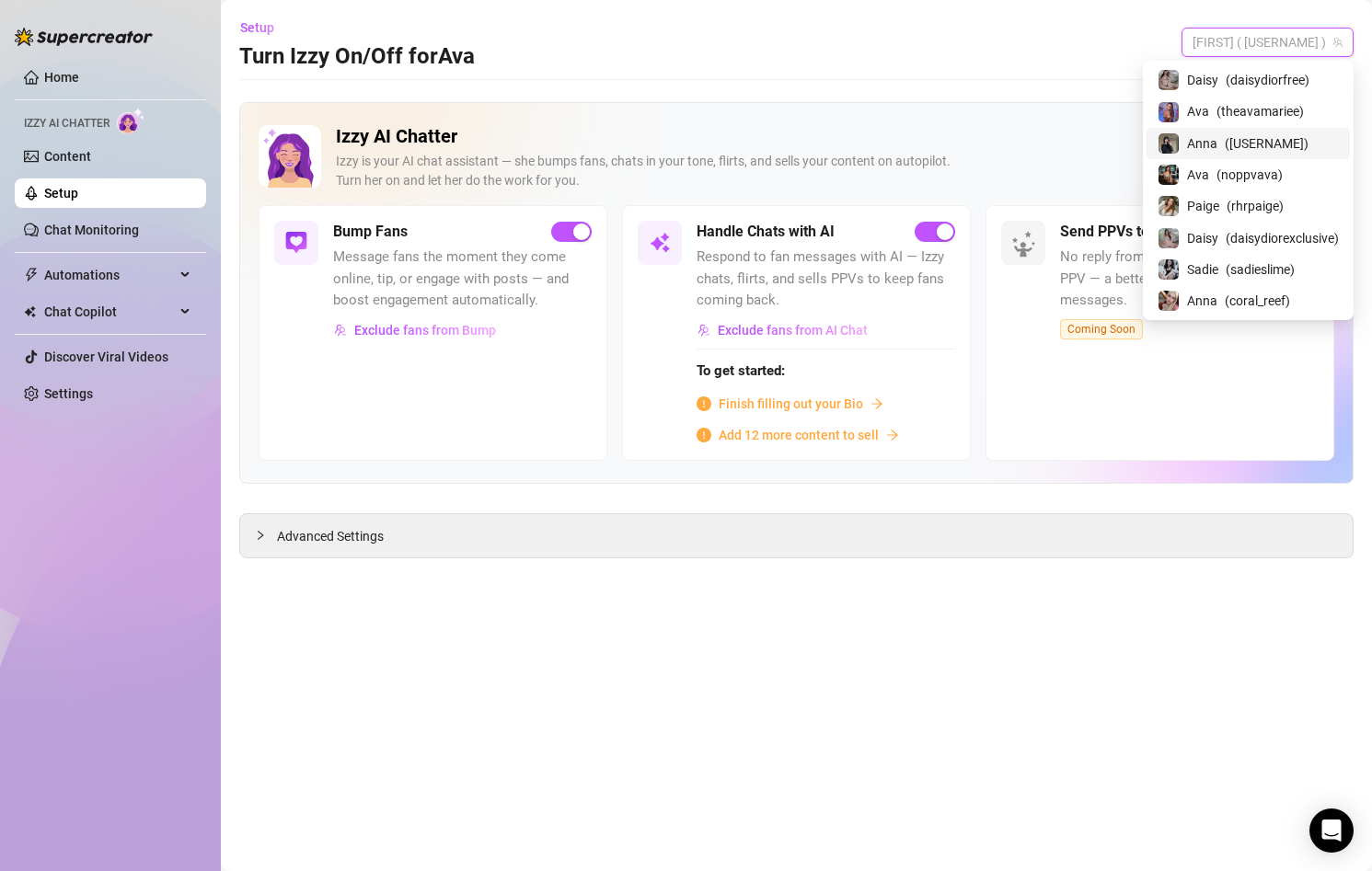 click on "[FIRST]  ( [USERNAME] )" at bounding box center (1248, 143) 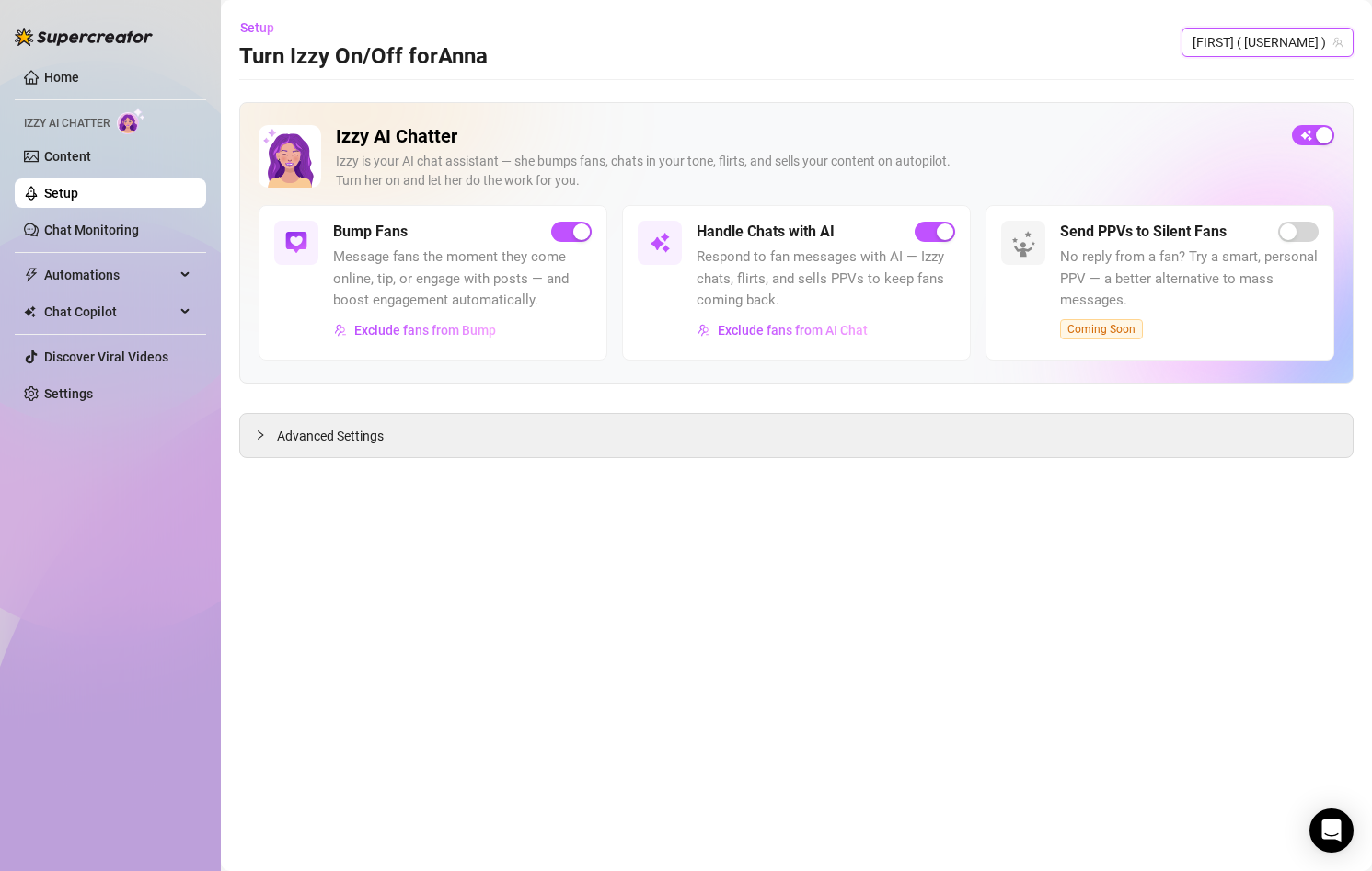 click on "[FIRST] ( [USERNAME] )" at bounding box center [1267, 42] 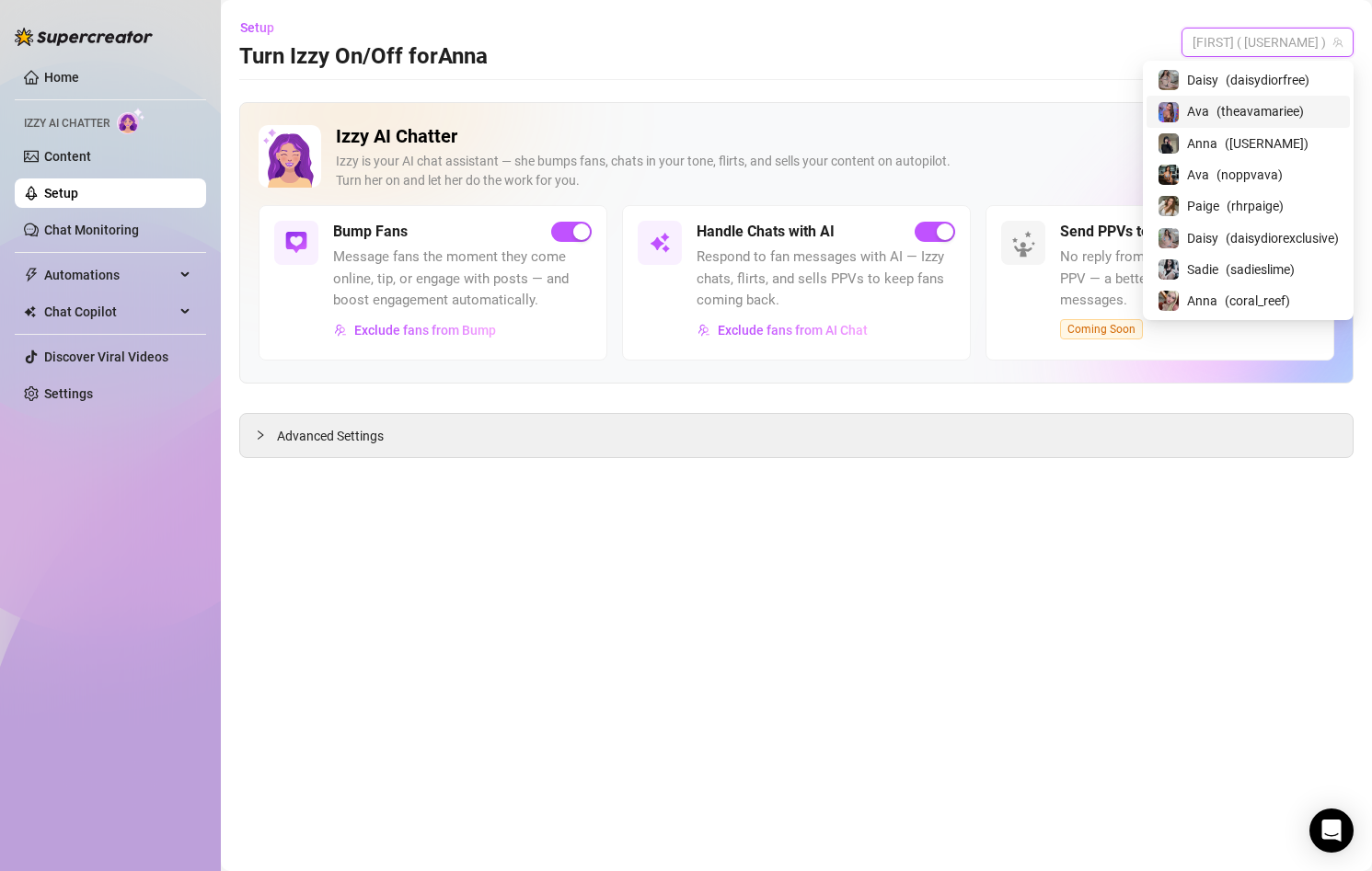 click on "[FIRST]  ( [USERNAME] )" at bounding box center [1248, 111] 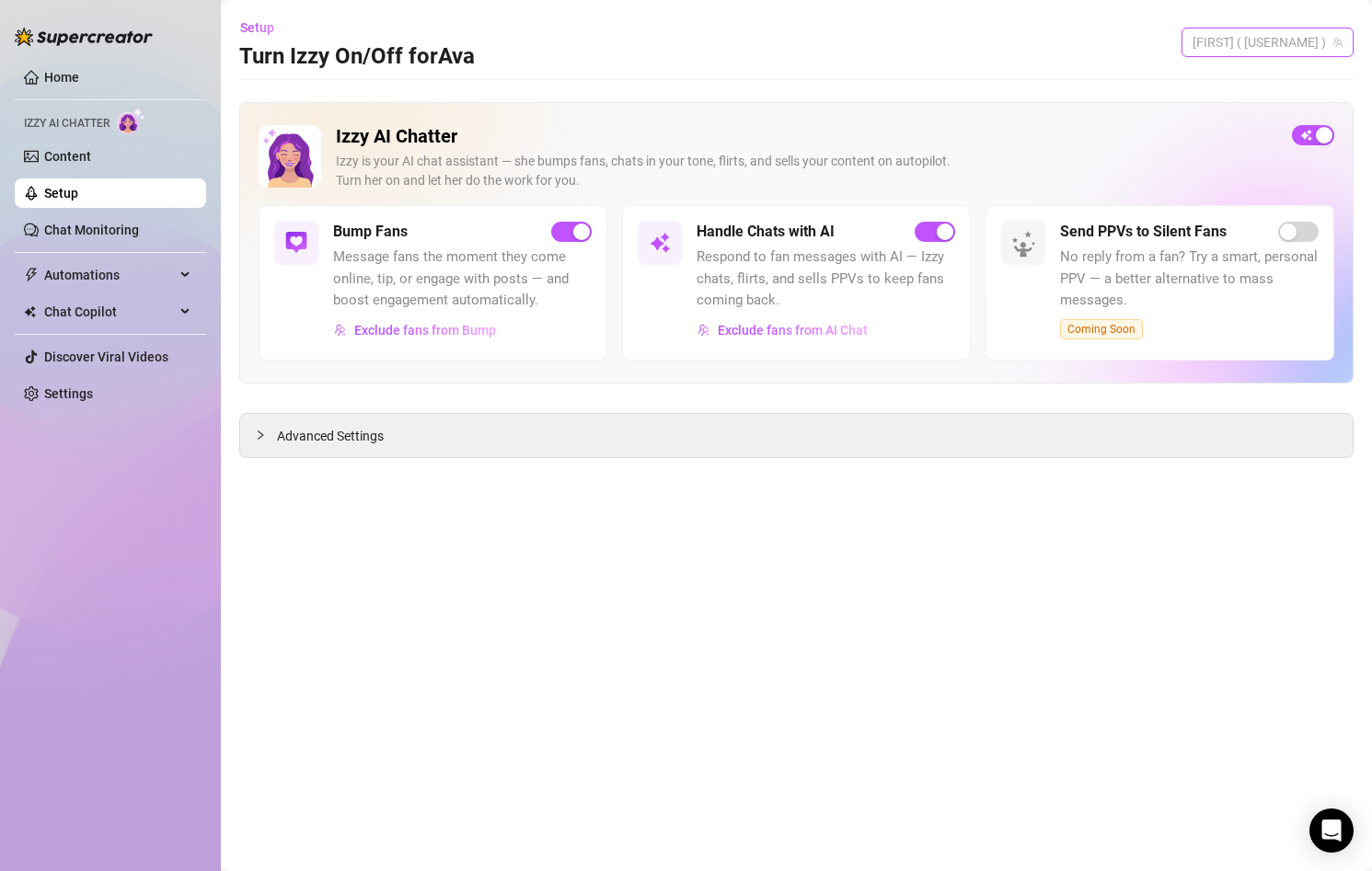 click on "[FIRST] ( [USERNAME] )" at bounding box center [1267, 42] 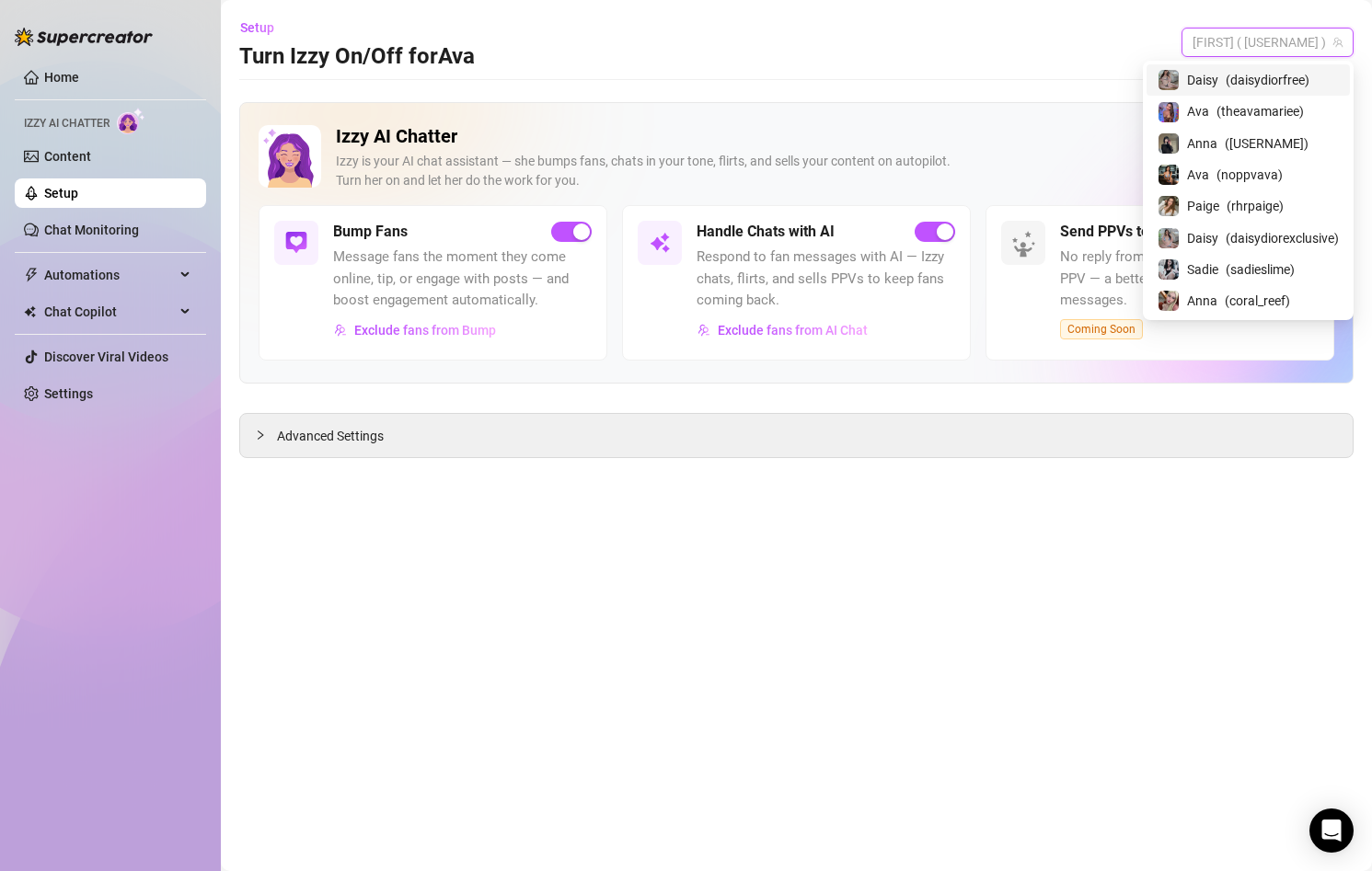 click on "( [USERNAME] )" at bounding box center (1267, 80) 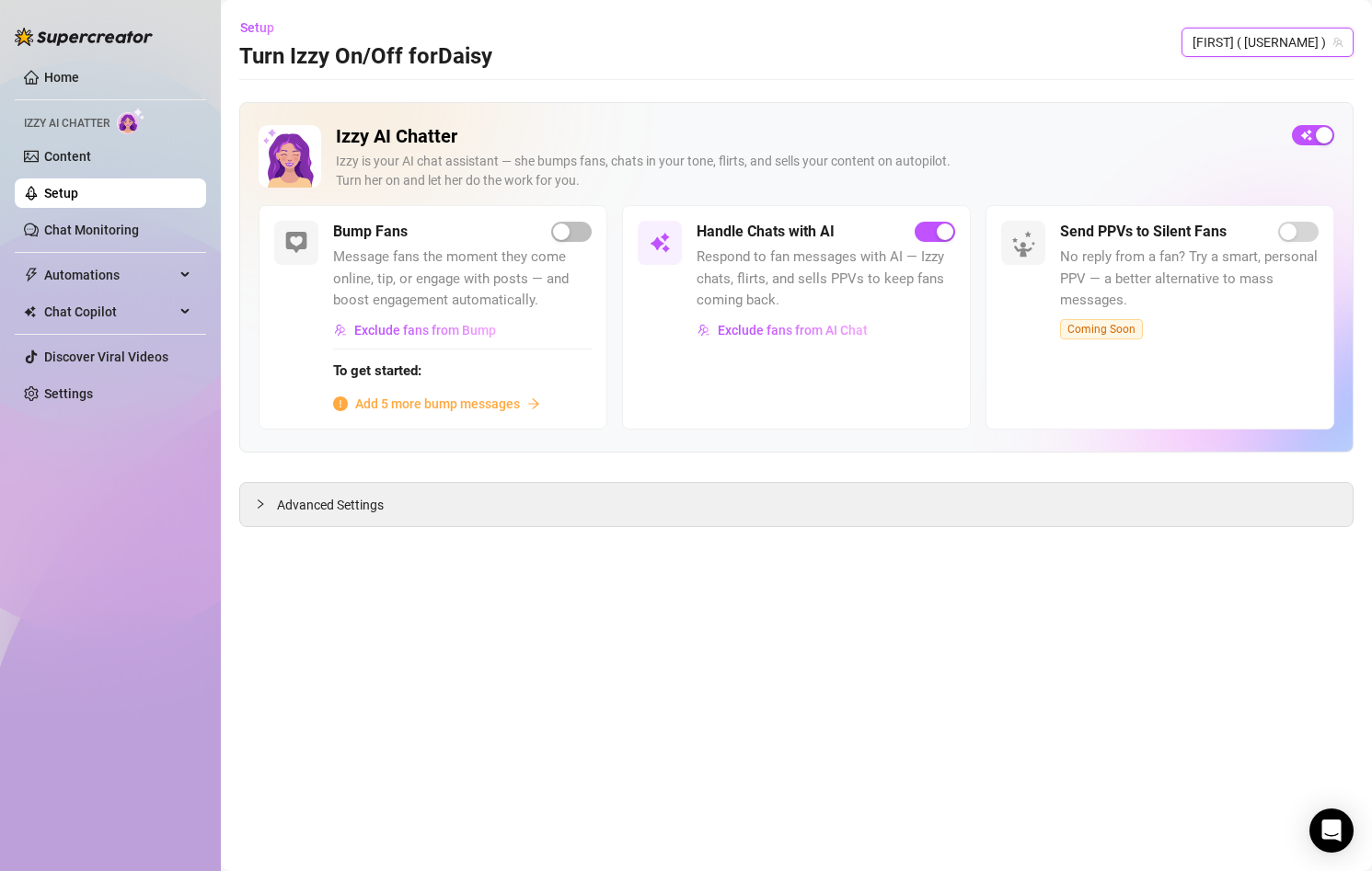 click on "Setup Turn Izzy On/Off for  [FIRST] [FIRST] ( [USERNAME] ) [FIRST] ( [USERNAME] ) Izzy AI Chatter Izzy is your AI chat assistant — she bumps fans, chats in your tone, flirts, and sells your content on autopilot. Turn her on and let her do the work for you. Bump Fans Message fans the moment they come online, tip, or engage with posts — and boost engagement automatically. Exclude fans from Bump To get started: Add [NUMBER] more bump messages Handle Chats with AI Respond to fan messages with AI — Izzy chats, flirts, and sells PPVs to keep fans coming back. Exclude fans from AI Chat Send PPVs to Silent Fans No reply from a fan? Try a smart, personal PPV — a better alternative to mass messages. Coming Soon Advanced Settings" at bounding box center (796, 435) 